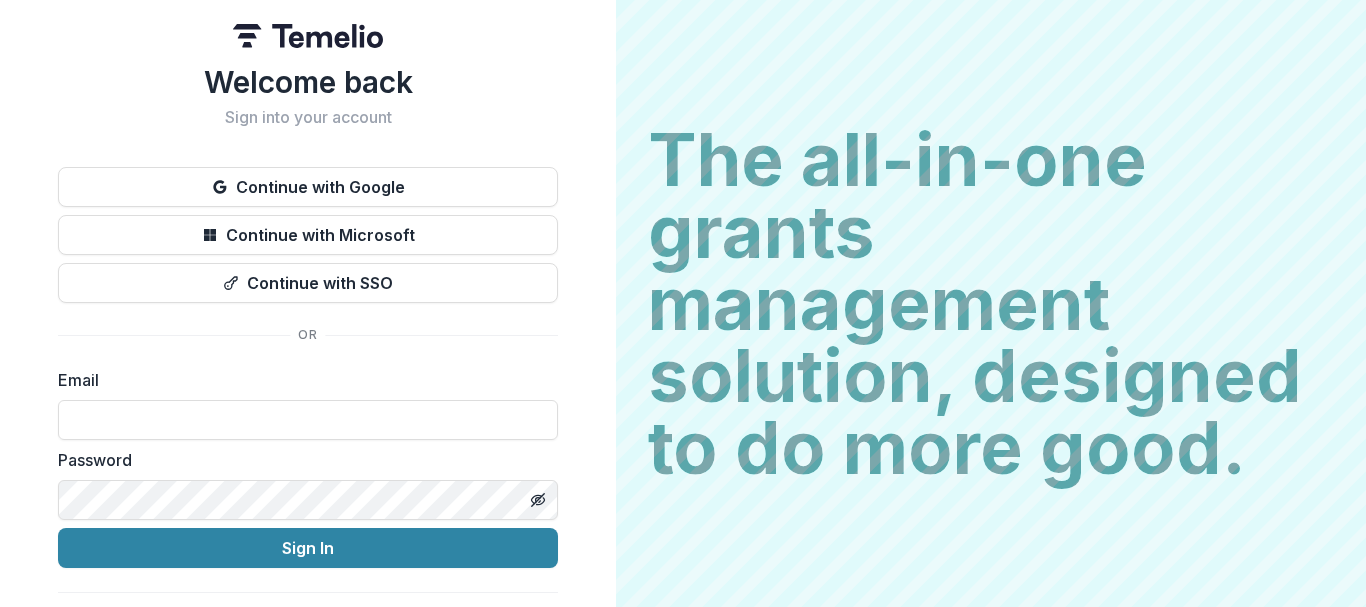 scroll, scrollTop: 0, scrollLeft: 0, axis: both 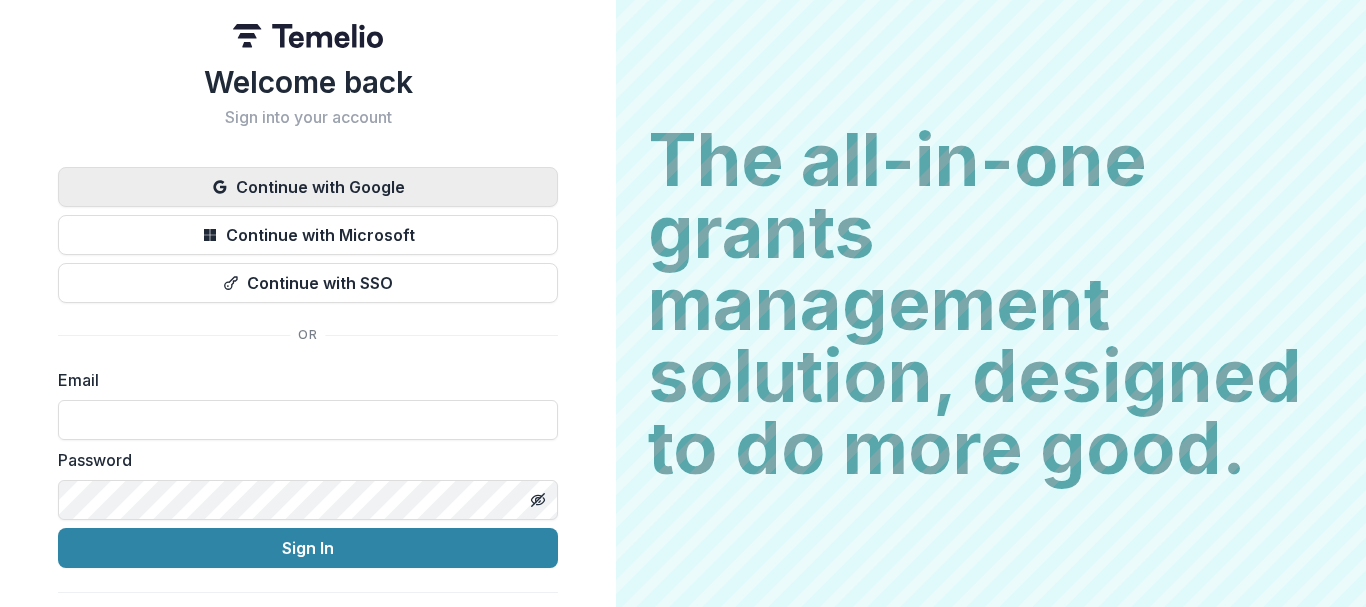 click on "Continue with Google" at bounding box center (308, 187) 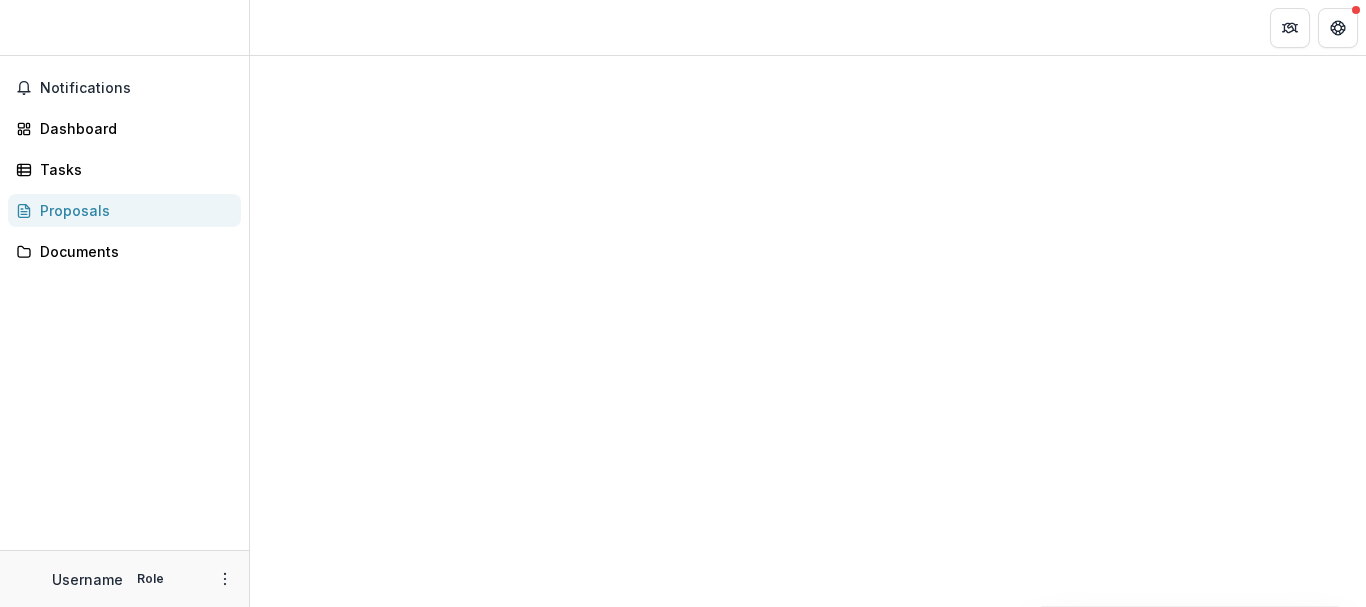 scroll, scrollTop: 0, scrollLeft: 0, axis: both 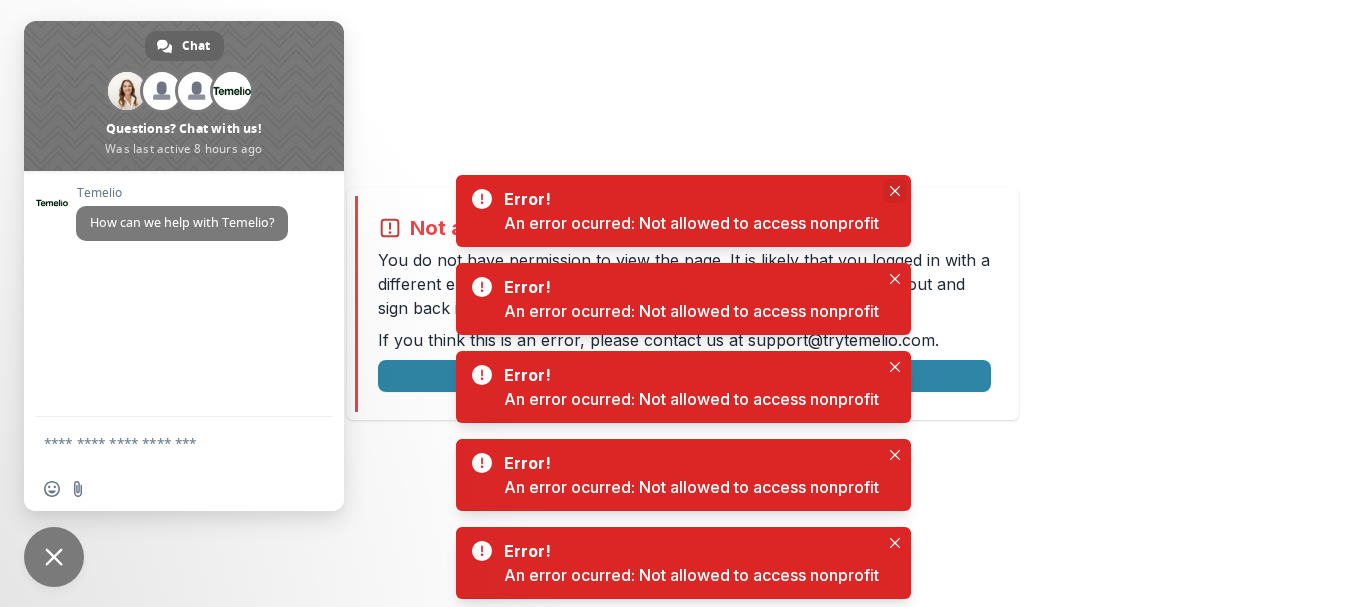 click at bounding box center [895, 191] 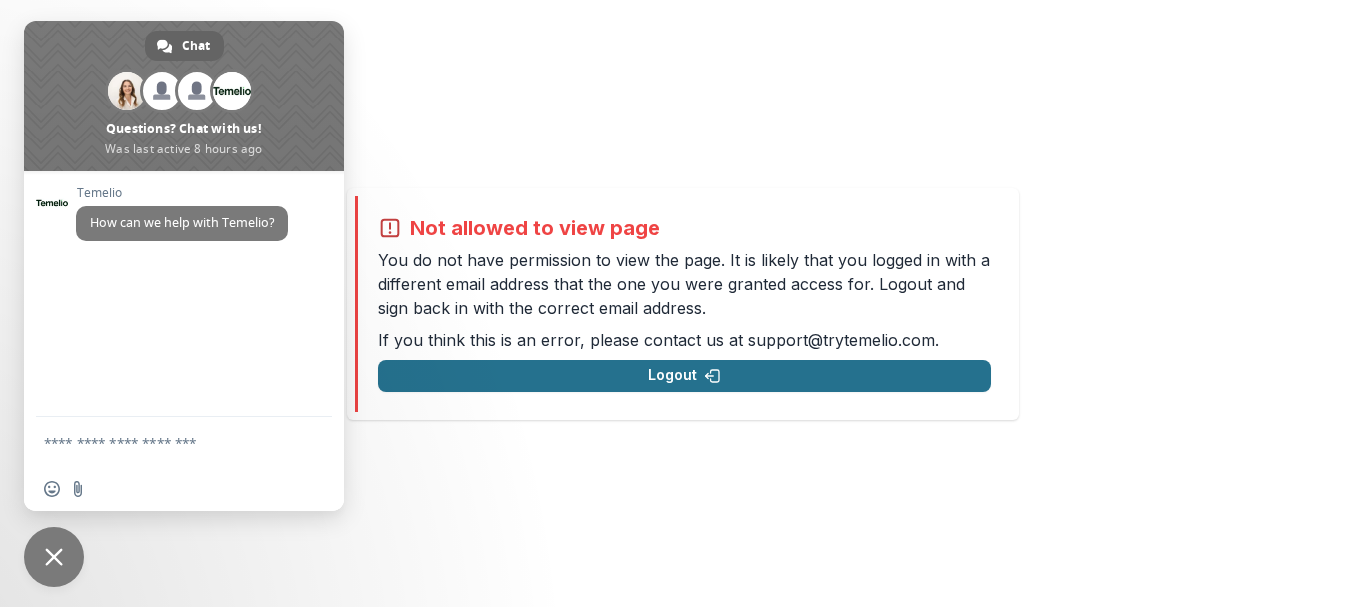 click on "Logout" at bounding box center (684, 376) 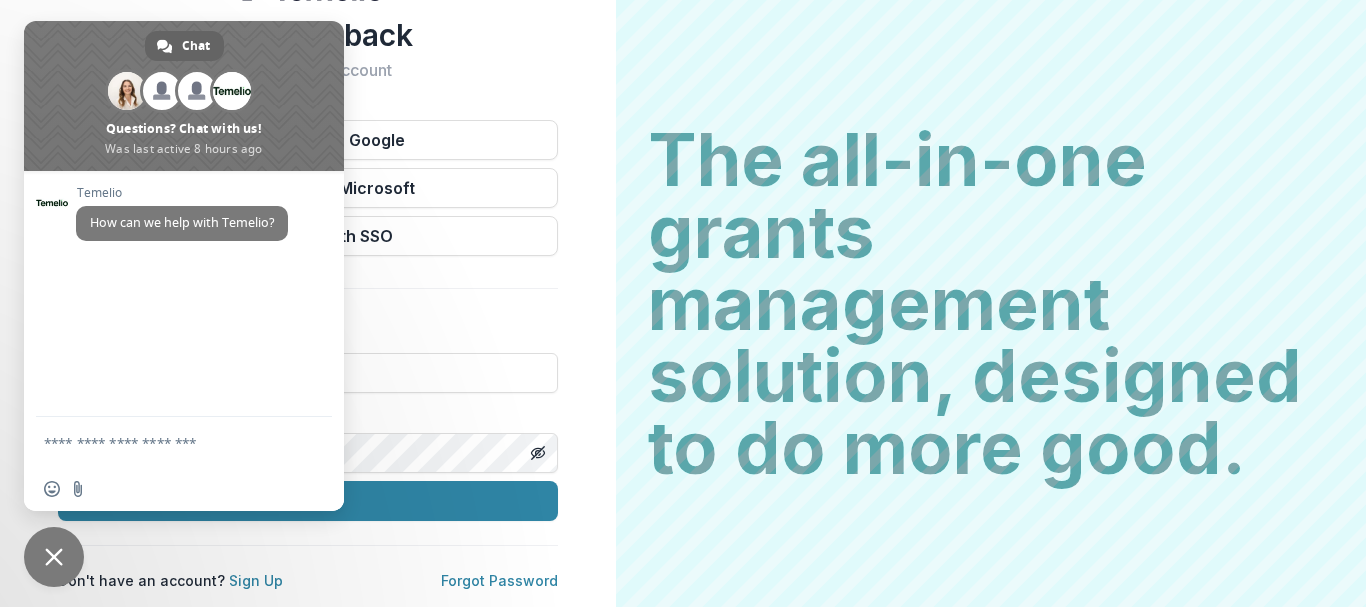 scroll, scrollTop: 0, scrollLeft: 0, axis: both 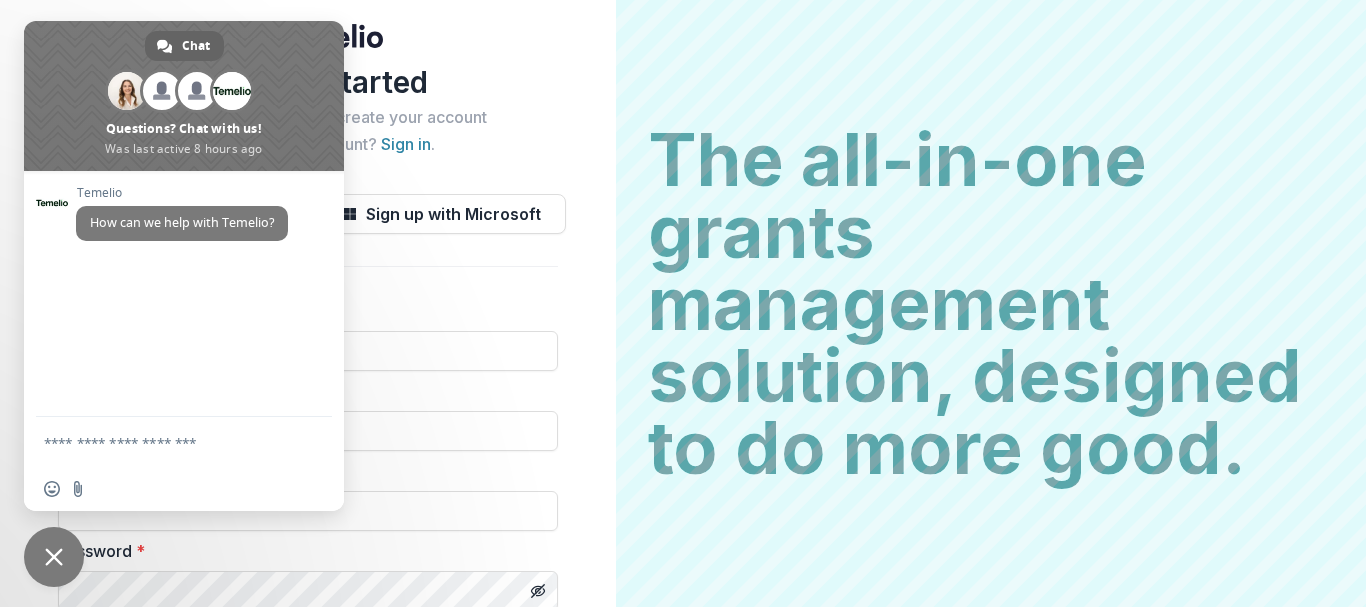 click on "Let's get started Enter your details below to create your account Already have an account?   Sign in . Sign up with Google Sign up with Microsoft Email * [EMAIL] * [LAST] * Password * Is least 8 characters long Contains at least one special character Contains at least one uppercase letter Contains at least one lowercase letter Contains at least one number Confirm Password * Create Account" at bounding box center (308, 478) 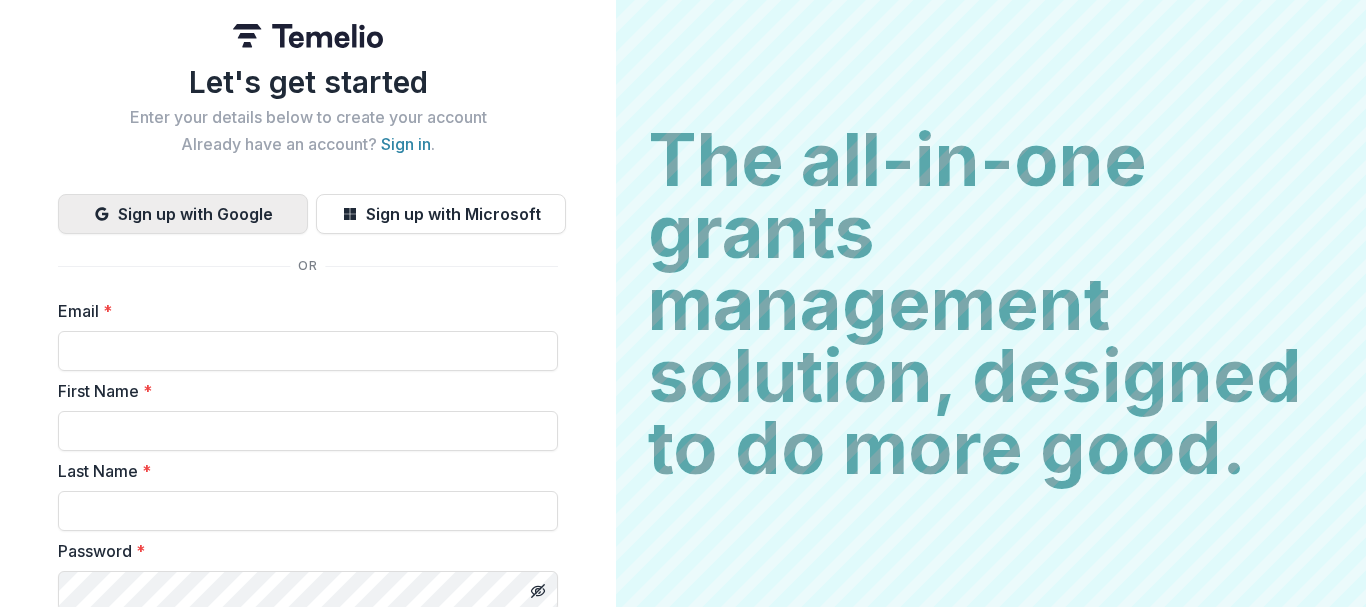 click on "Sign up with Google" at bounding box center (183, 214) 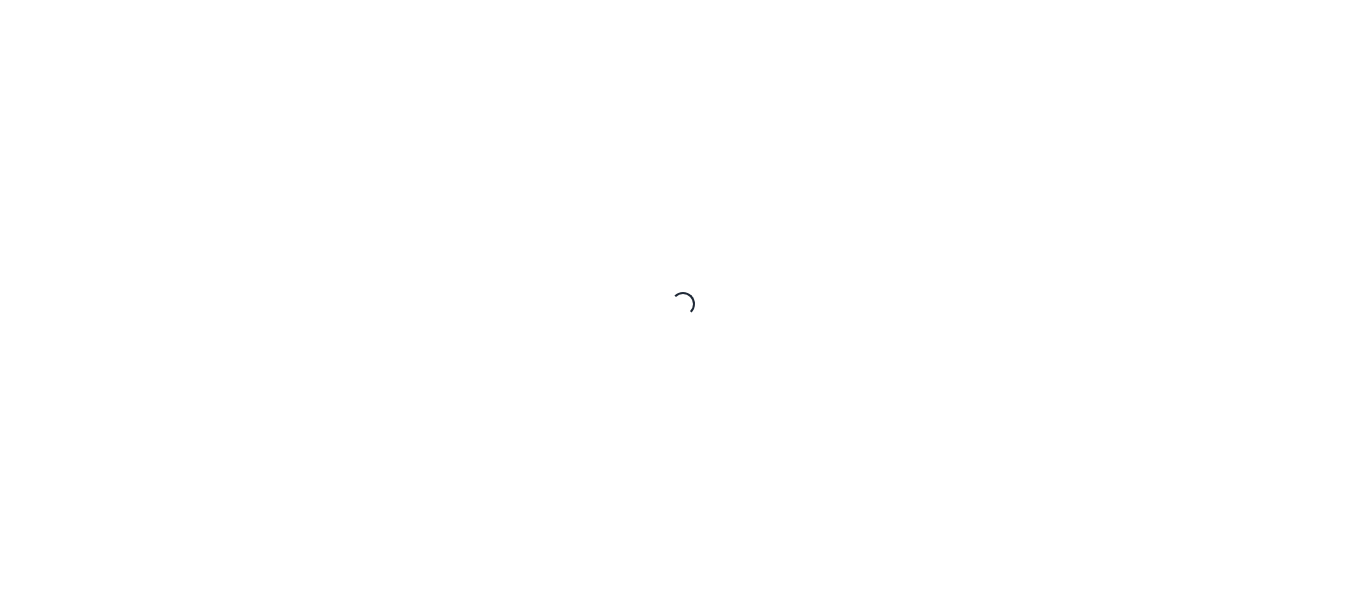scroll, scrollTop: 0, scrollLeft: 0, axis: both 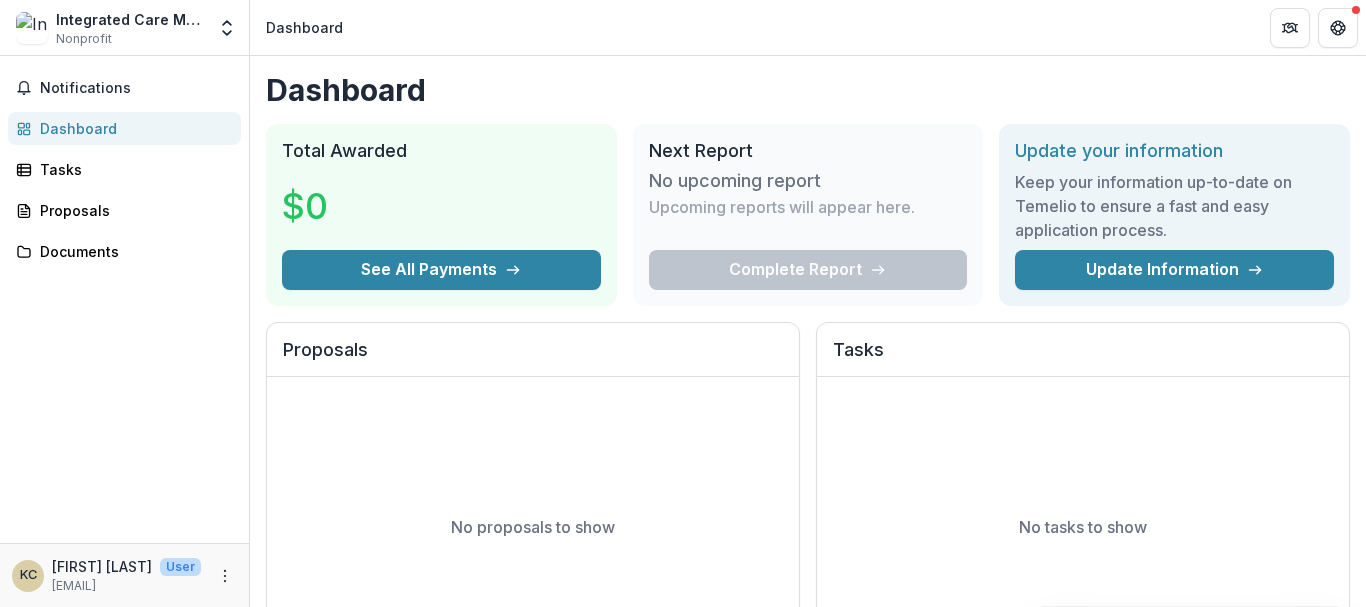 click on "Dashboard Total Awarded $0 See All Payments Next Report No upcoming report Upcoming reports will appear here. Complete Report Update your information Keep your information up-to-date on Temelio to ensure a fast and easy application process. Update Information Proposals No proposals to show Viewing  0  of  0 View All Tasks No tasks to show Viewing  0  of  0 View All Grant Payments Grant Foundation Grant amount awarded Payment Amount Linked Contingencies Payment date Grant start date Grant end date Payment status No data available No payments to show Viewing  0  payments" at bounding box center [808, 672] 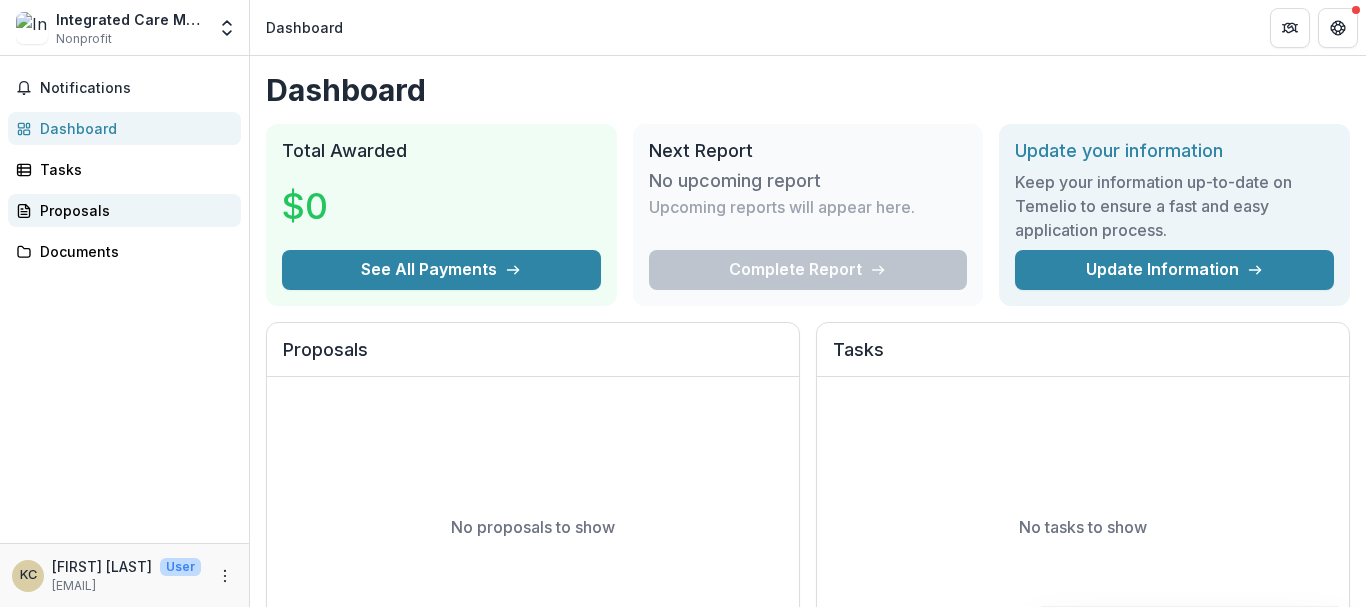 click on "Proposals" at bounding box center [124, 210] 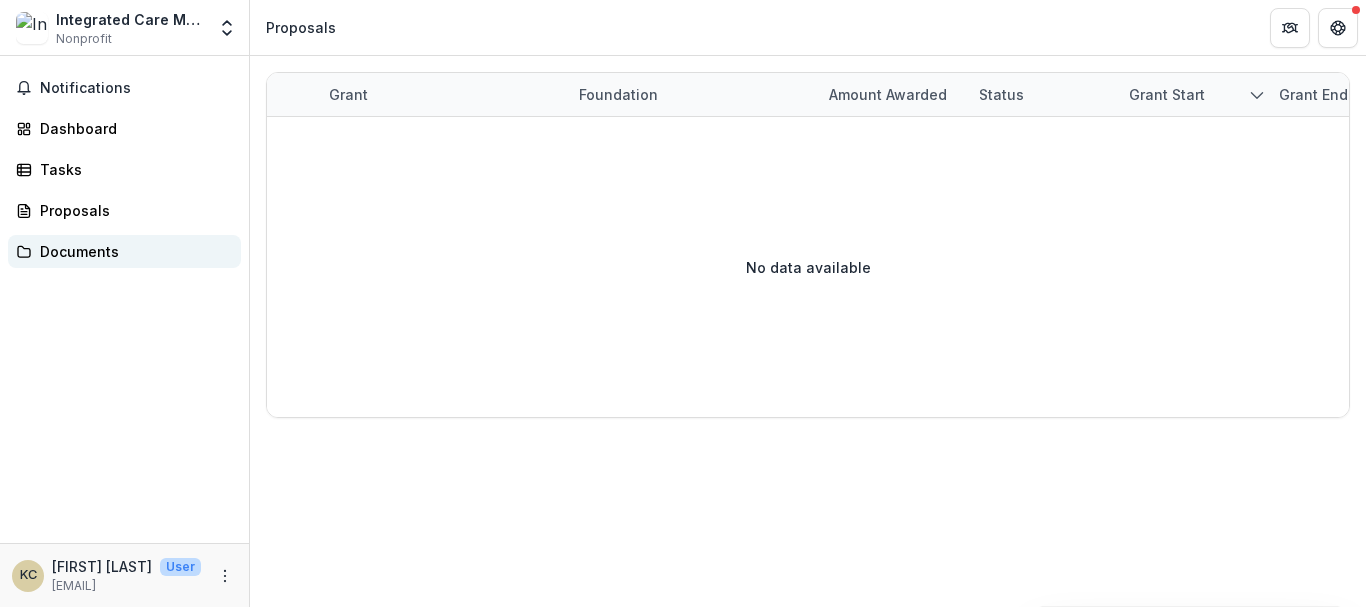 click on "Documents" at bounding box center [132, 251] 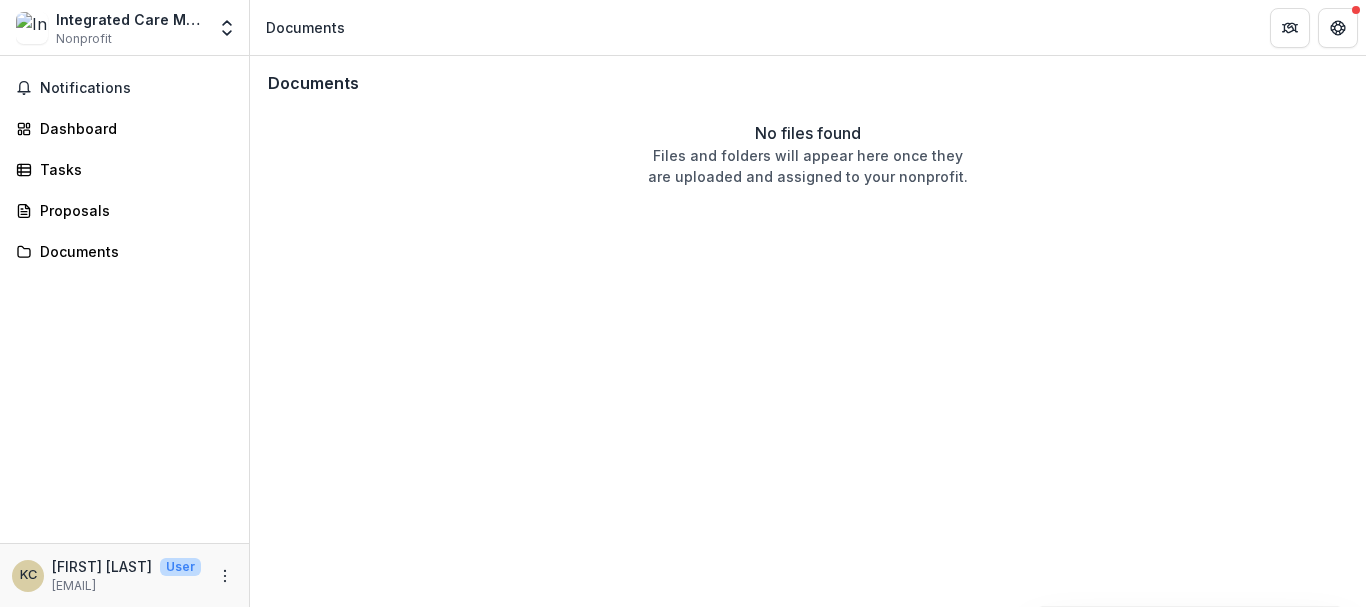 click on "No files found Files and folders will appear here once they are uploaded and assigned to your nonprofit." at bounding box center [808, 154] 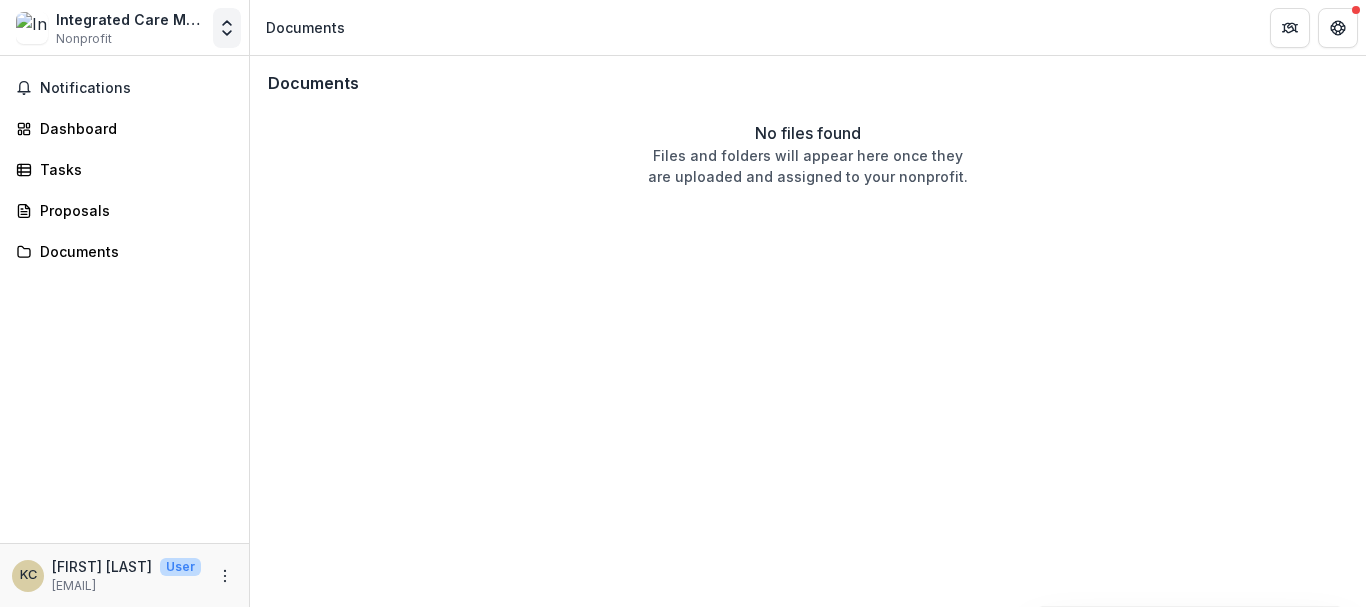 click 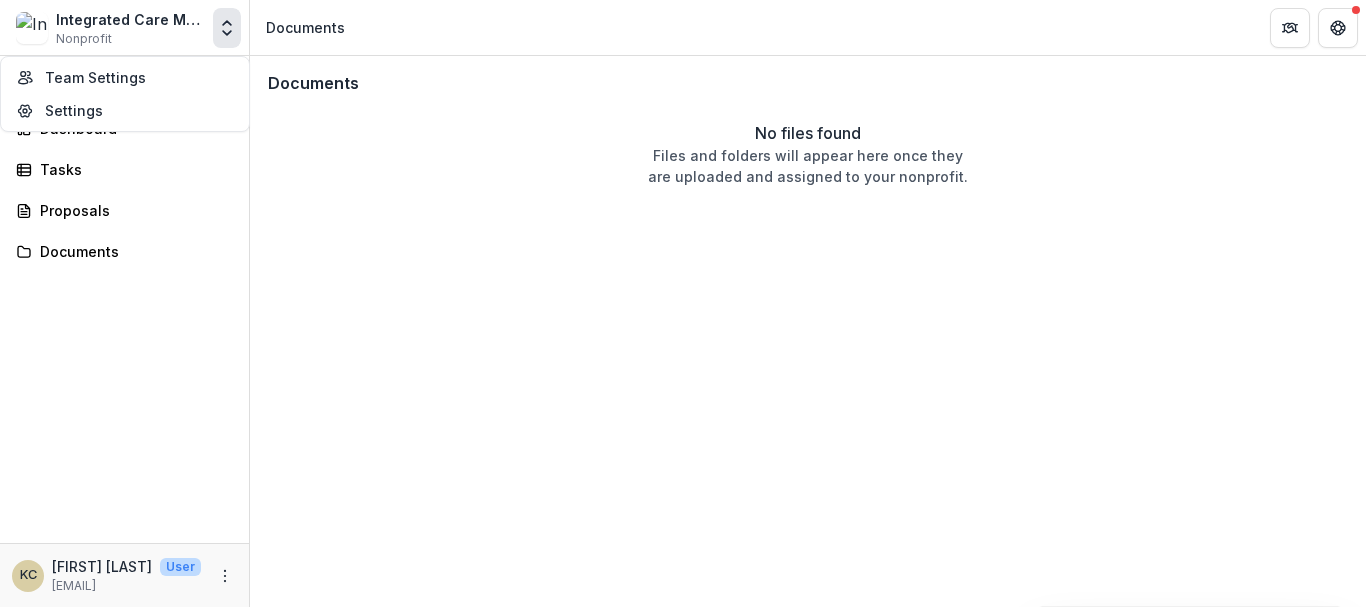 click on "Documents No files found Files and folders will appear here once they are uploaded and assigned to your nonprofit.
To pick up a draggable item, press the space bar.
While dragging, use the arrow keys to move the item.
Press space again to drop the item in its new position, or press escape to cancel." at bounding box center (808, 331) 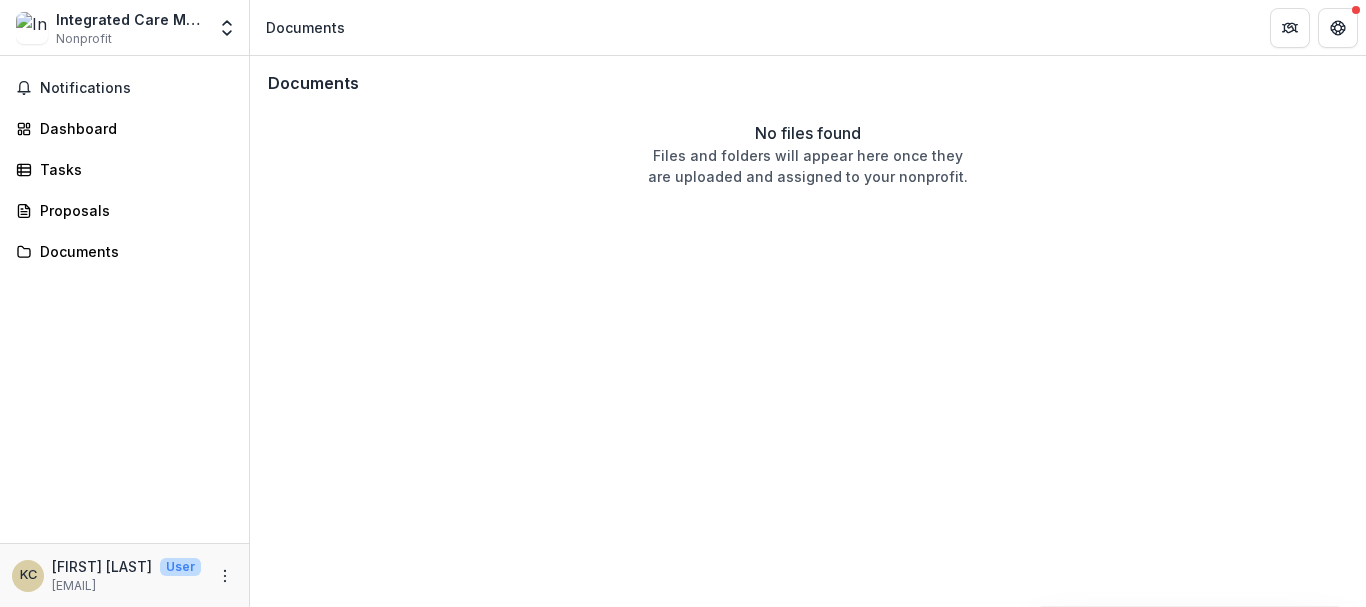 click on "Documents" at bounding box center (808, 83) 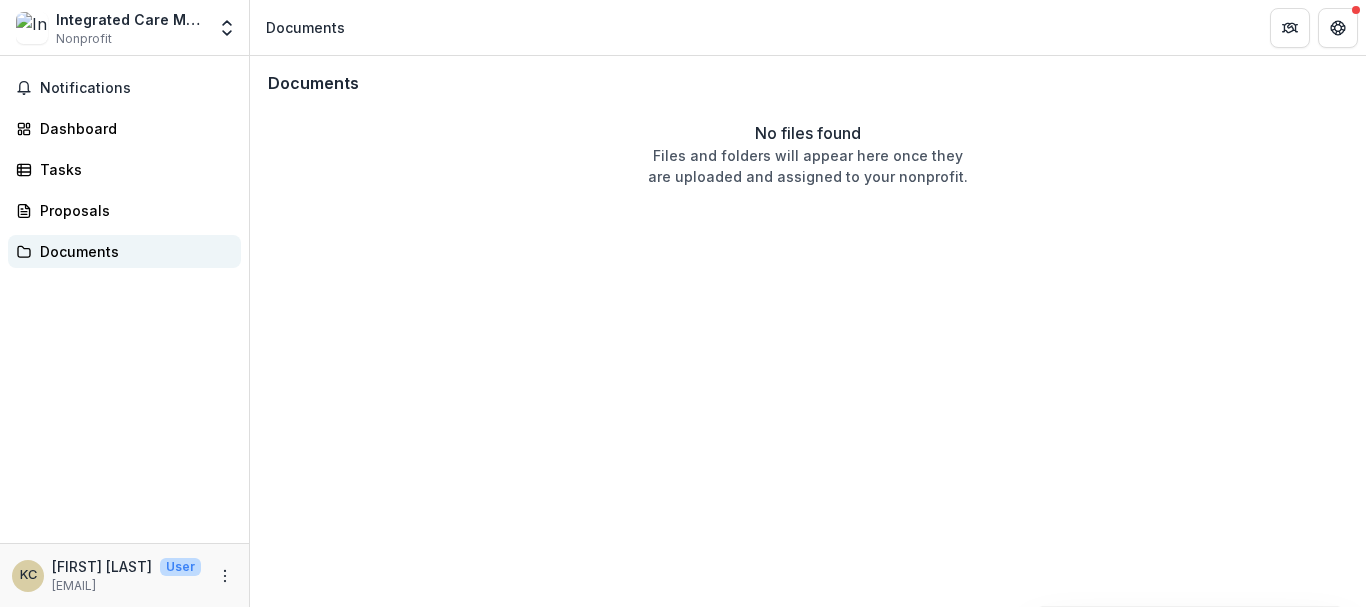 click on "Documents" at bounding box center (132, 251) 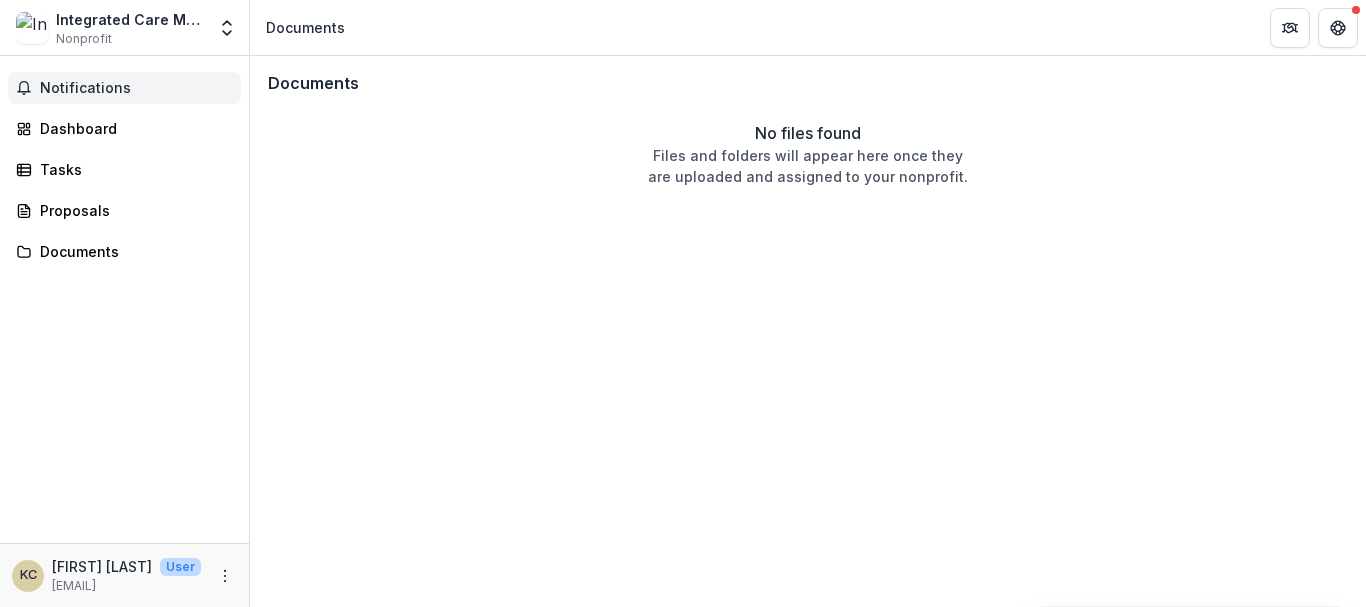 click on "Notifications" at bounding box center [124, 88] 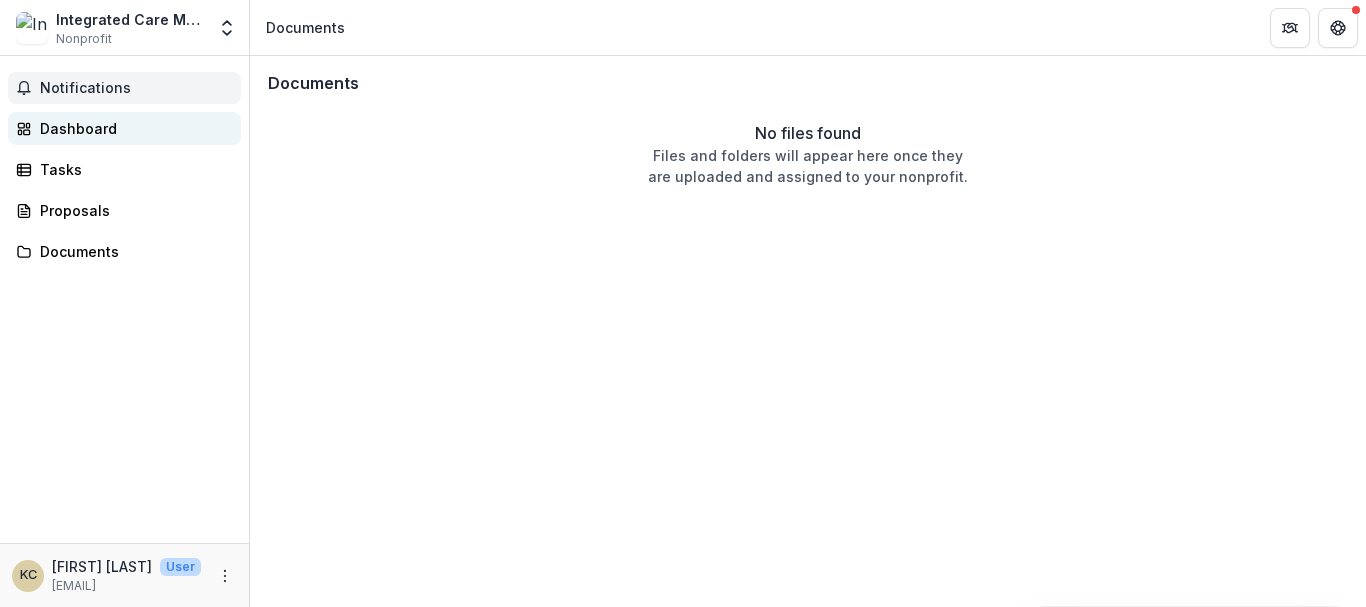 click on "Dashboard" at bounding box center (132, 128) 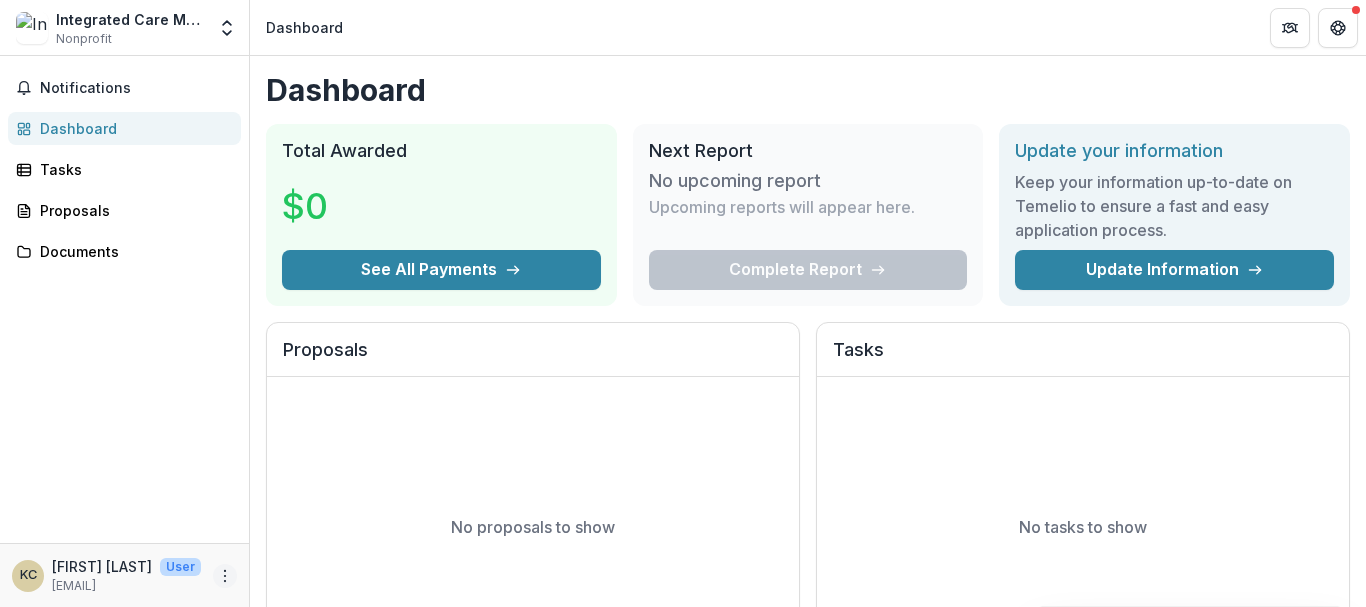 click 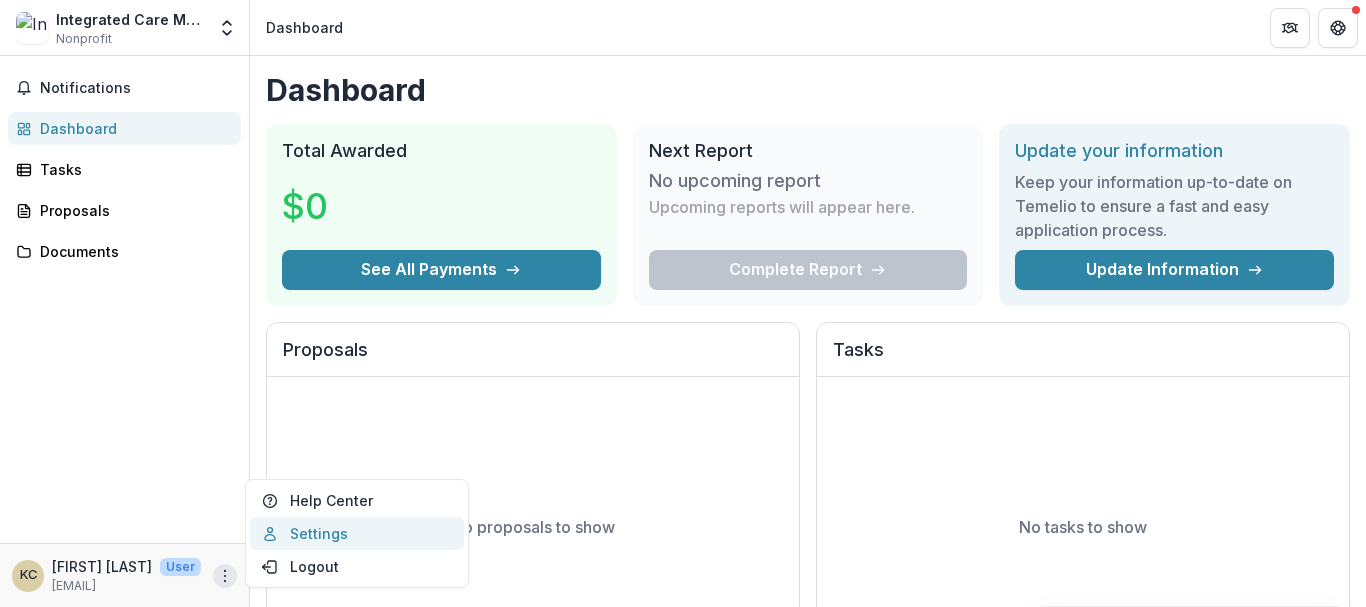 click on "Settings" at bounding box center [357, 533] 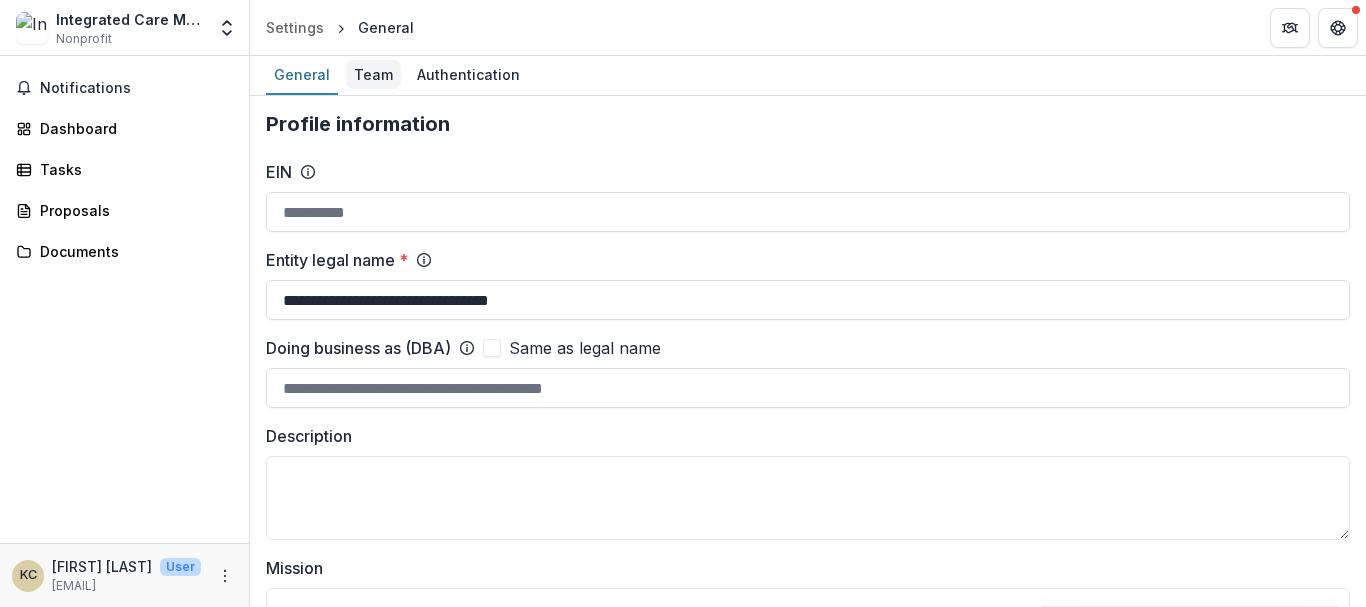 click on "Team" at bounding box center (373, 74) 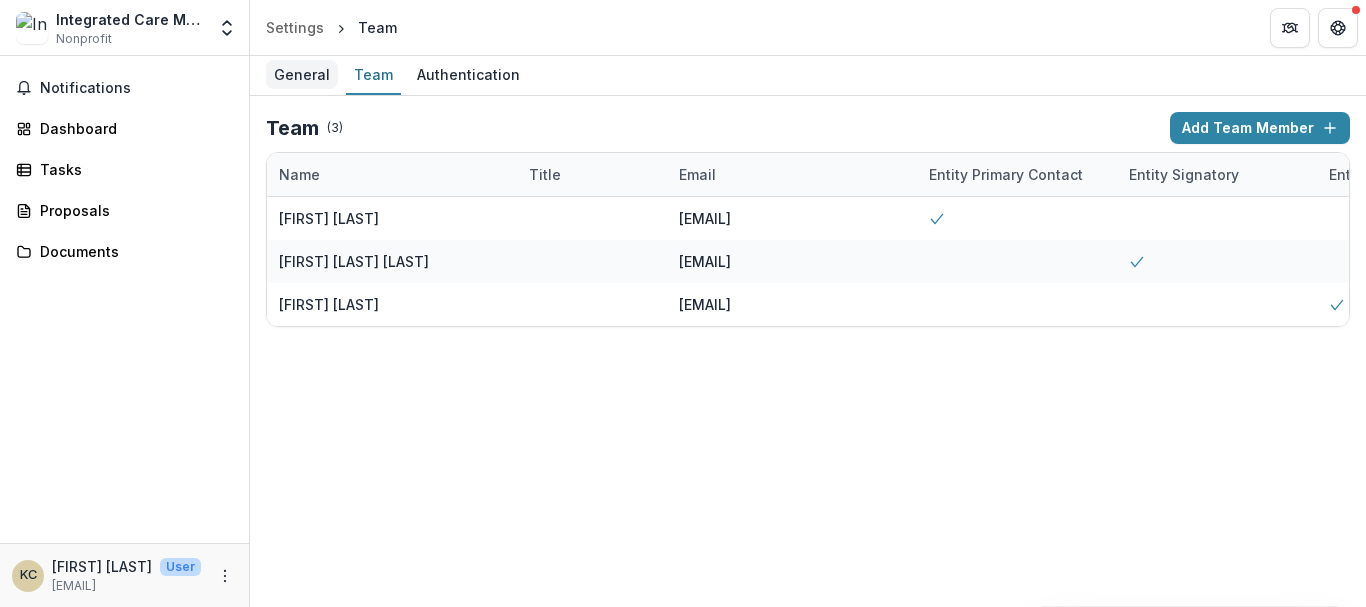 click on "General" at bounding box center [302, 74] 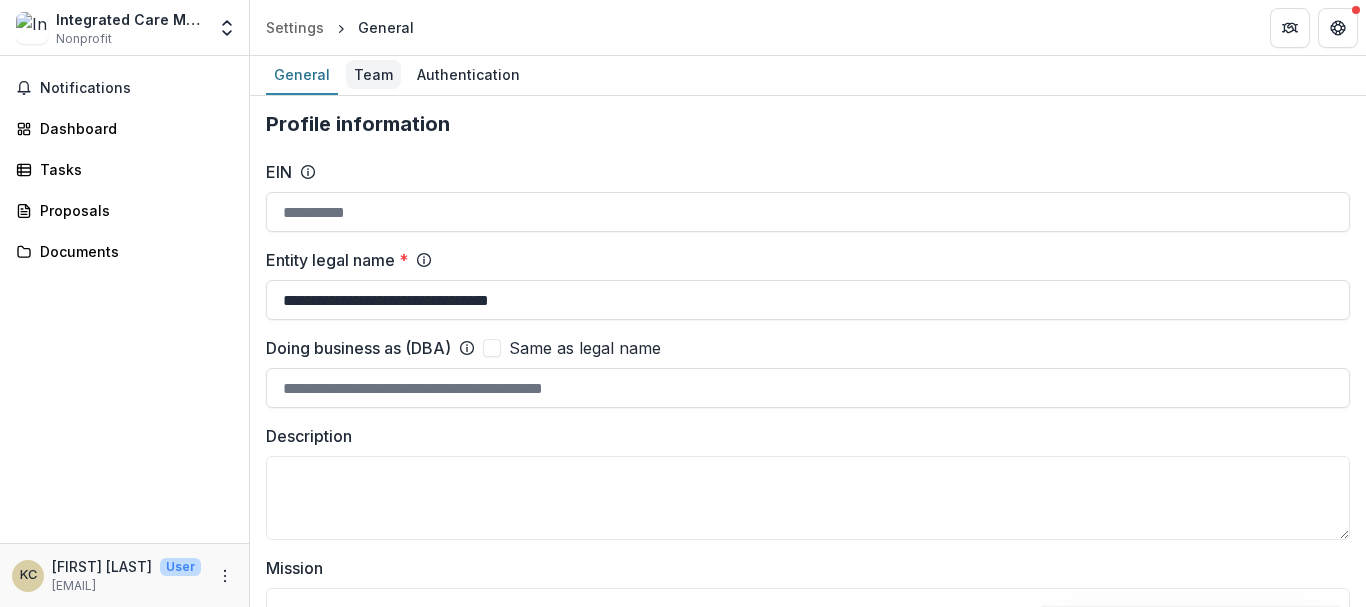 click on "Team" at bounding box center (373, 74) 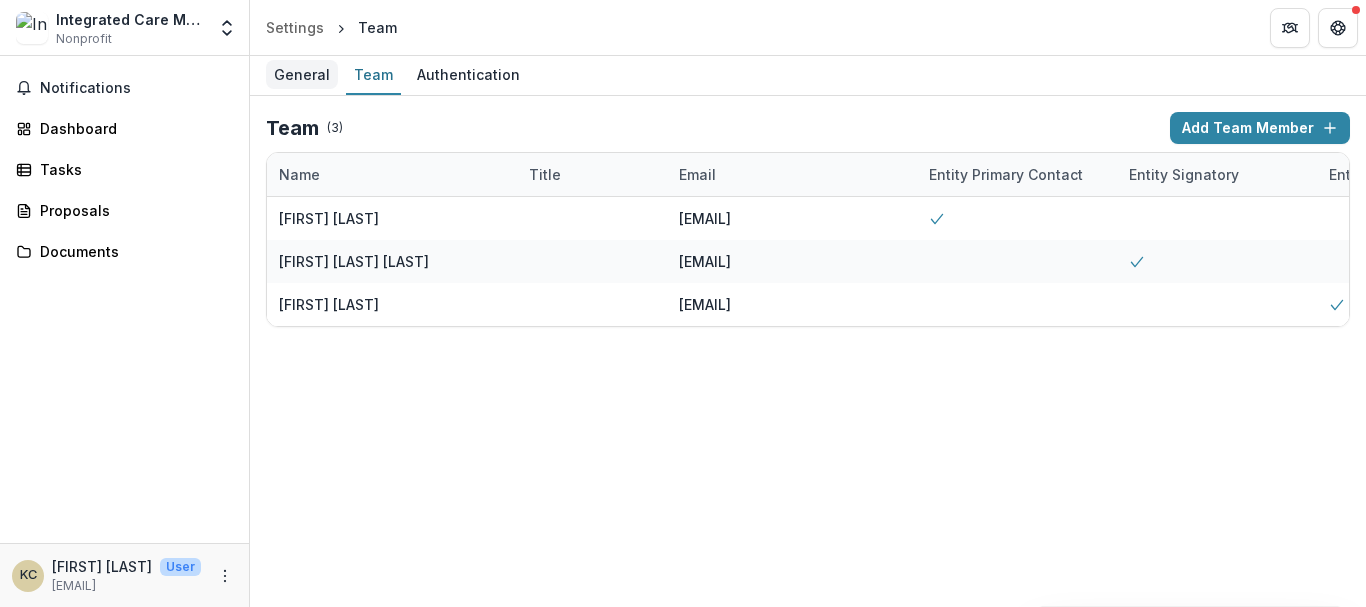 click on "General" at bounding box center [302, 74] 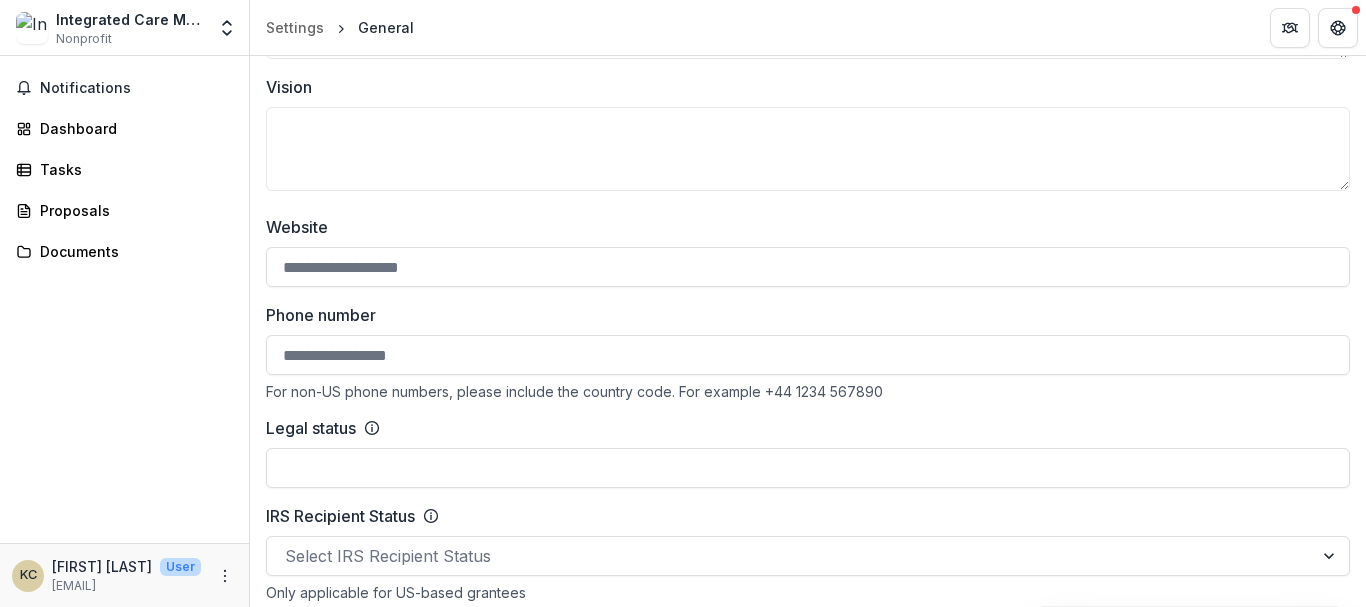 scroll, scrollTop: 0, scrollLeft: 0, axis: both 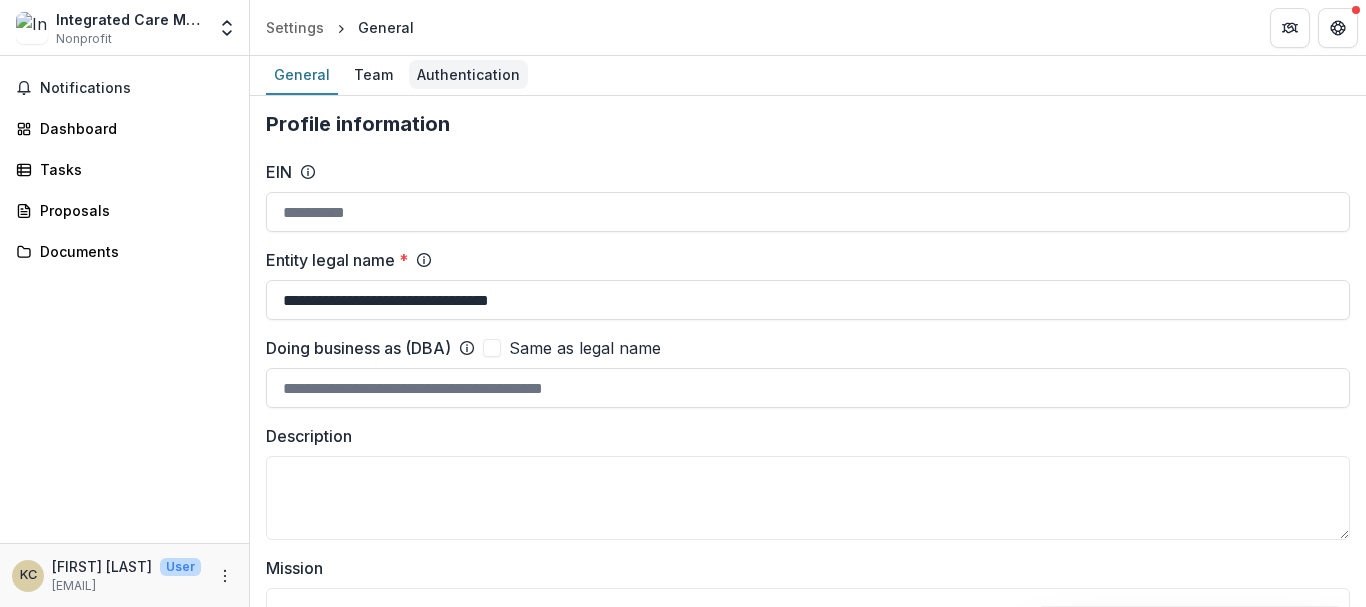 click on "Authentication" at bounding box center [468, 74] 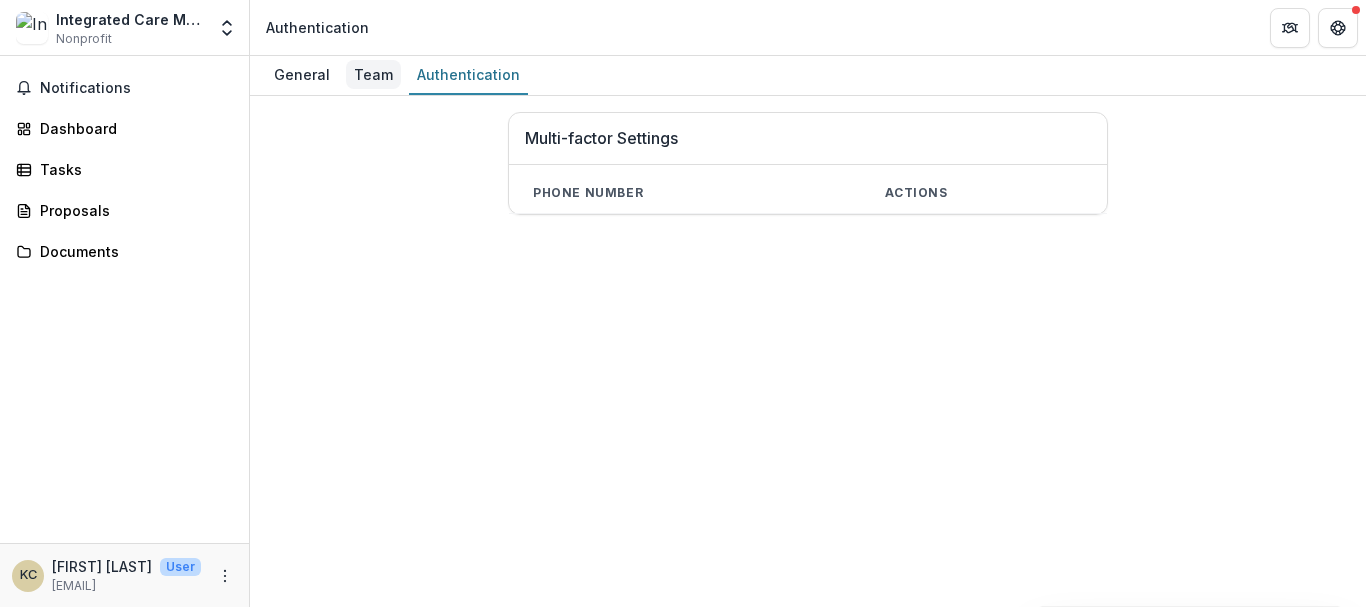 click on "Team" at bounding box center (373, 74) 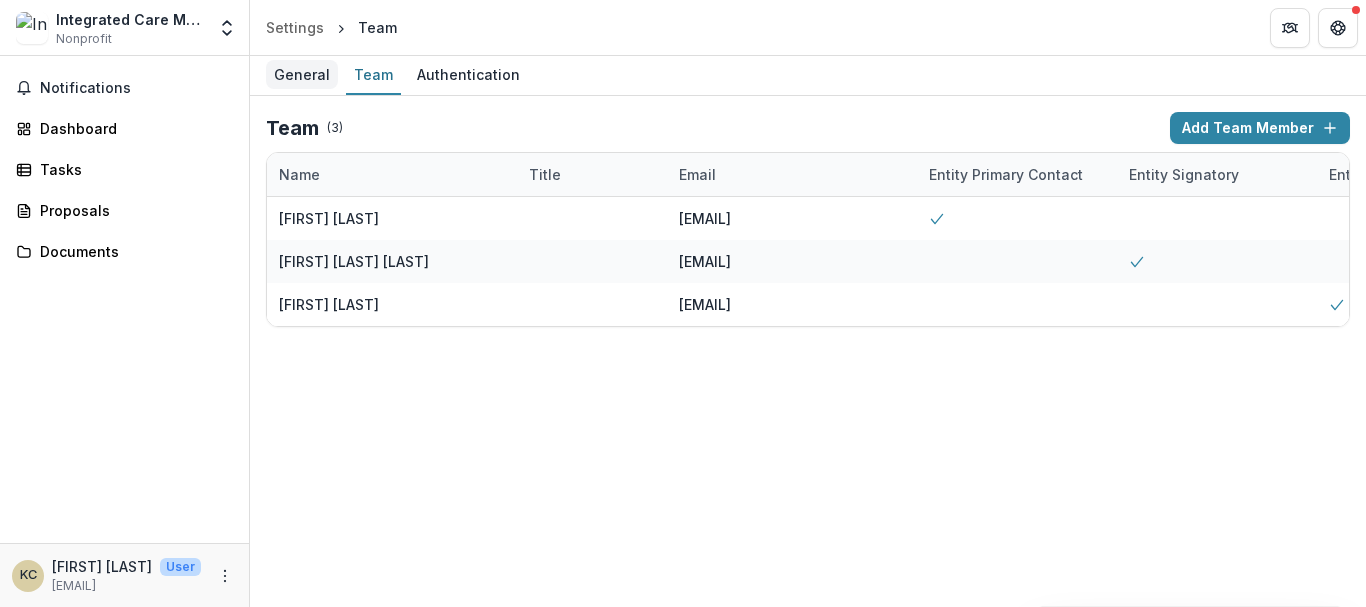 click on "General" at bounding box center [302, 74] 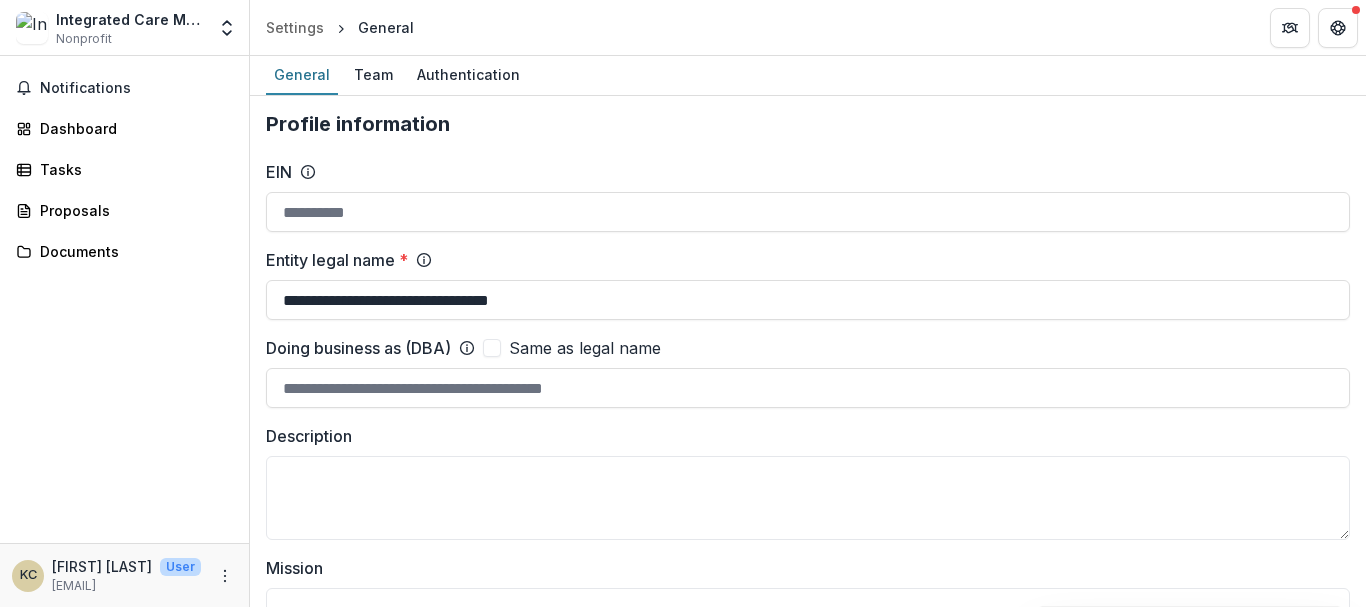 click on "General" at bounding box center [386, 27] 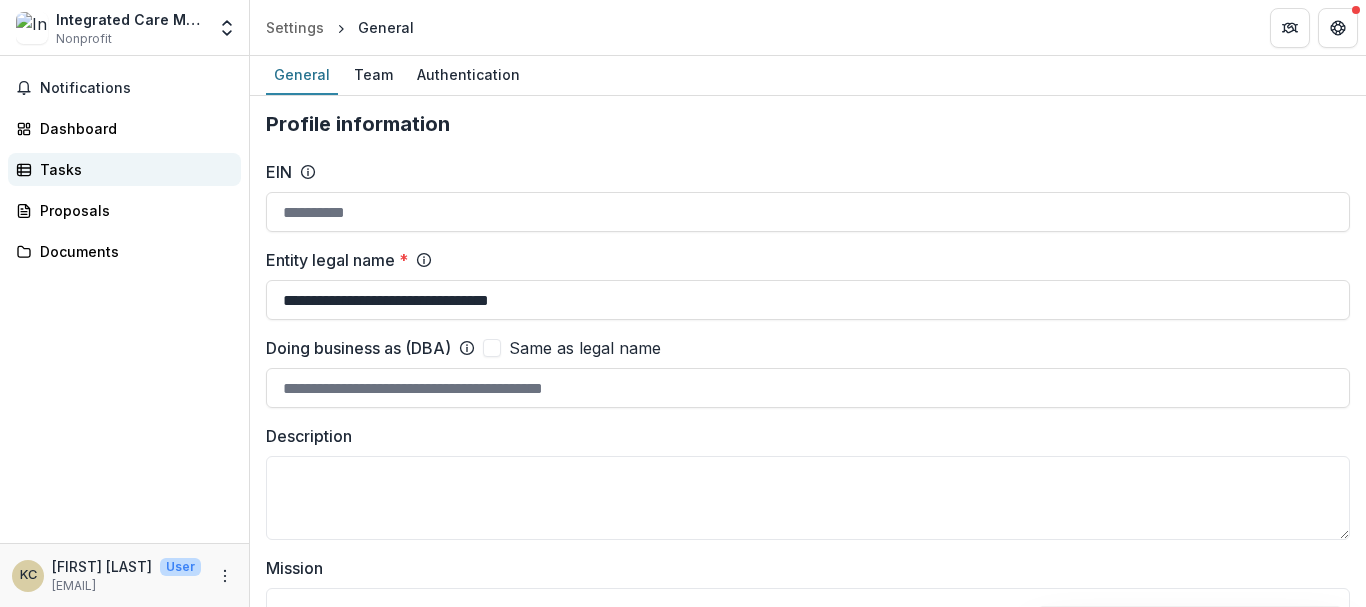 click on "Tasks" at bounding box center (132, 169) 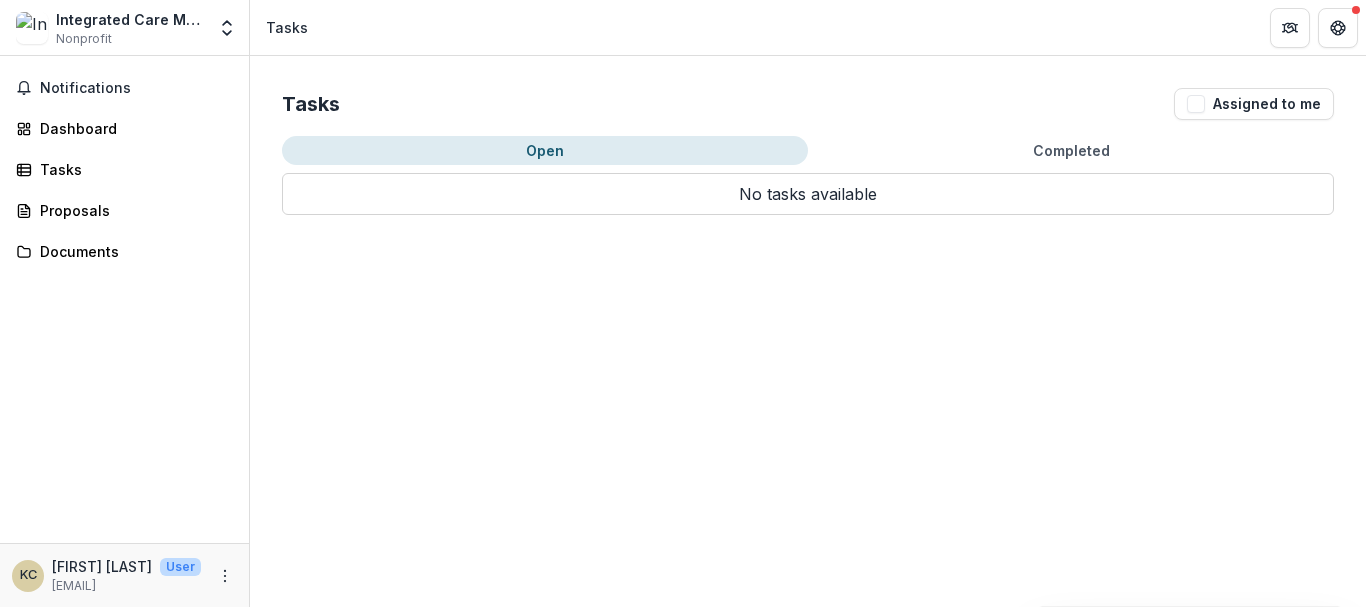 click on "Notifications Dashboard Tasks Proposals Documents" at bounding box center (124, 299) 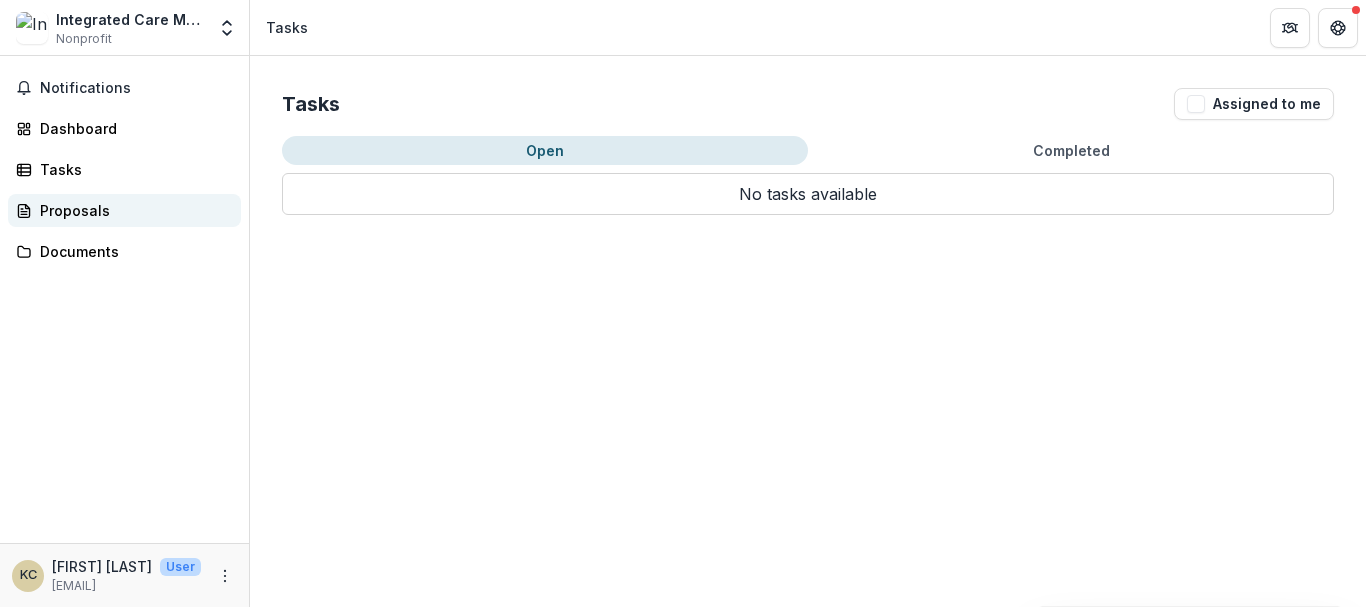 click on "Proposals" at bounding box center (132, 210) 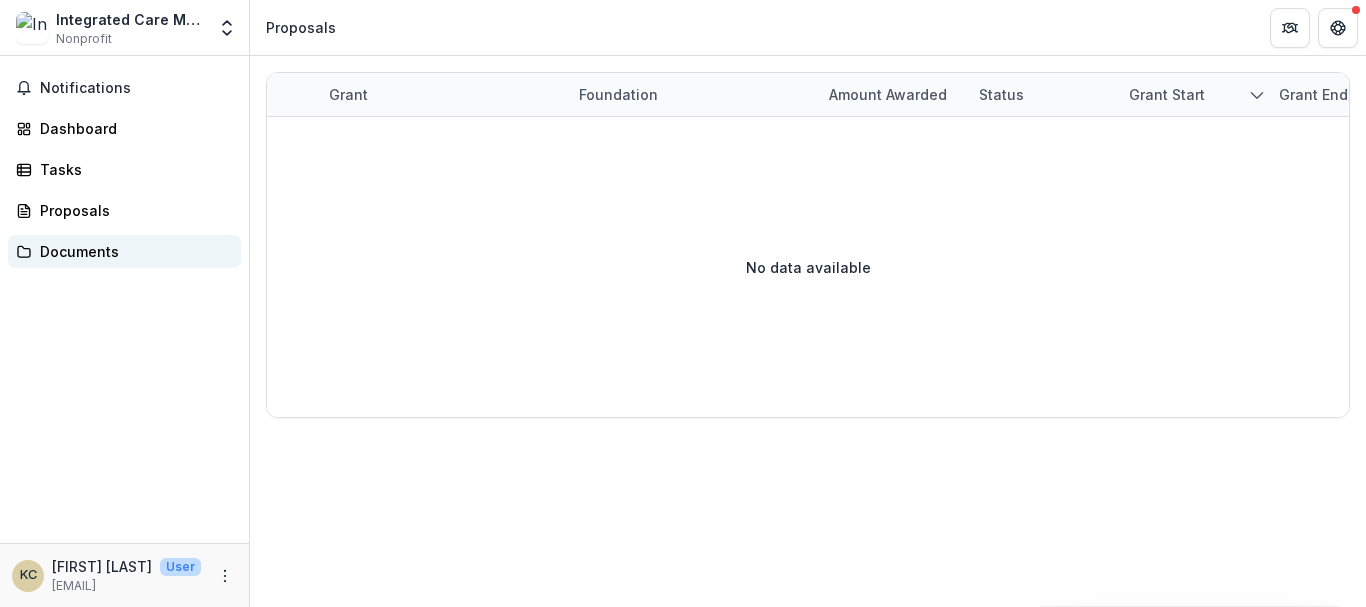 click on "Documents" at bounding box center [132, 251] 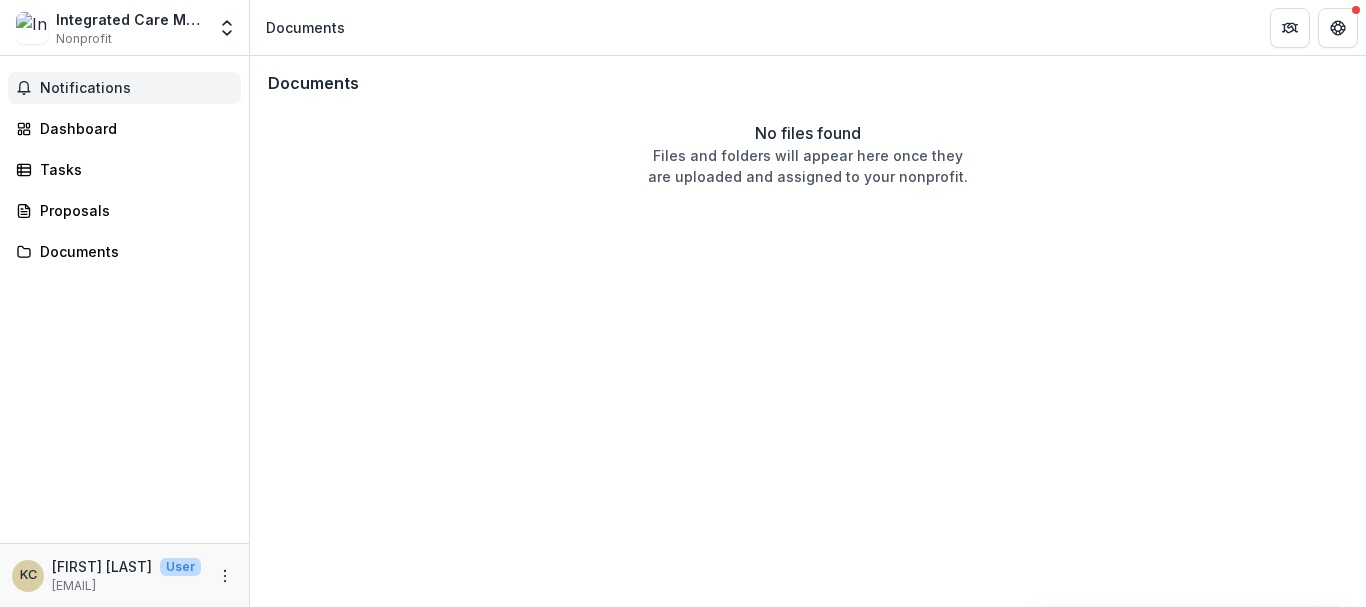 click on "Notifications" at bounding box center (136, 88) 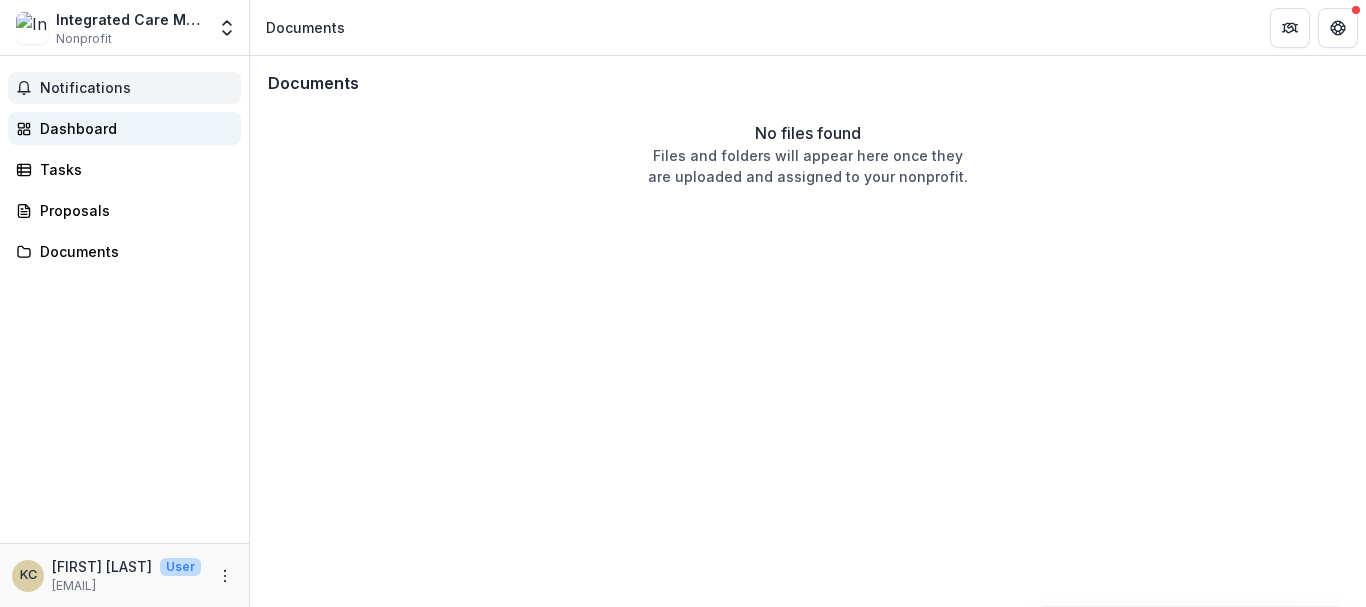 click on "Dashboard" at bounding box center [132, 128] 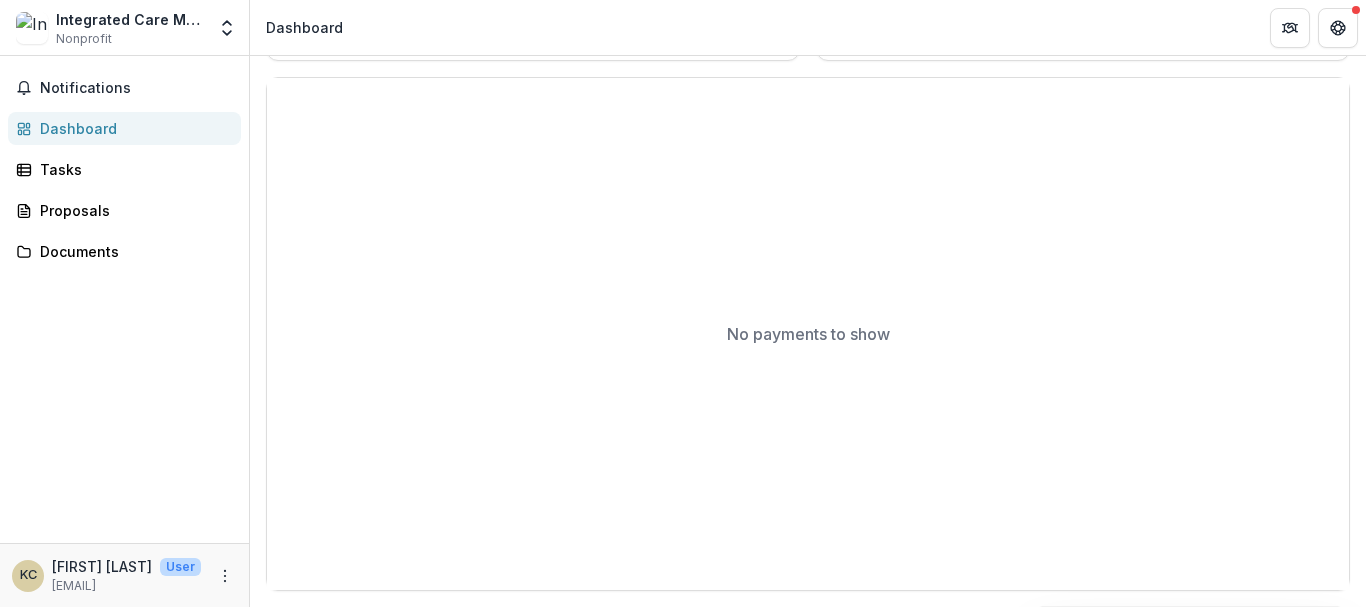 scroll, scrollTop: 0, scrollLeft: 0, axis: both 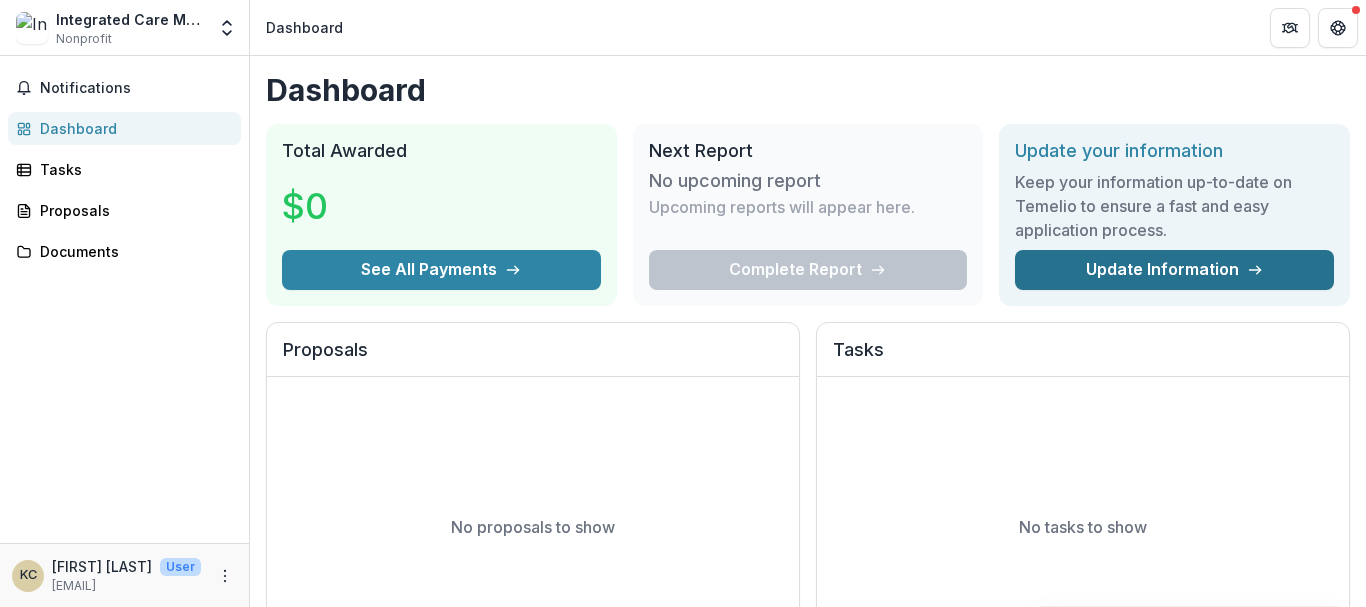 click on "Update Information" at bounding box center [1174, 270] 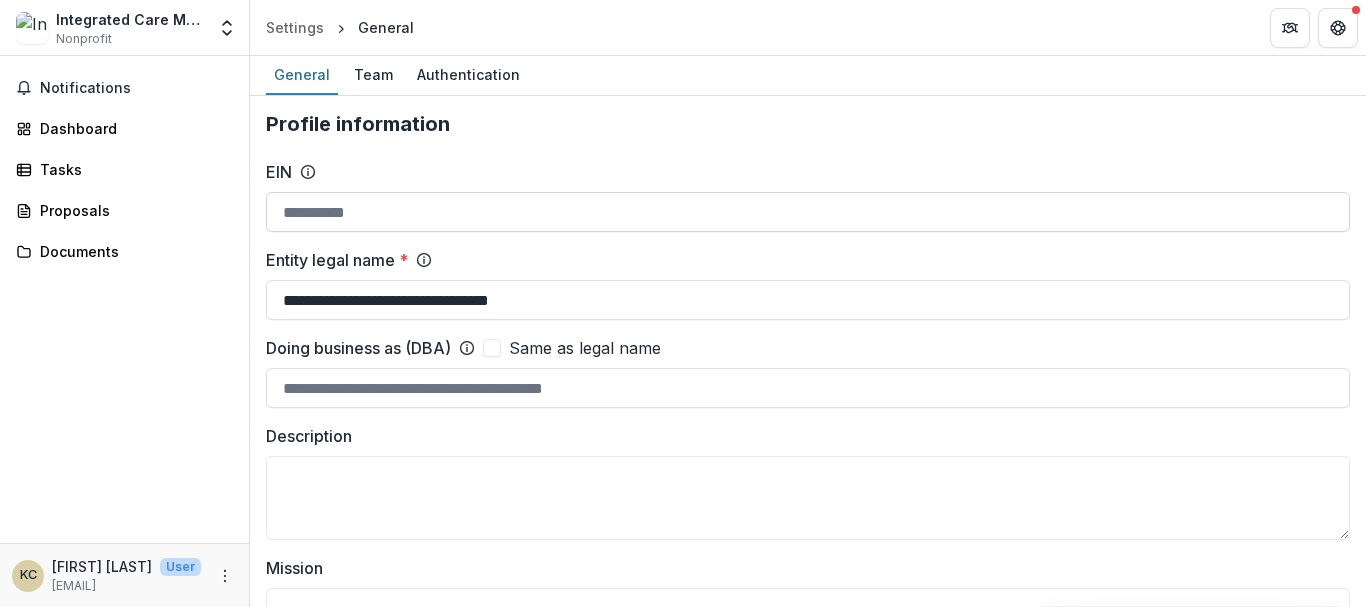 click on "EIN" at bounding box center [808, 212] 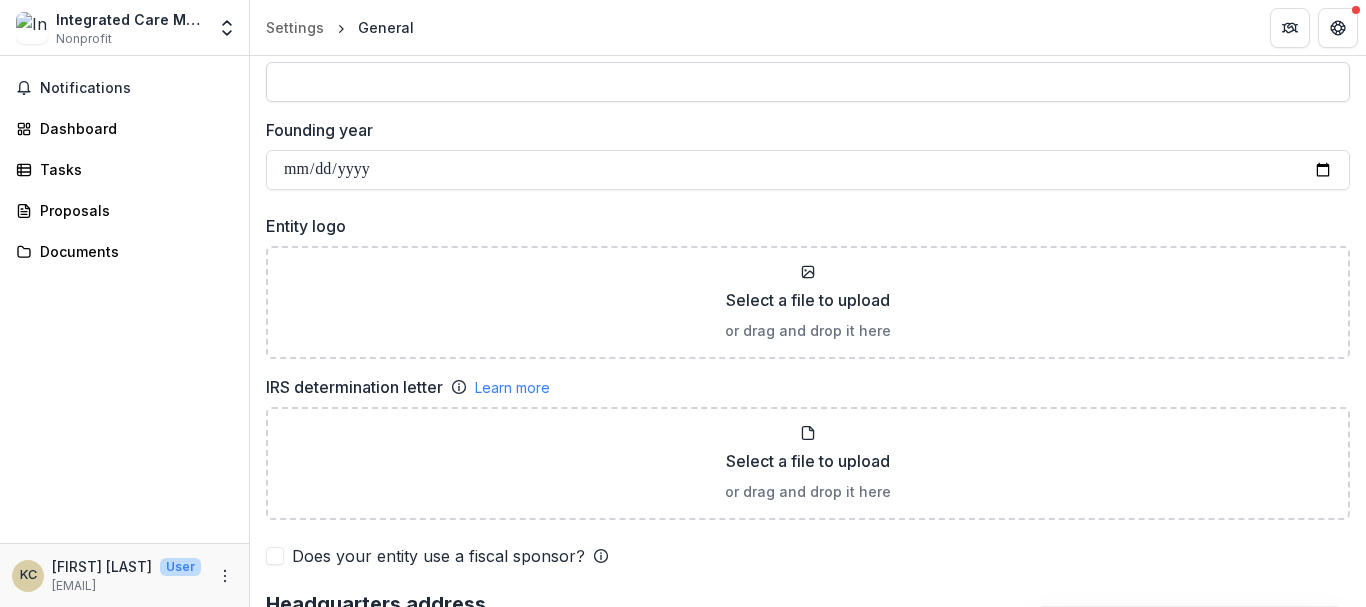 scroll, scrollTop: 1300, scrollLeft: 0, axis: vertical 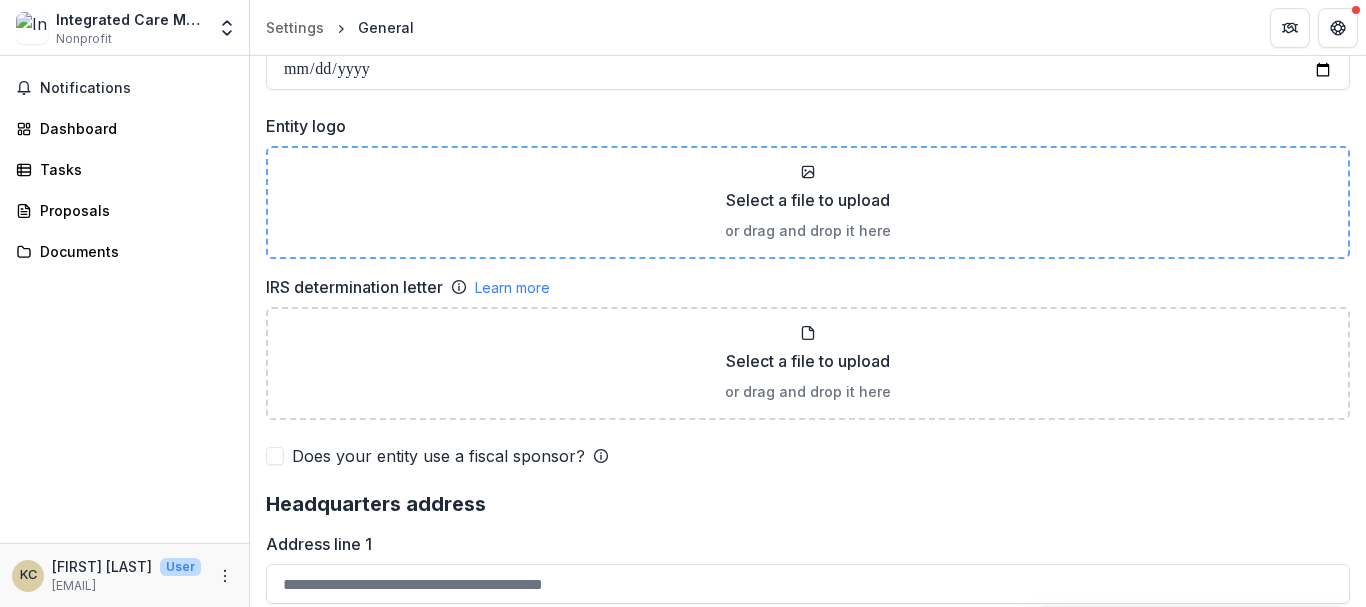 click on "Select a file to upload" at bounding box center [808, 200] 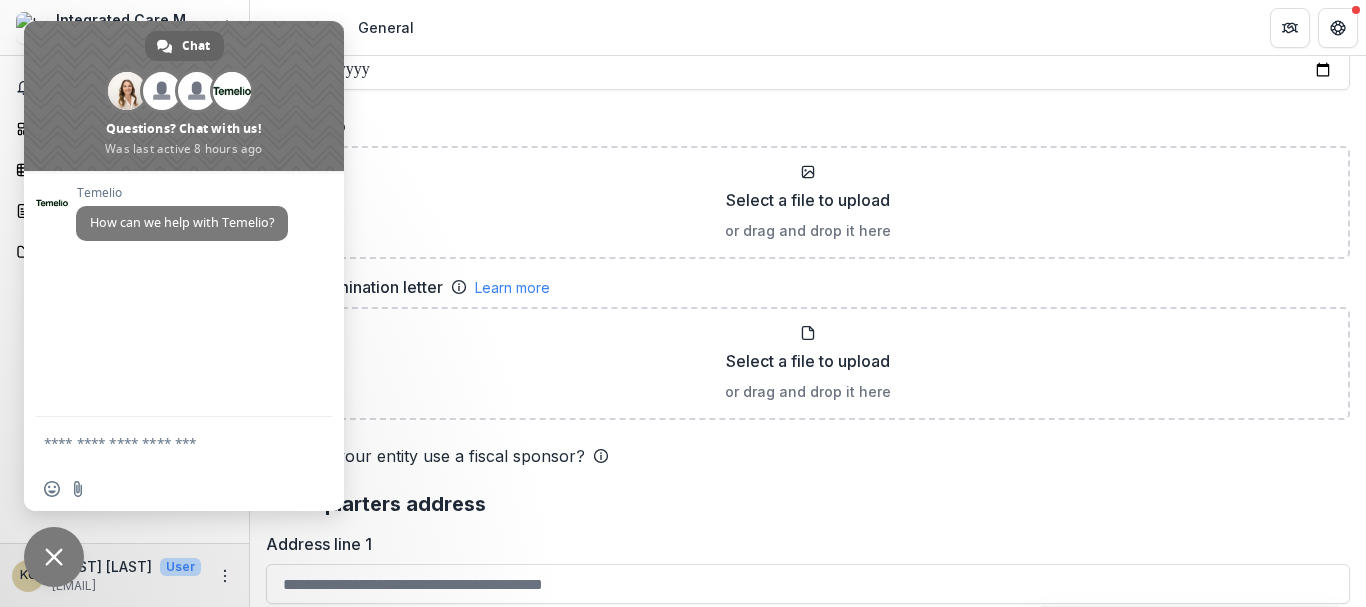 click at bounding box center (54, 557) 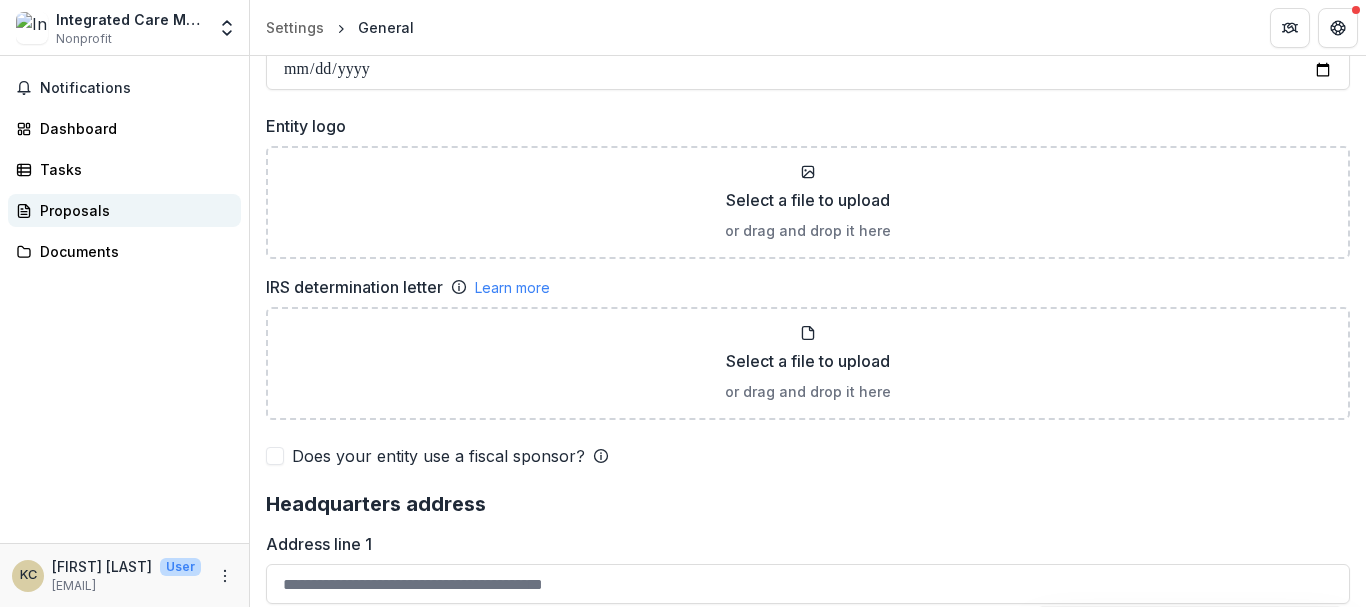 click on "Proposals" at bounding box center [132, 210] 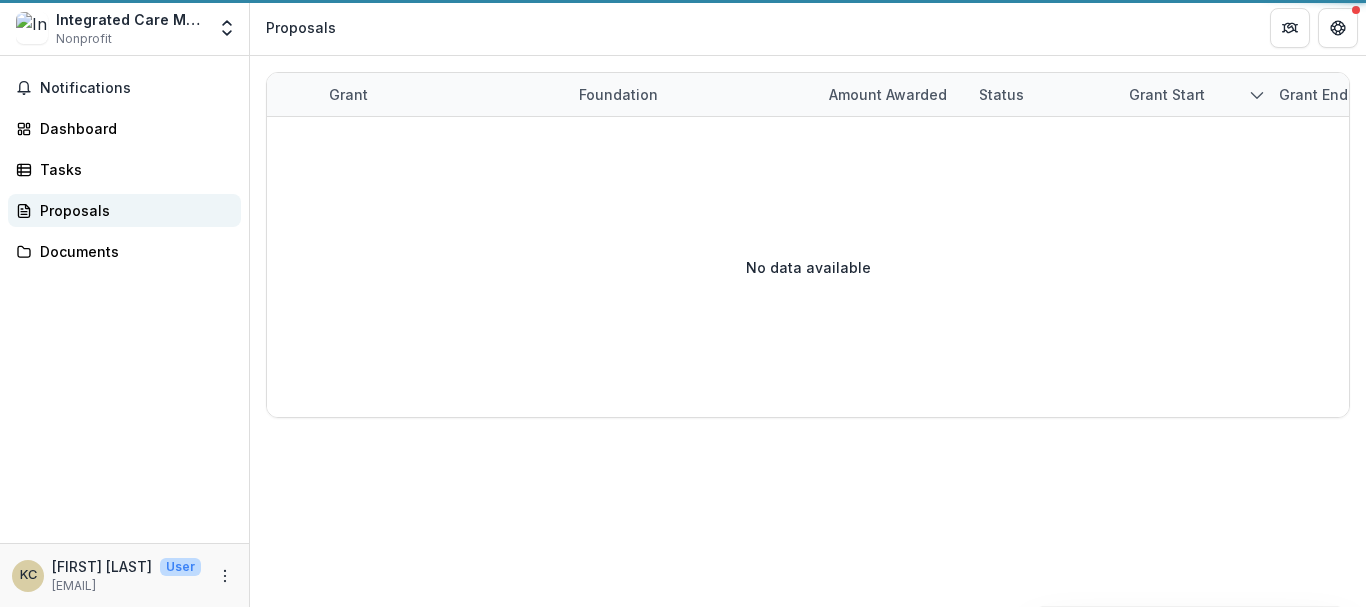 scroll, scrollTop: 0, scrollLeft: 0, axis: both 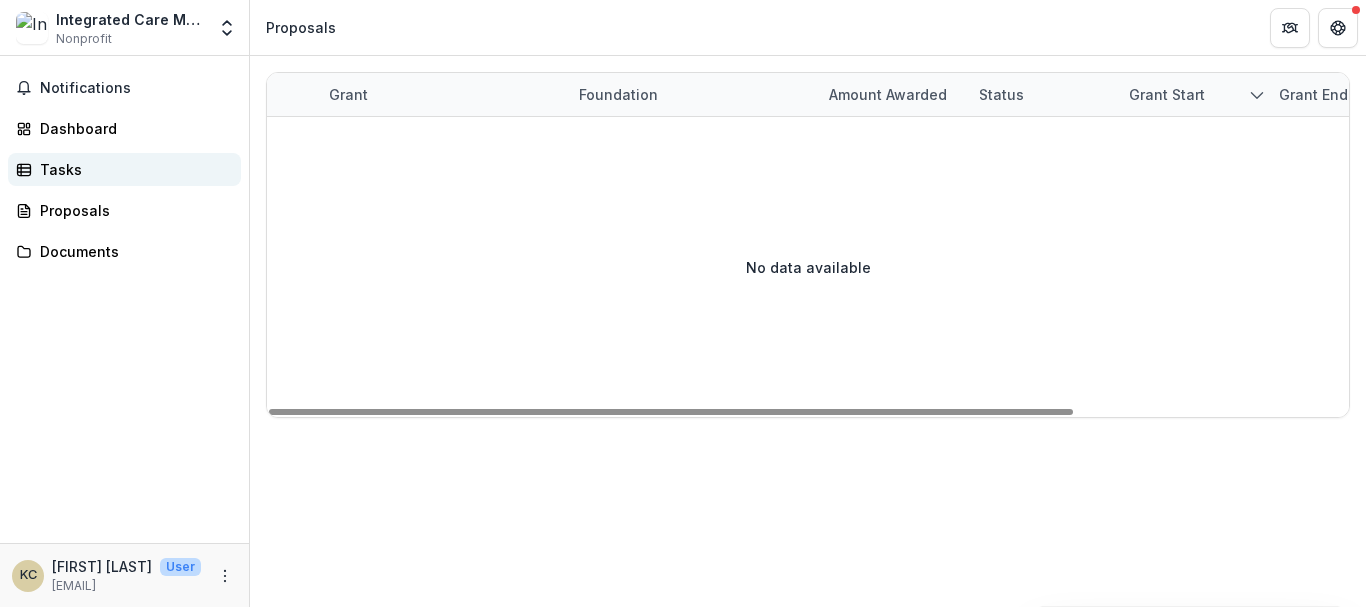 click on "Tasks" at bounding box center (132, 169) 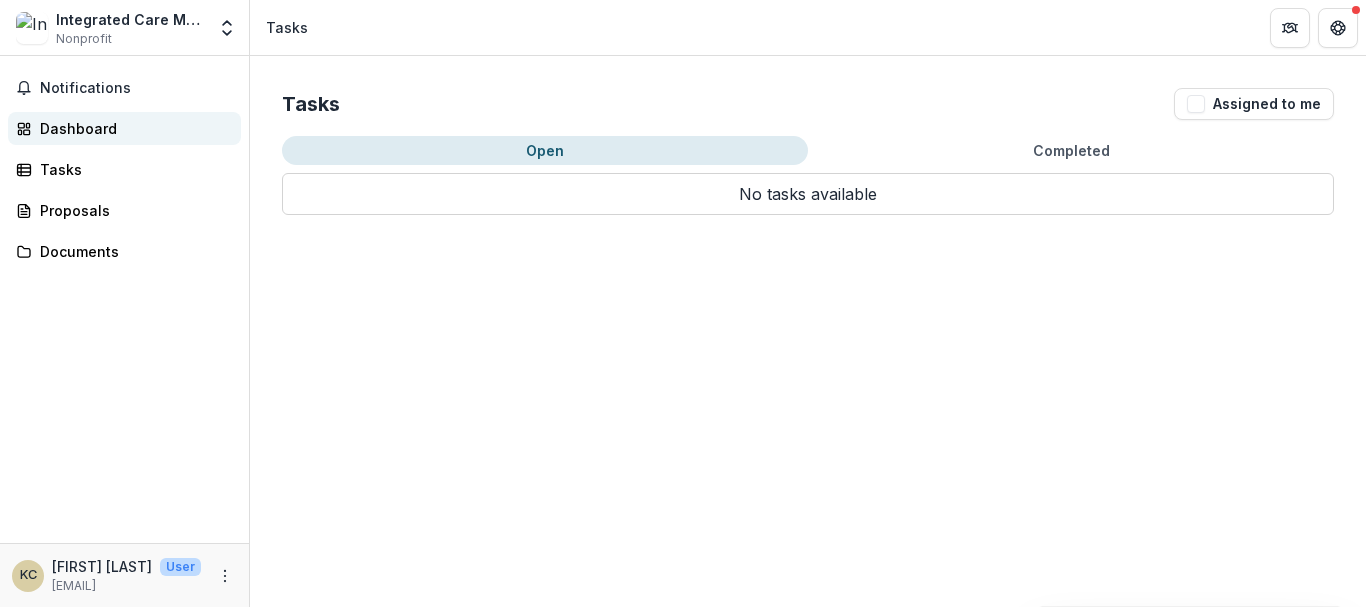 click on "Dashboard" at bounding box center (124, 128) 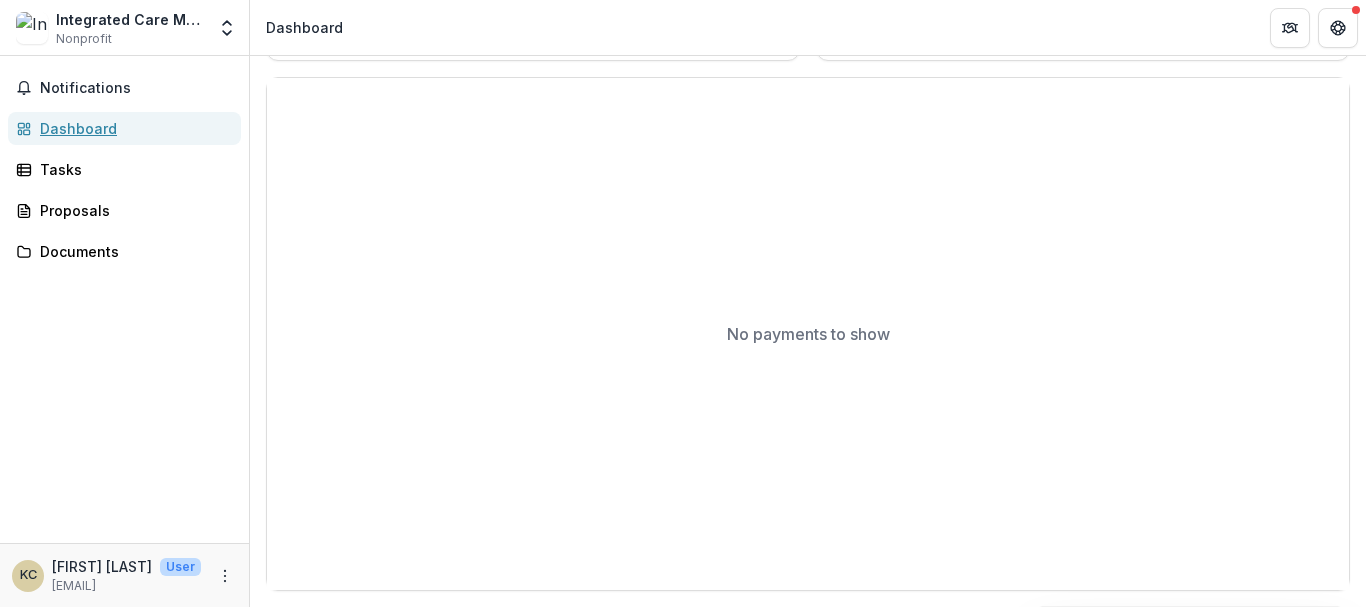 scroll, scrollTop: 0, scrollLeft: 0, axis: both 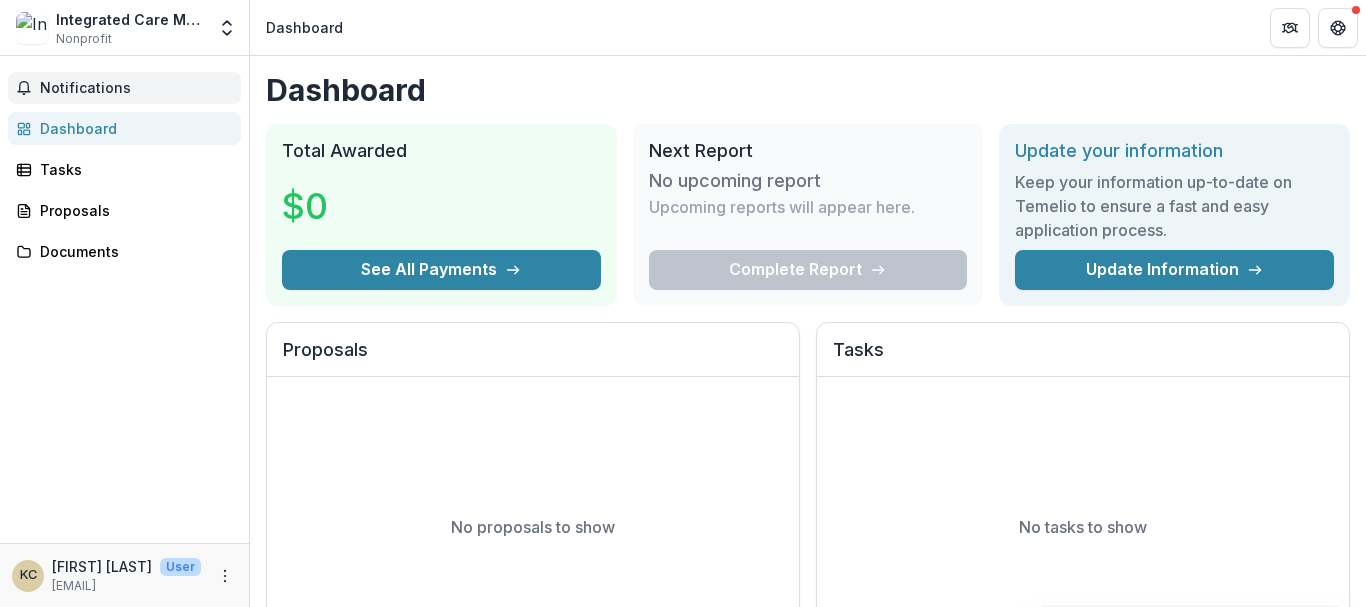 click on "Notifications" at bounding box center (136, 88) 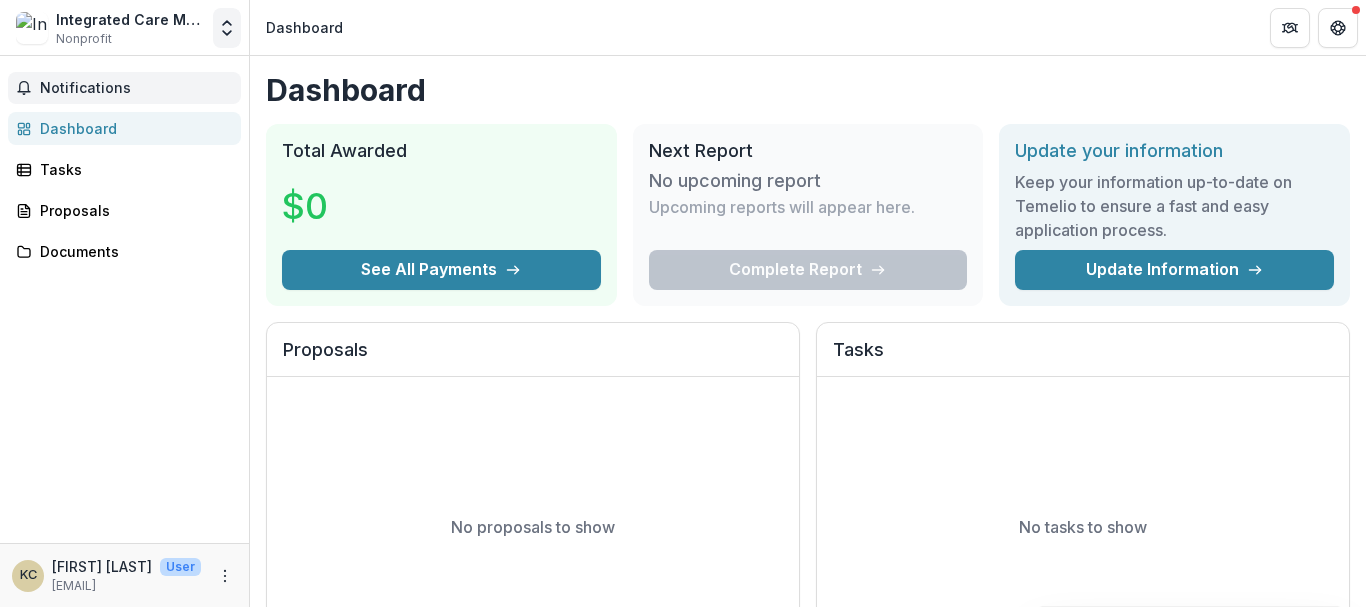 click 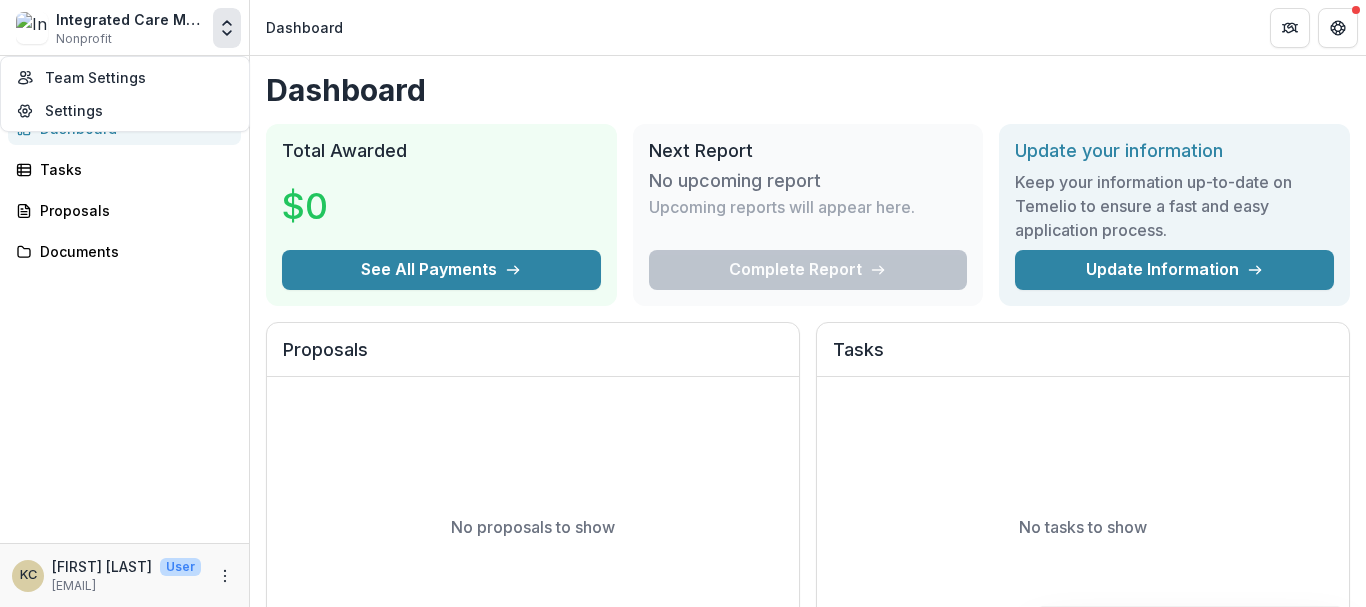 click 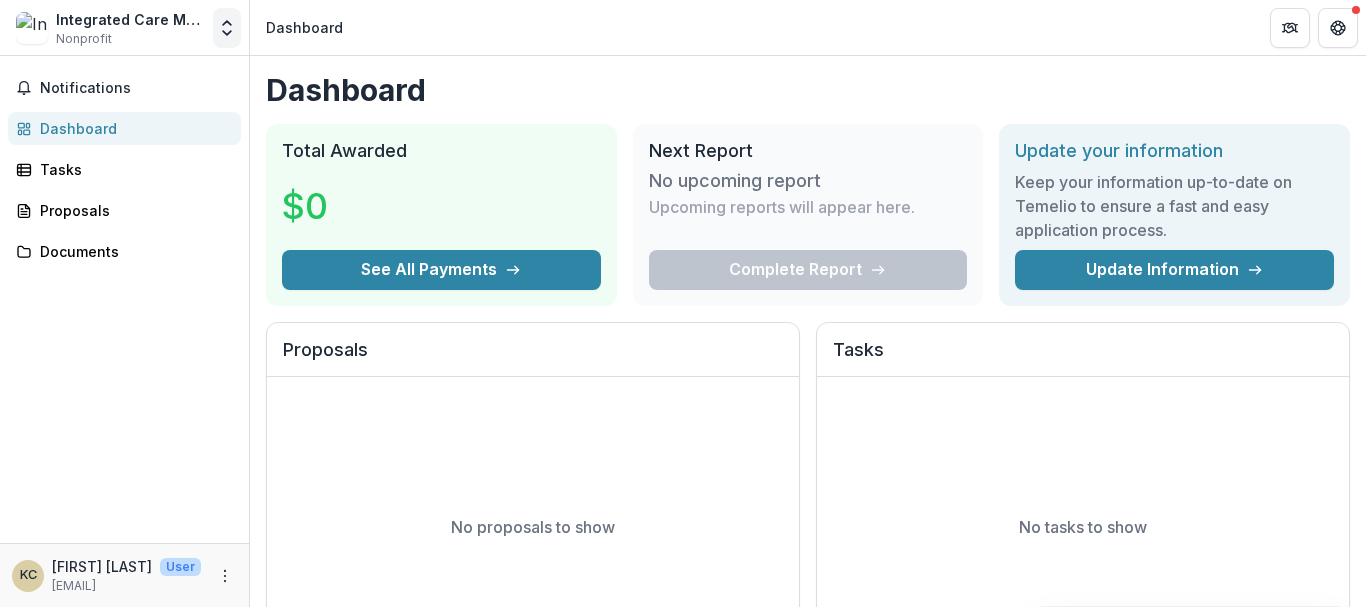 click 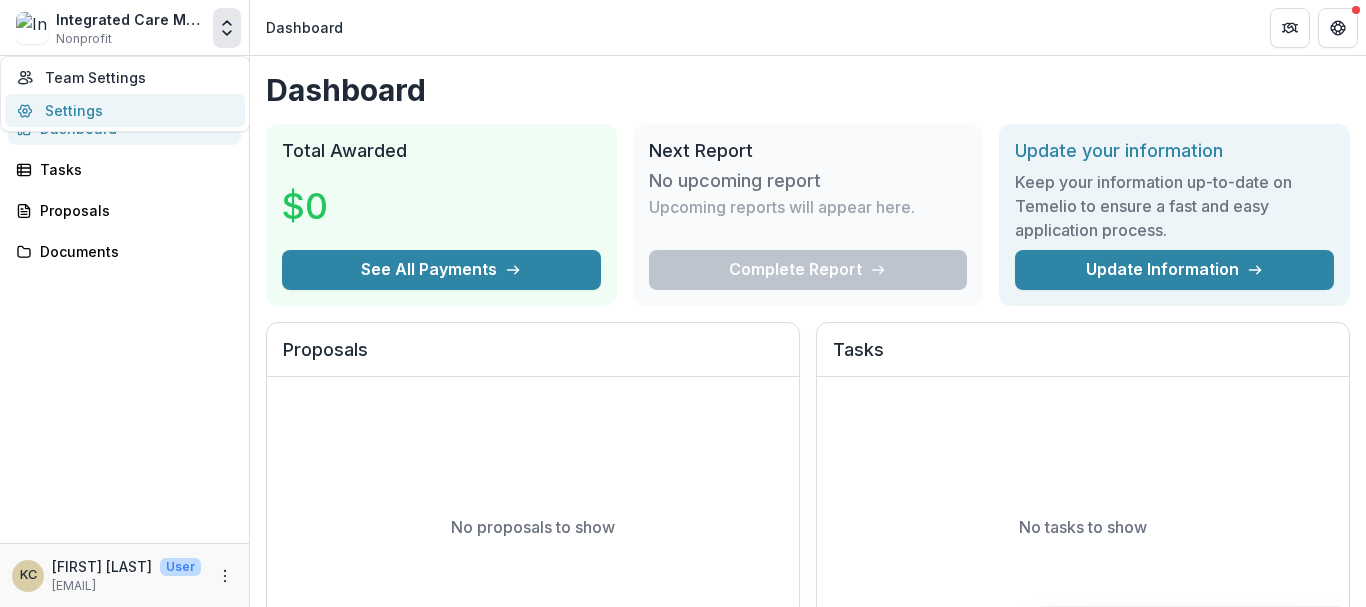 click on "Settings" at bounding box center [125, 110] 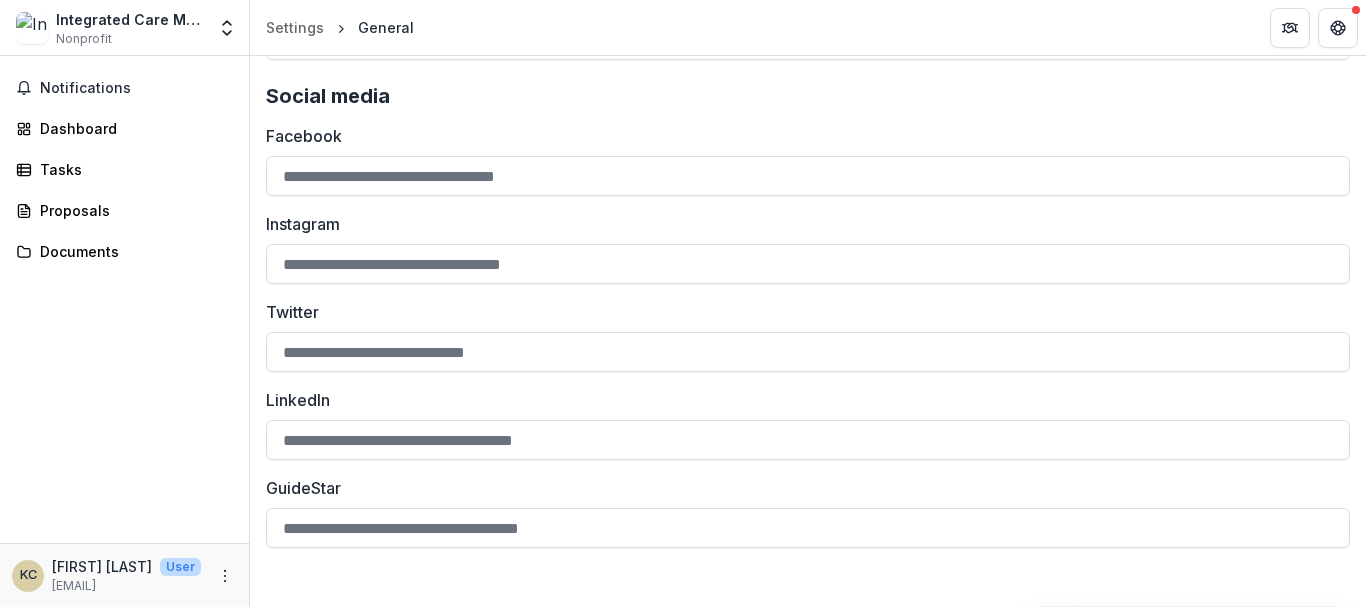 scroll, scrollTop: 2913, scrollLeft: 0, axis: vertical 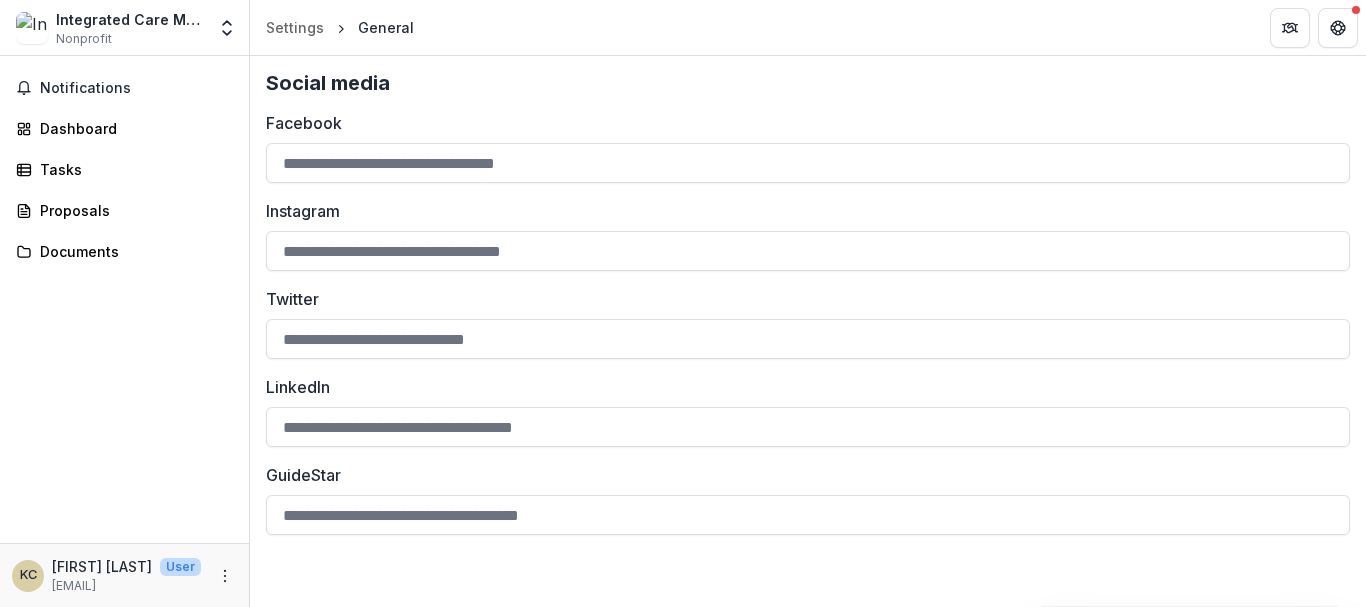 click on "KC Kent Chau User kjchau88@gmail.com" at bounding box center [124, 575] 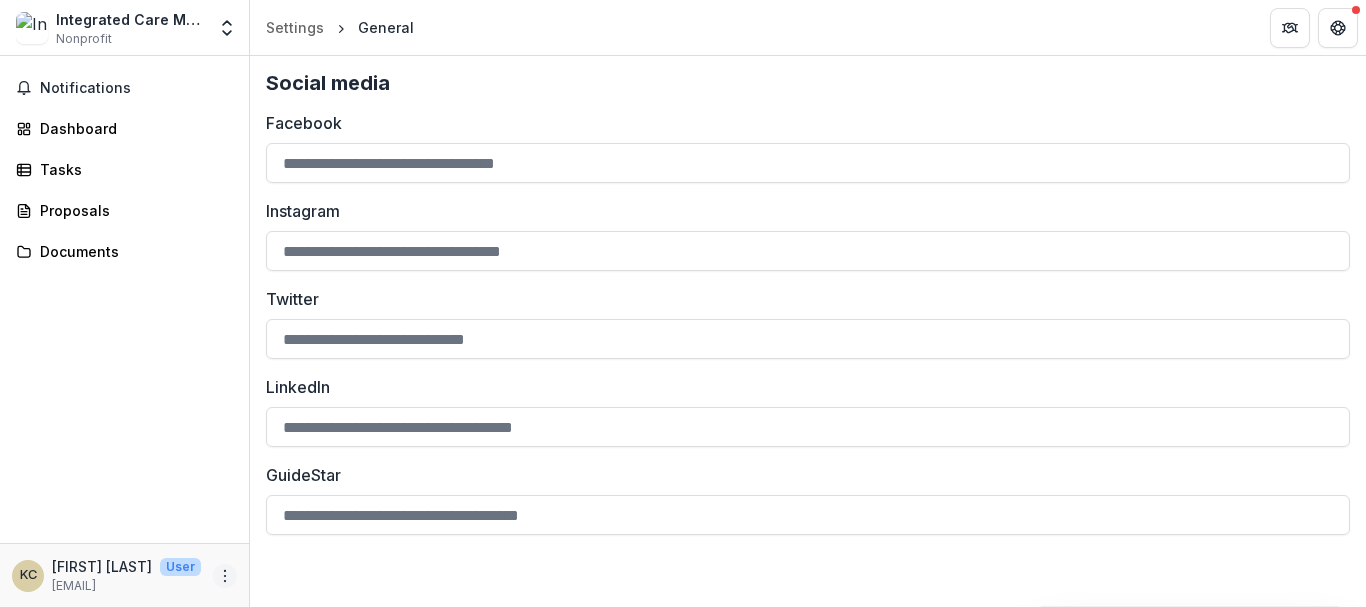 click at bounding box center (225, 576) 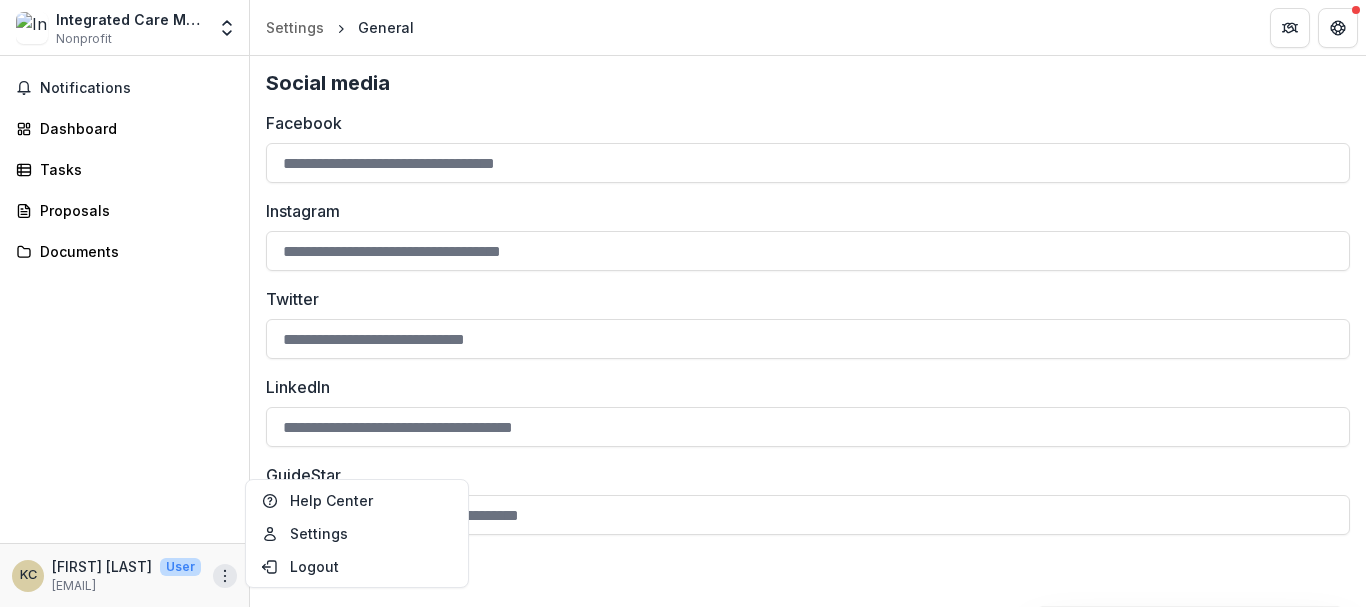 click on "Notifications Dashboard Tasks Proposals Documents" at bounding box center (124, 299) 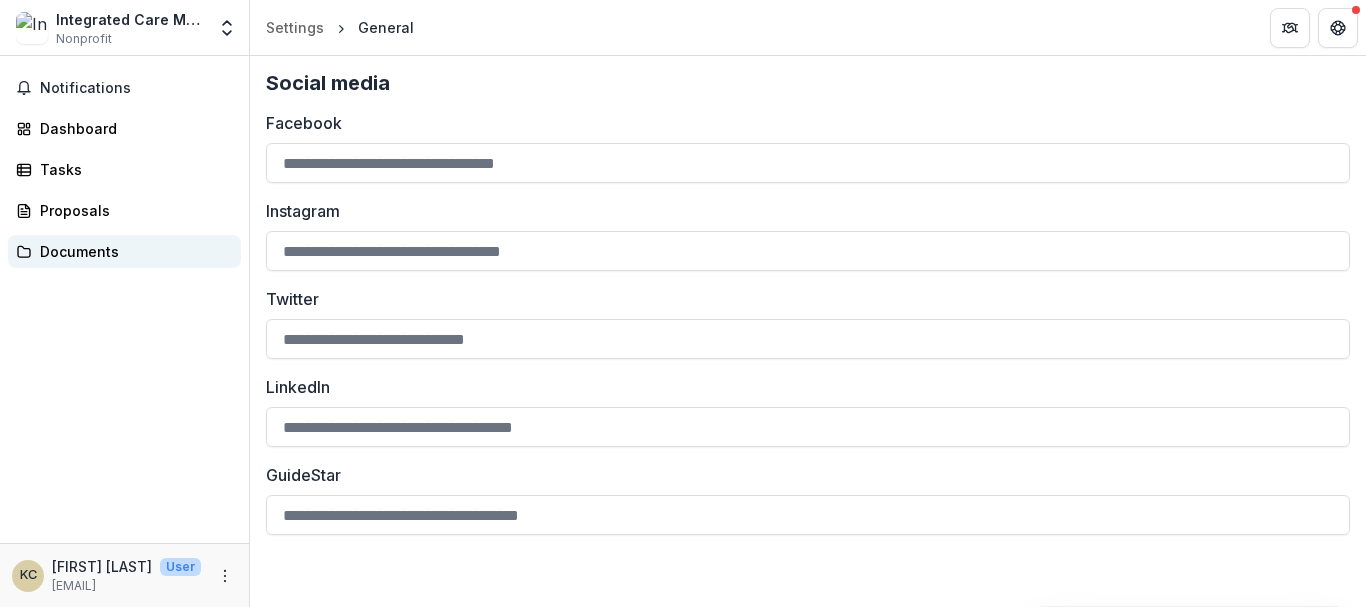 click on "Documents" at bounding box center [132, 251] 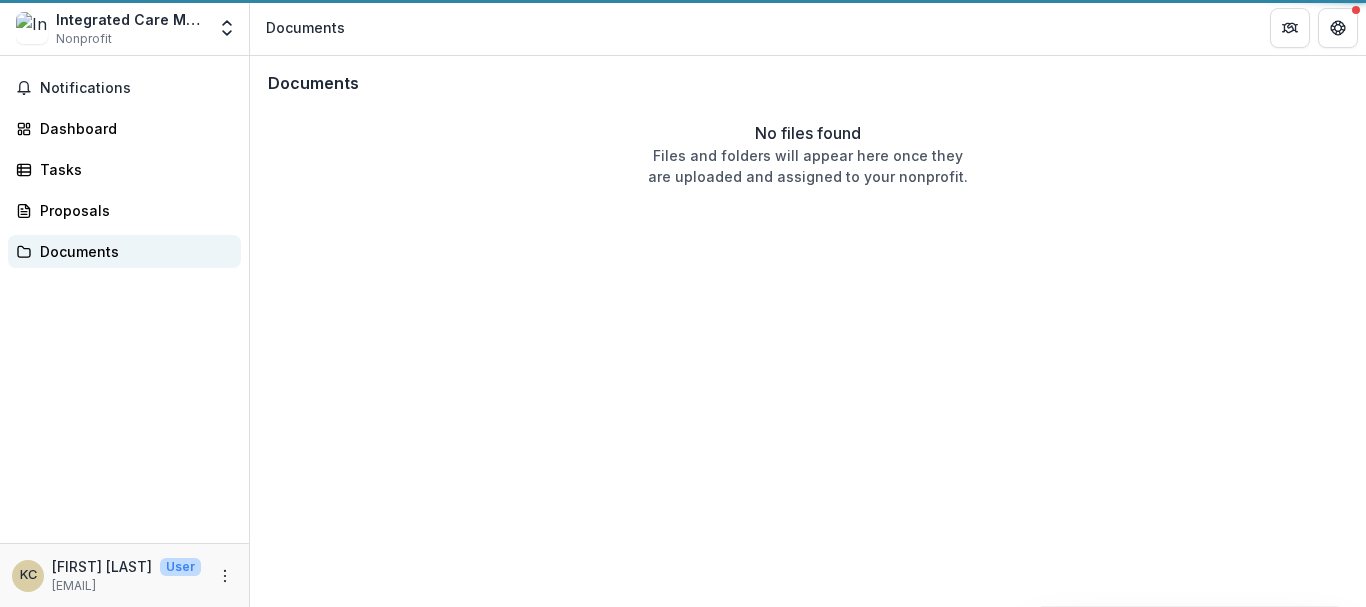 scroll, scrollTop: 0, scrollLeft: 0, axis: both 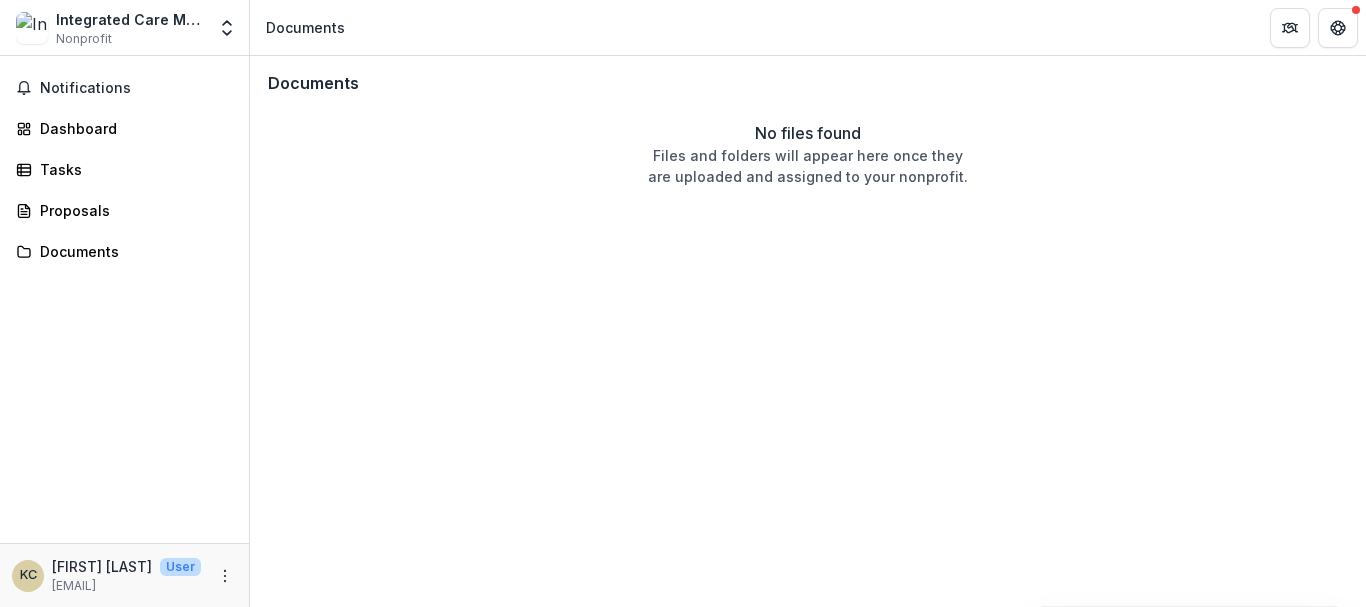 click on "Files and folders will appear here once they are uploaded and assigned to your nonprofit." at bounding box center [808, 166] 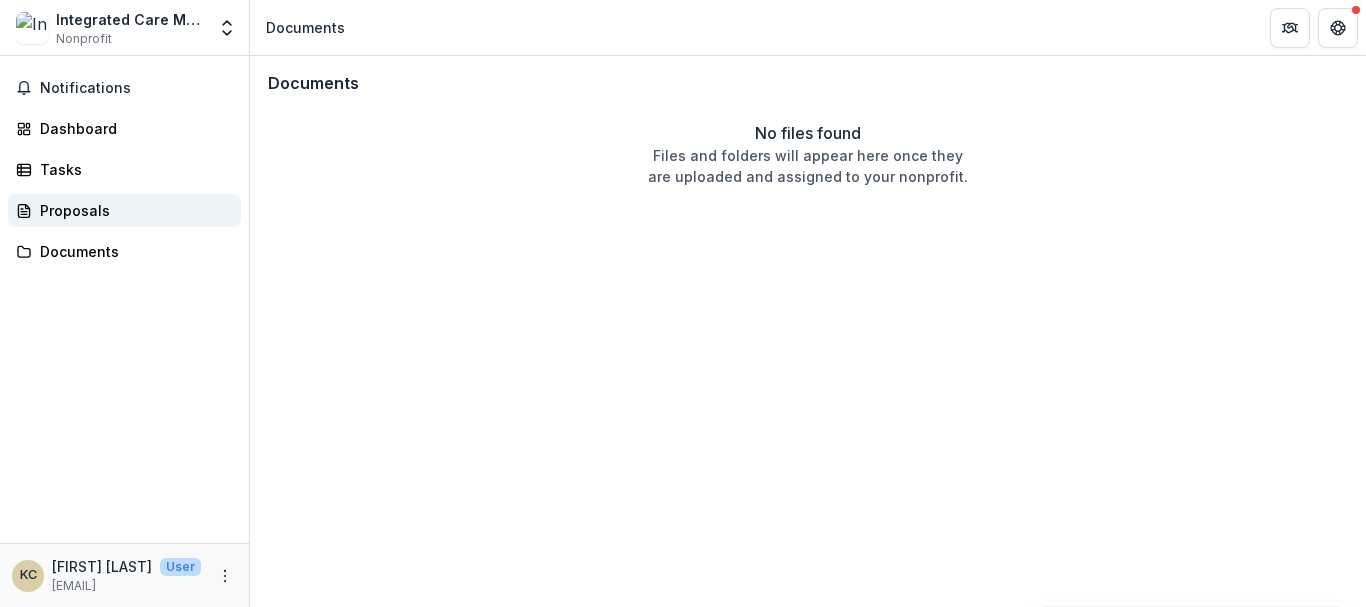 click on "Proposals" at bounding box center [132, 210] 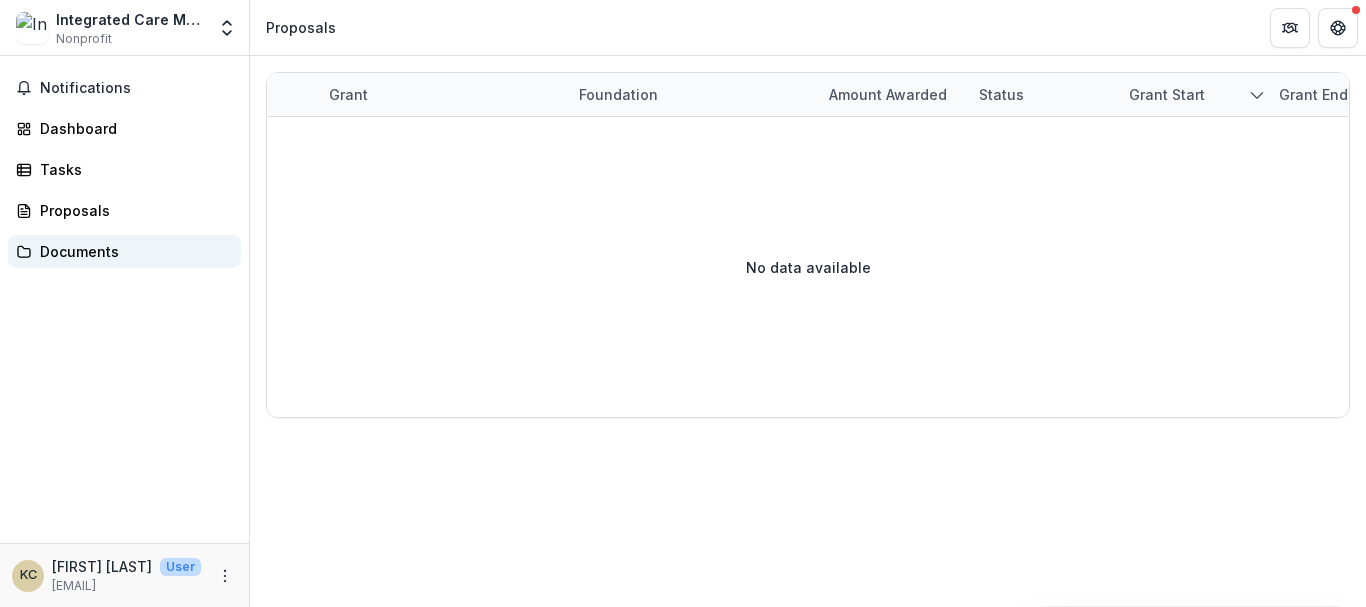 click on "Documents" at bounding box center (132, 251) 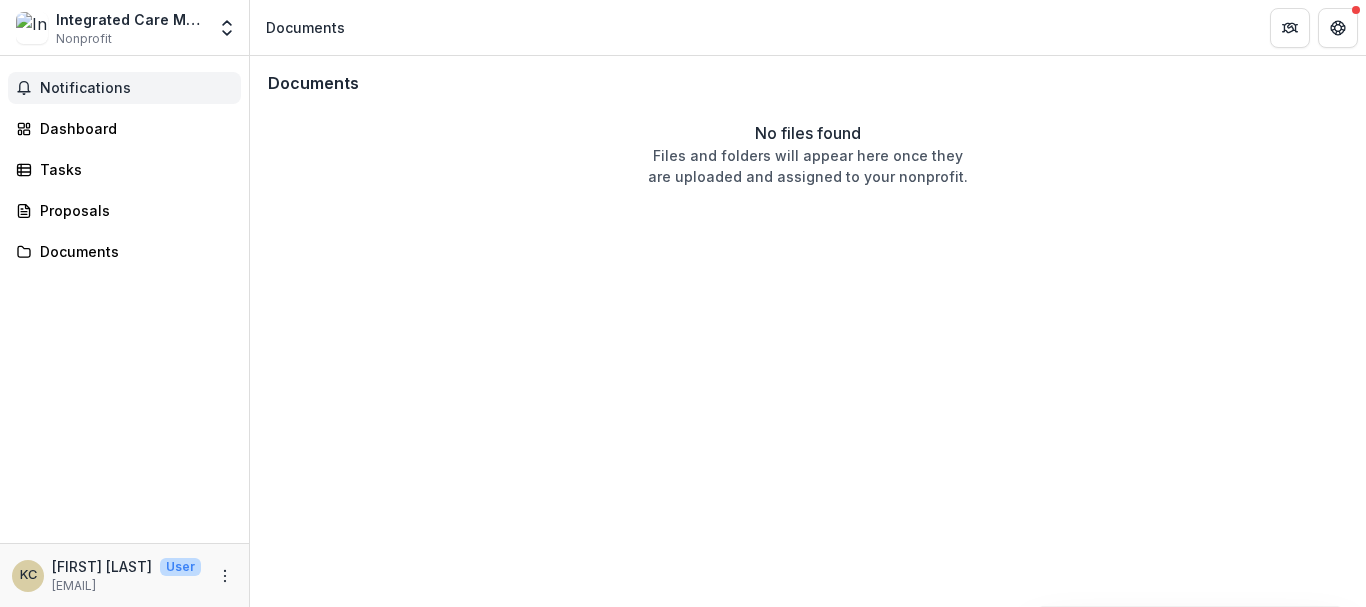 click on "Notifications" at bounding box center [124, 88] 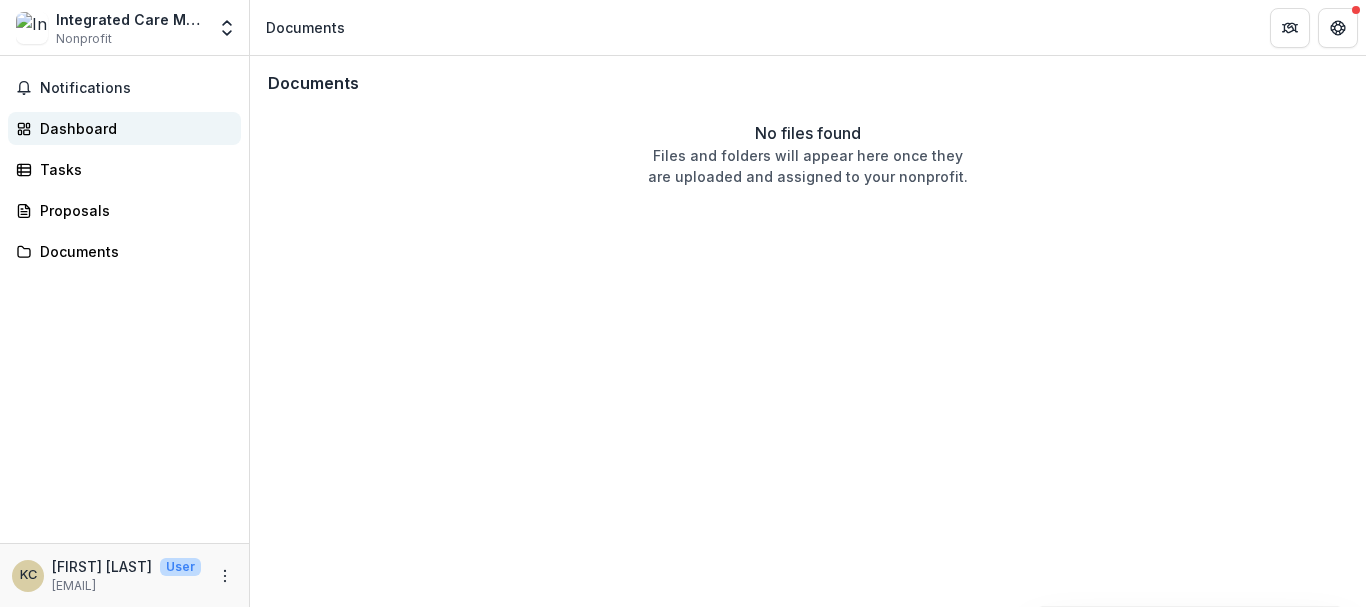 click on "Dashboard" at bounding box center (132, 128) 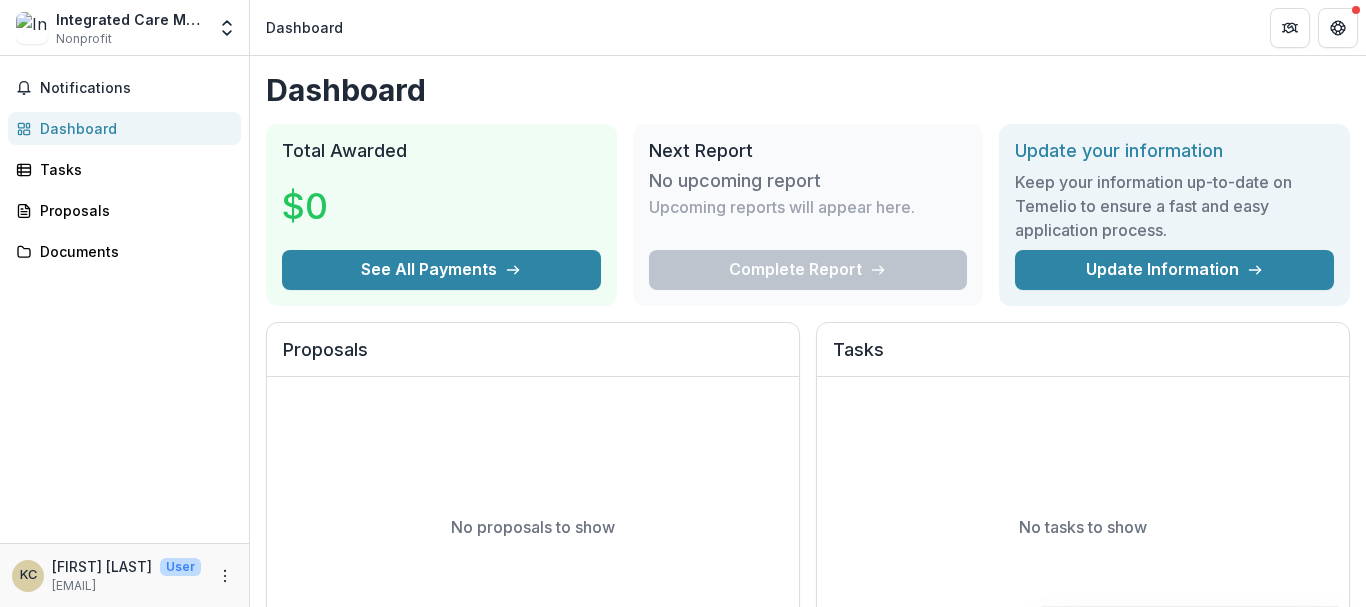 click on "Integrated Care Management Sdn Bhd" at bounding box center [130, 19] 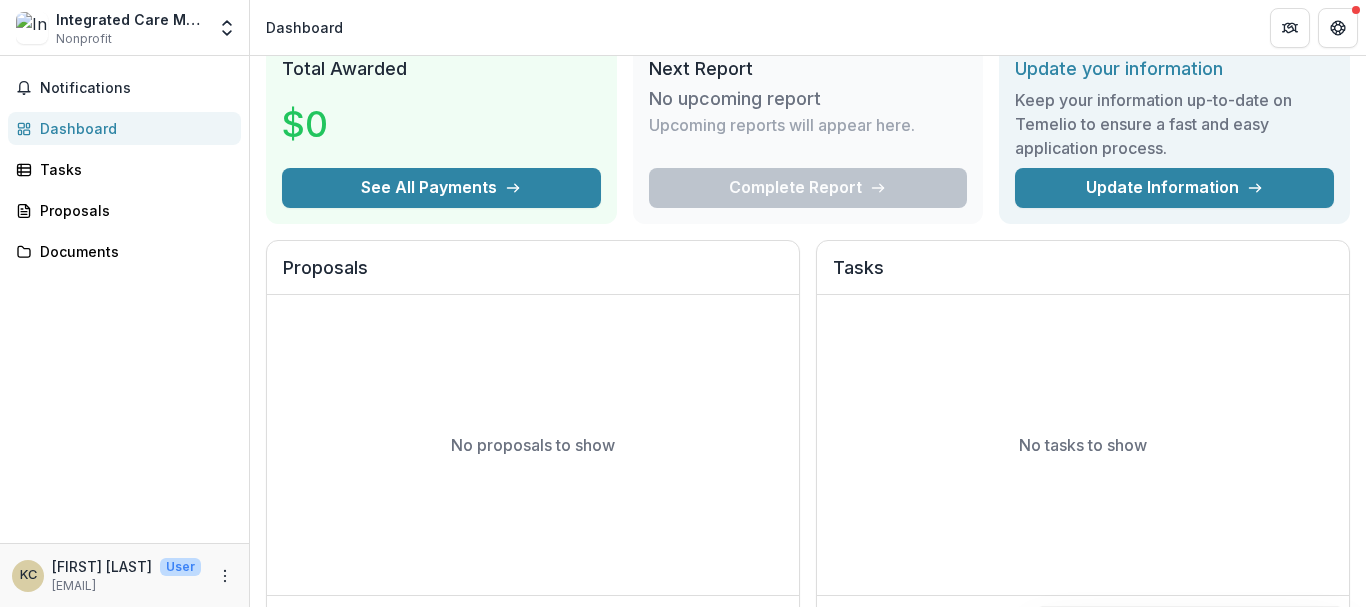 scroll, scrollTop: 0, scrollLeft: 0, axis: both 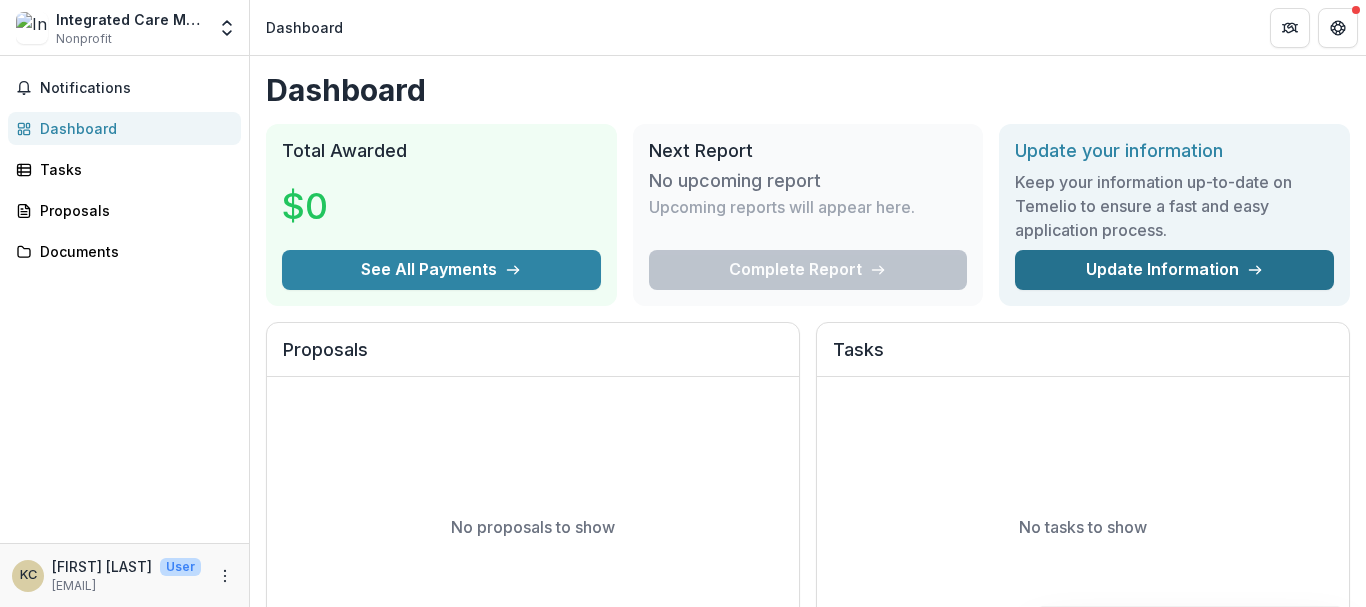 click on "Update Information" at bounding box center (1174, 270) 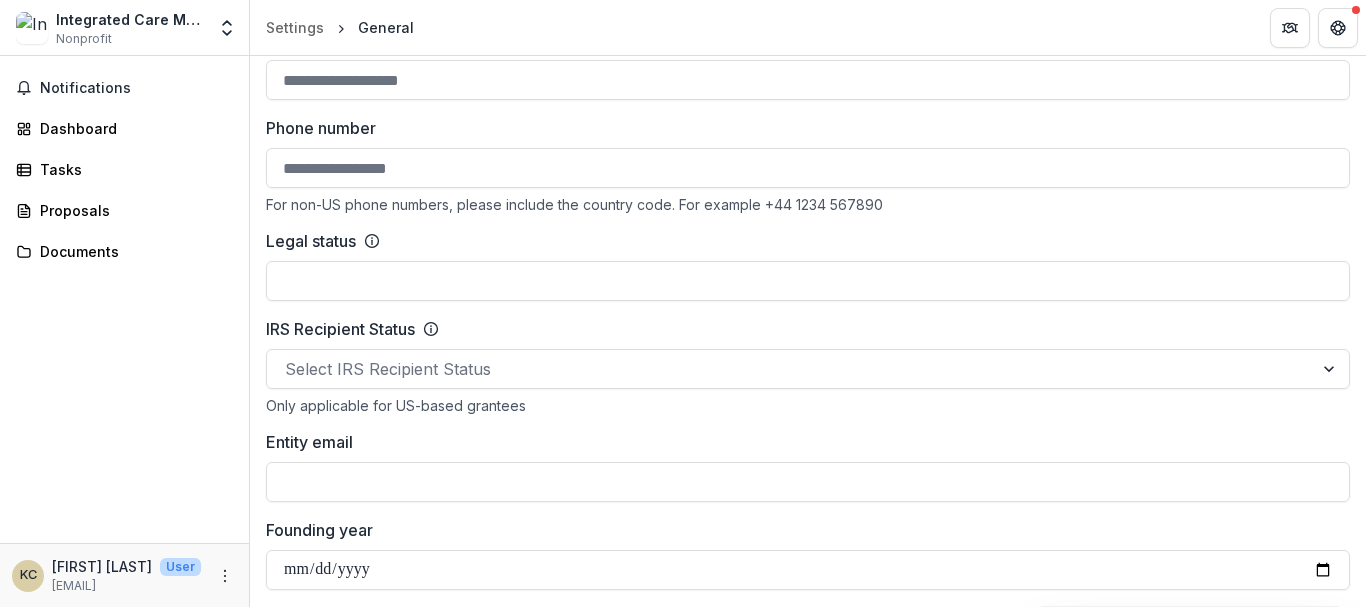 scroll, scrollTop: 700, scrollLeft: 0, axis: vertical 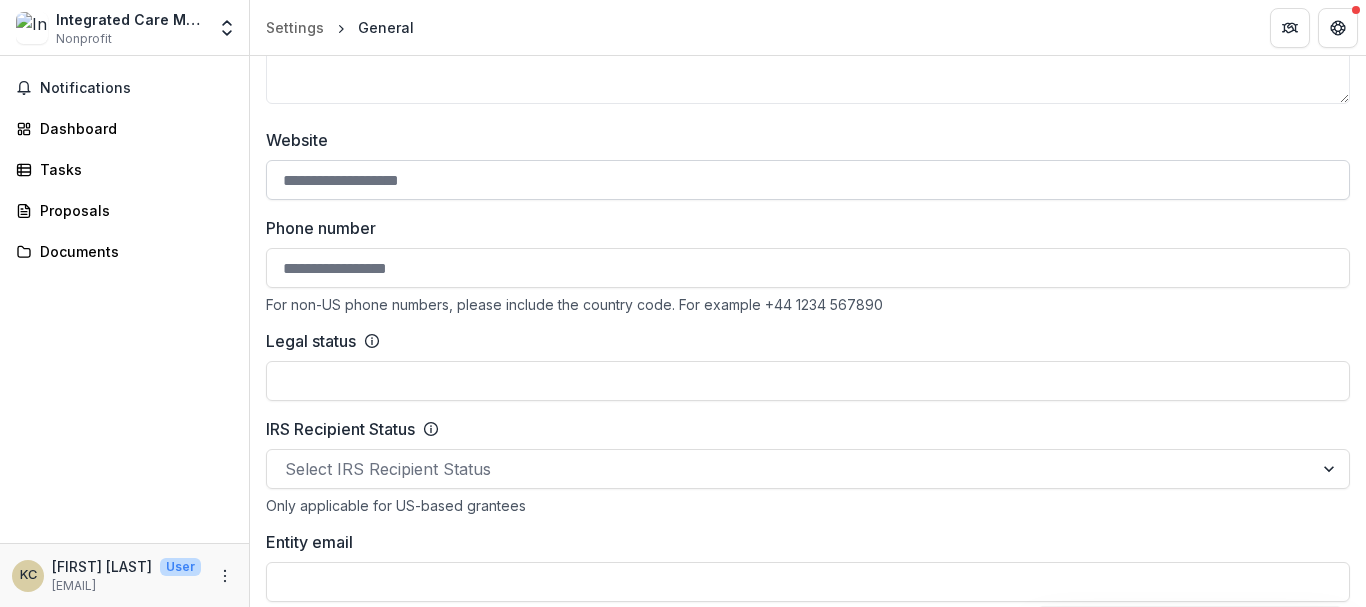 click on "Website" at bounding box center (808, 180) 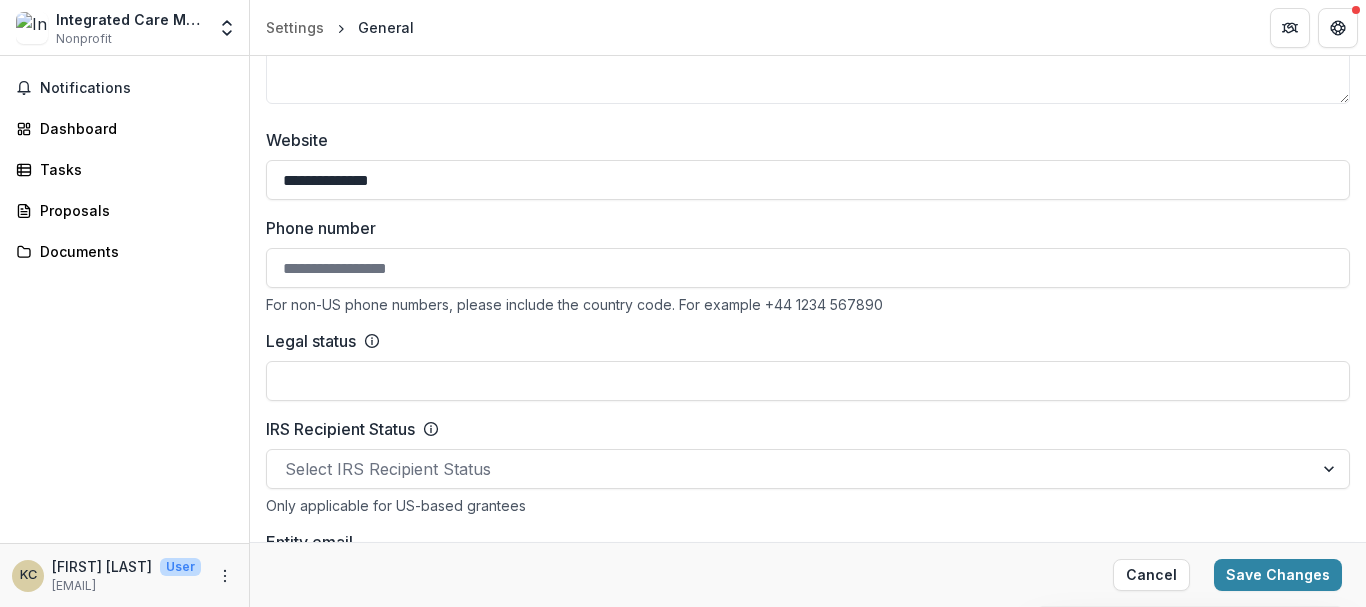 drag, startPoint x: 416, startPoint y: 190, endPoint x: 243, endPoint y: 178, distance: 173.41568 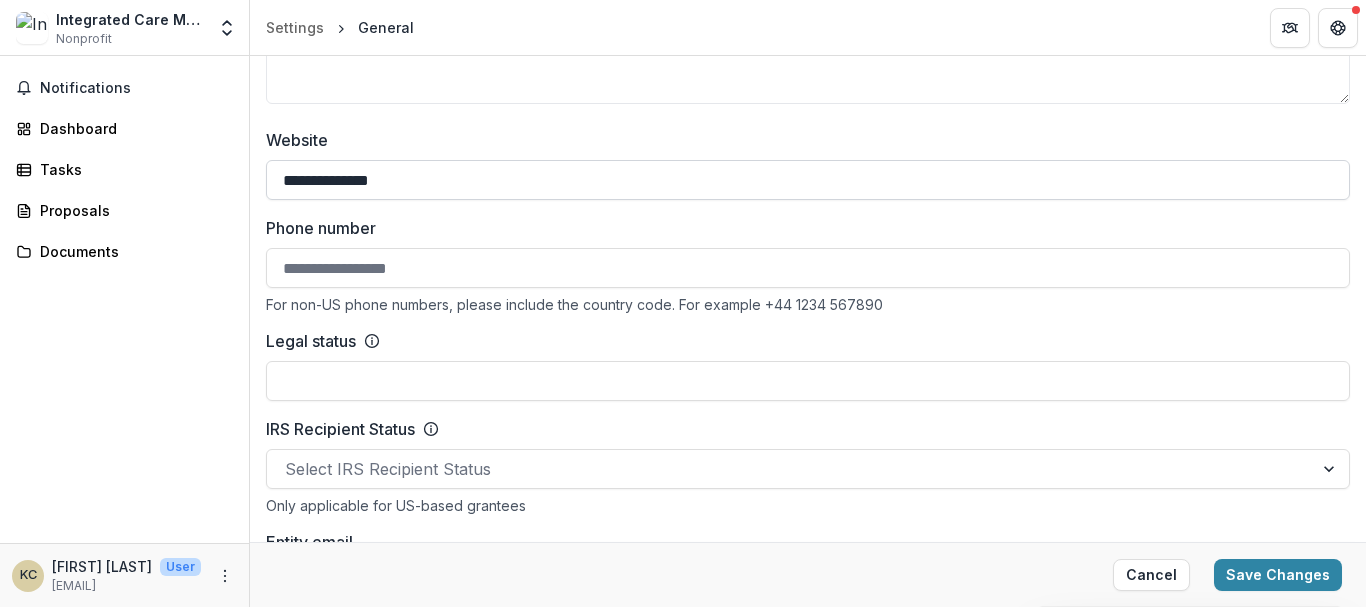 paste on "**********" 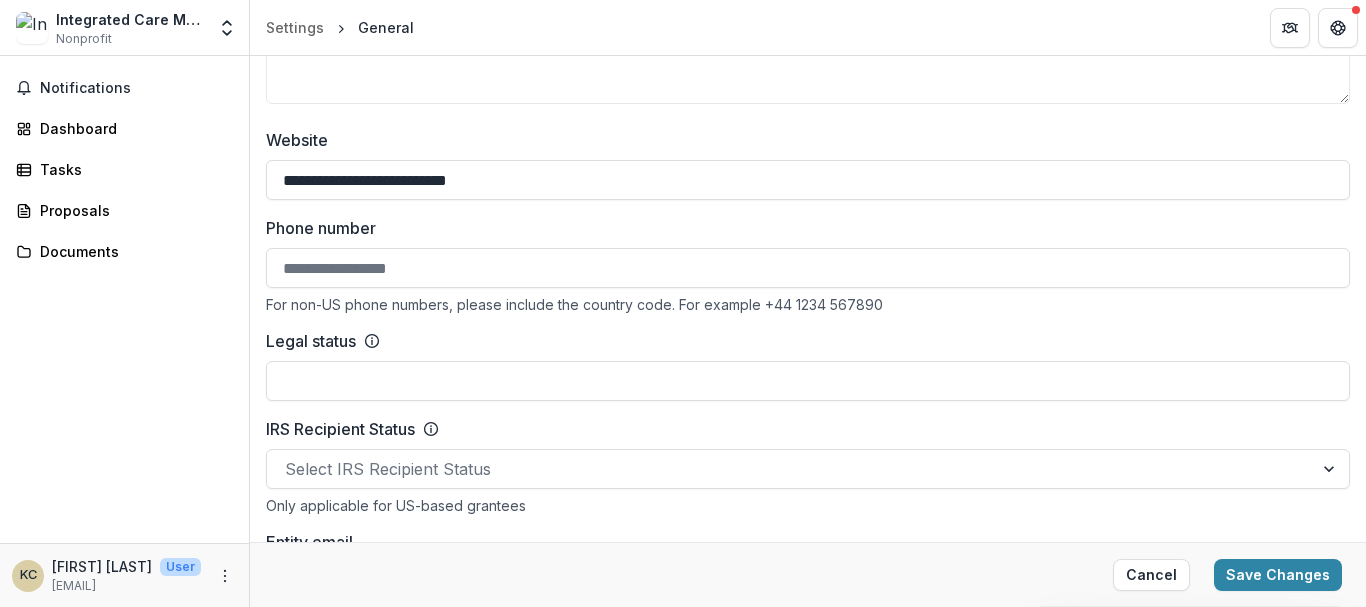 type on "**********" 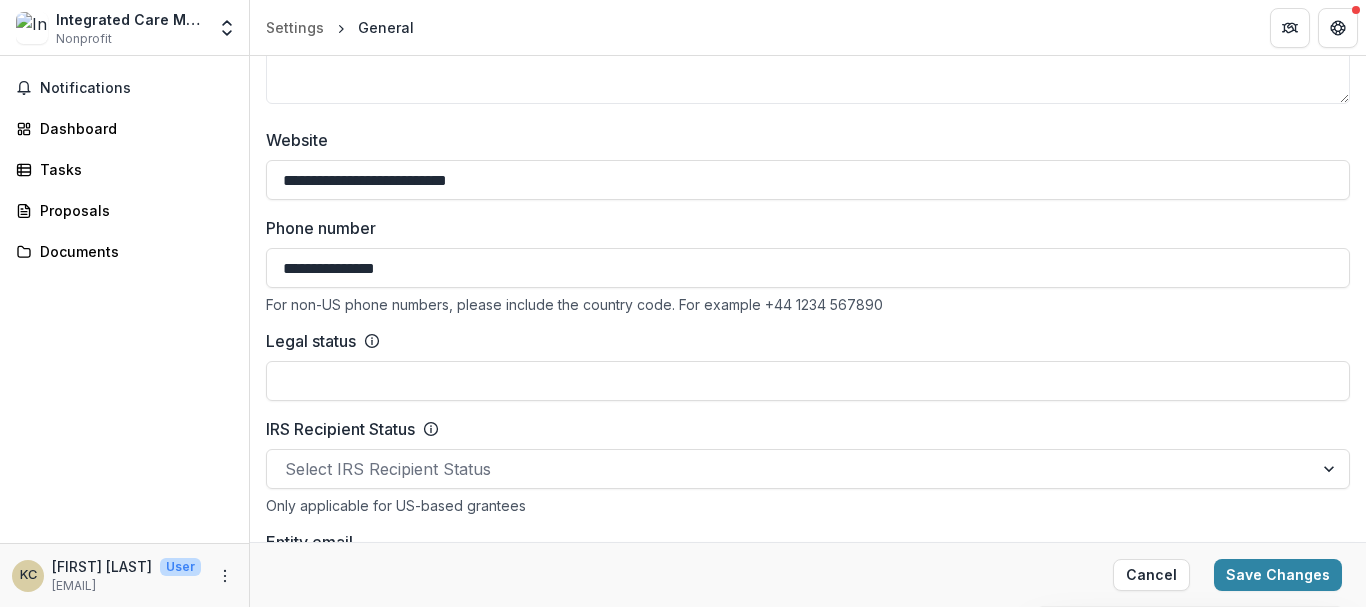 type on "**********" 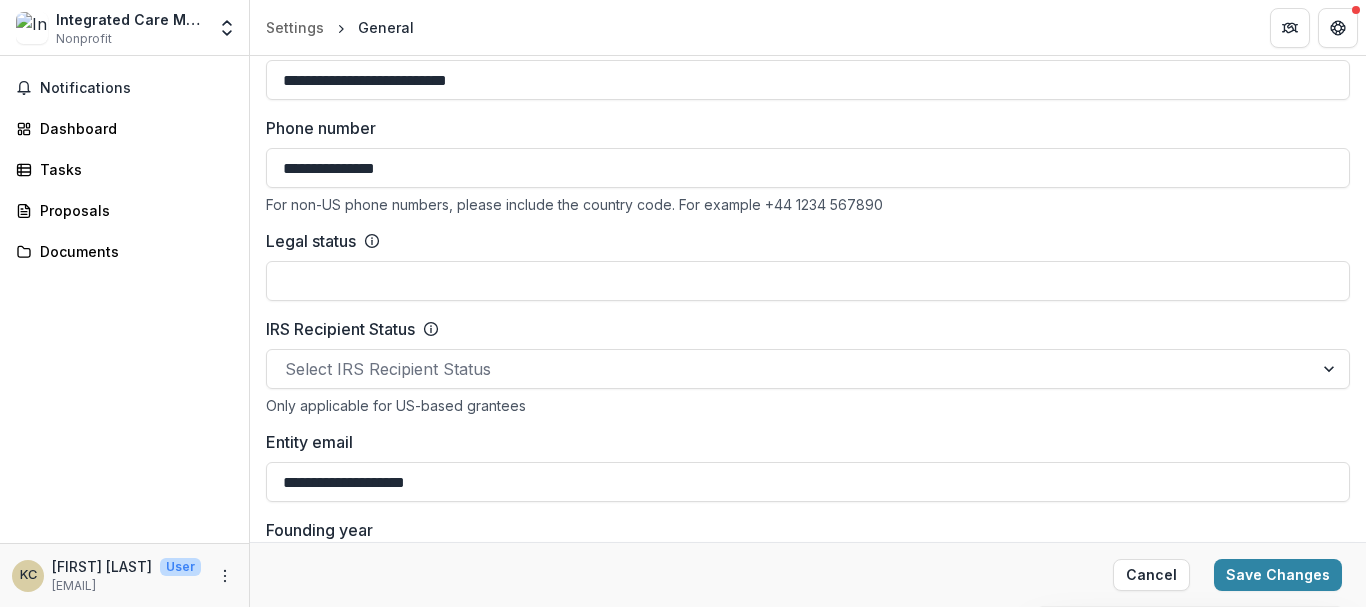 click on "IRS Recipient Status" at bounding box center [808, 329] 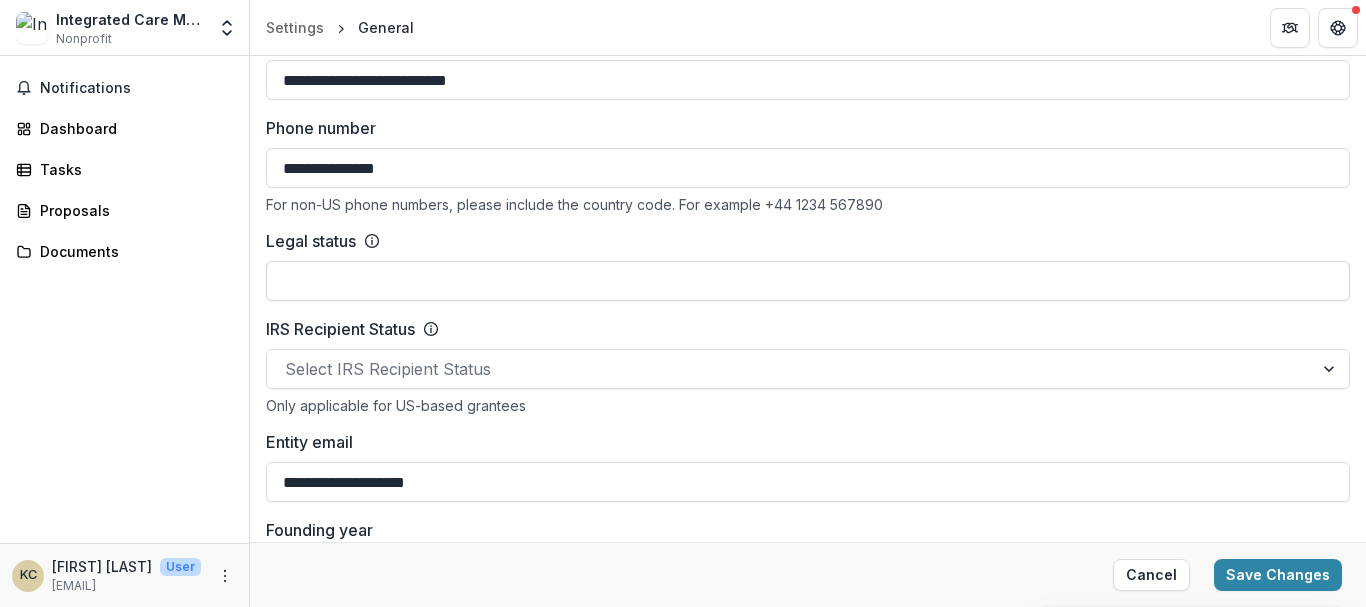 click on "Legal status" at bounding box center [808, 281] 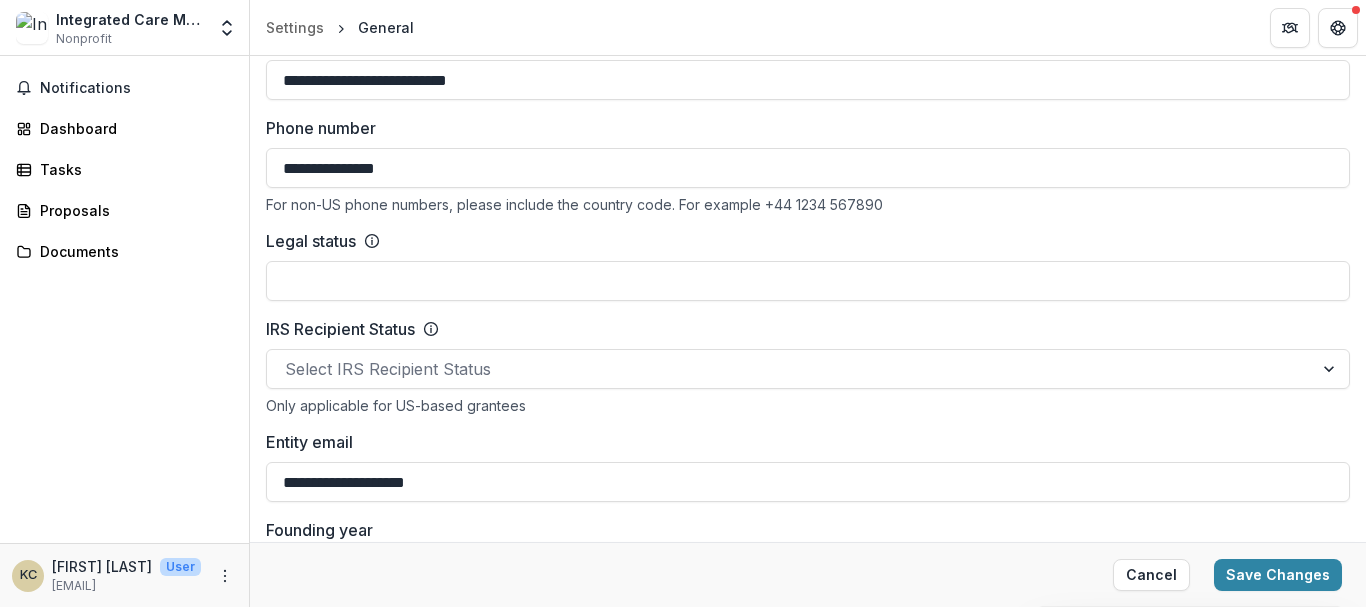 click on "IRS Recipient Status" at bounding box center [808, 329] 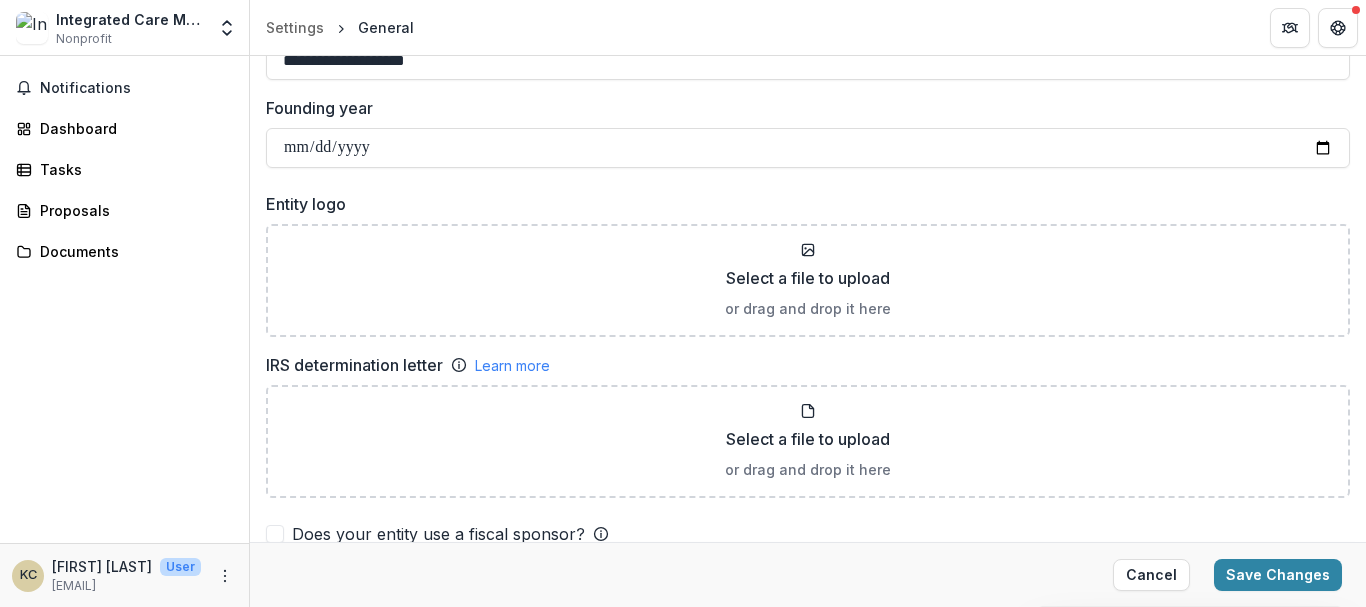 scroll, scrollTop: 1522, scrollLeft: 0, axis: vertical 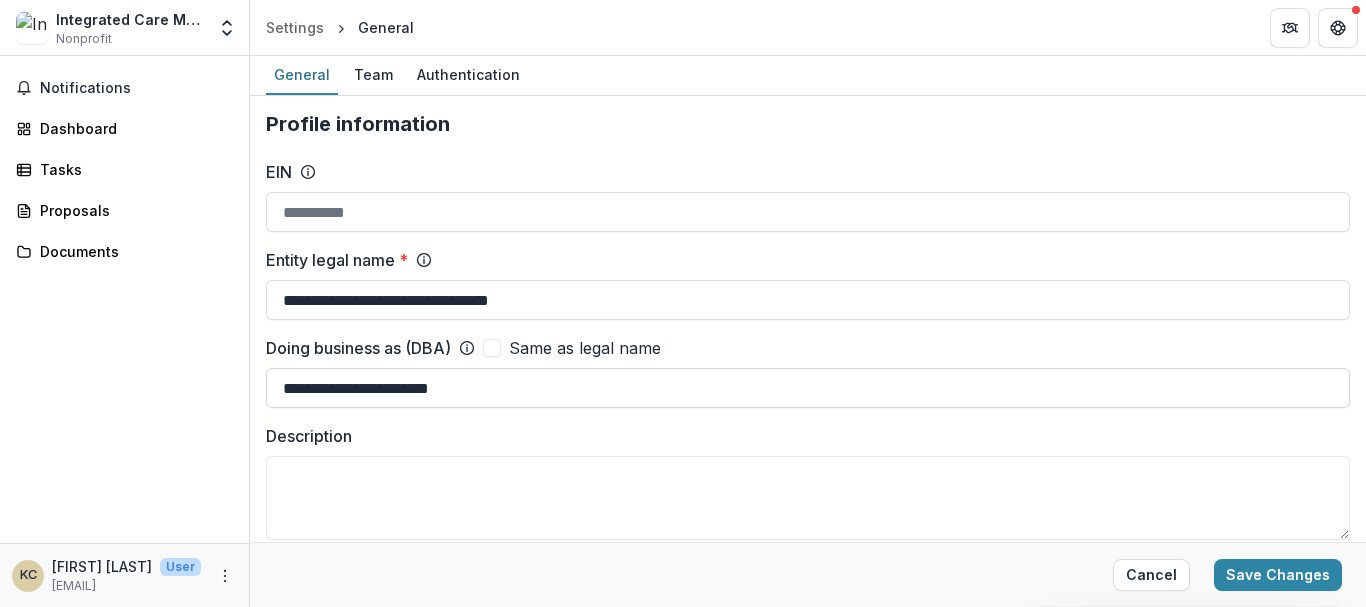 click on "**********" at bounding box center (808, 388) 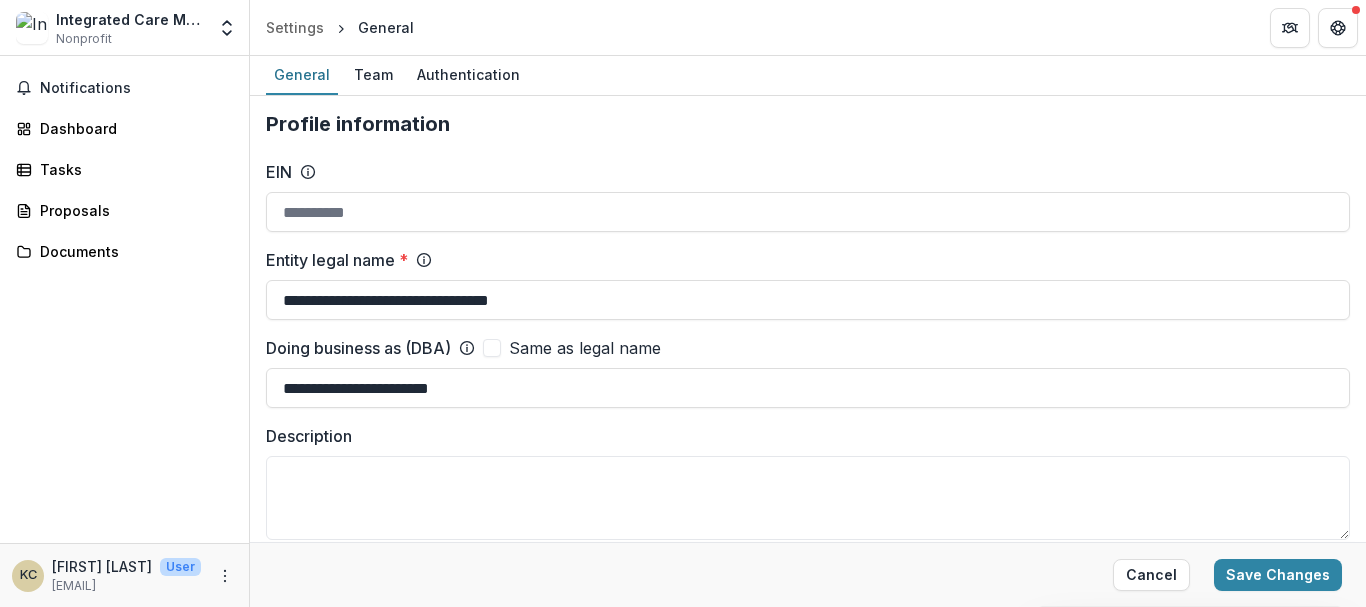 drag, startPoint x: 540, startPoint y: 387, endPoint x: 131, endPoint y: 384, distance: 409.01102 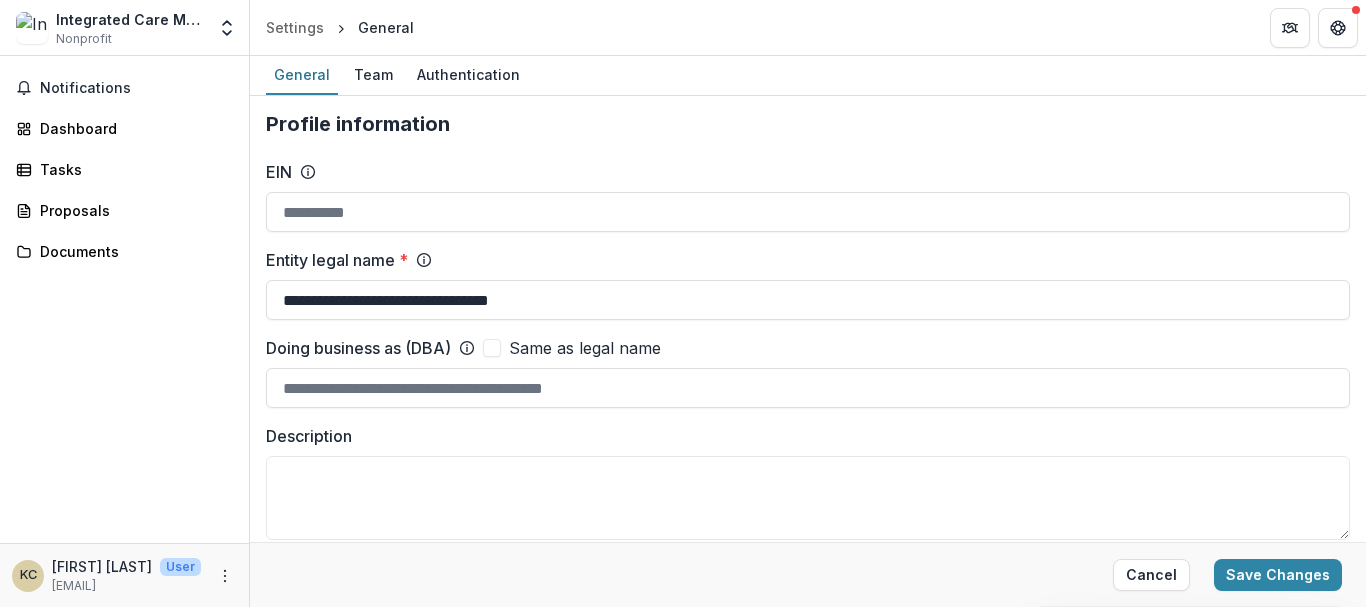 type 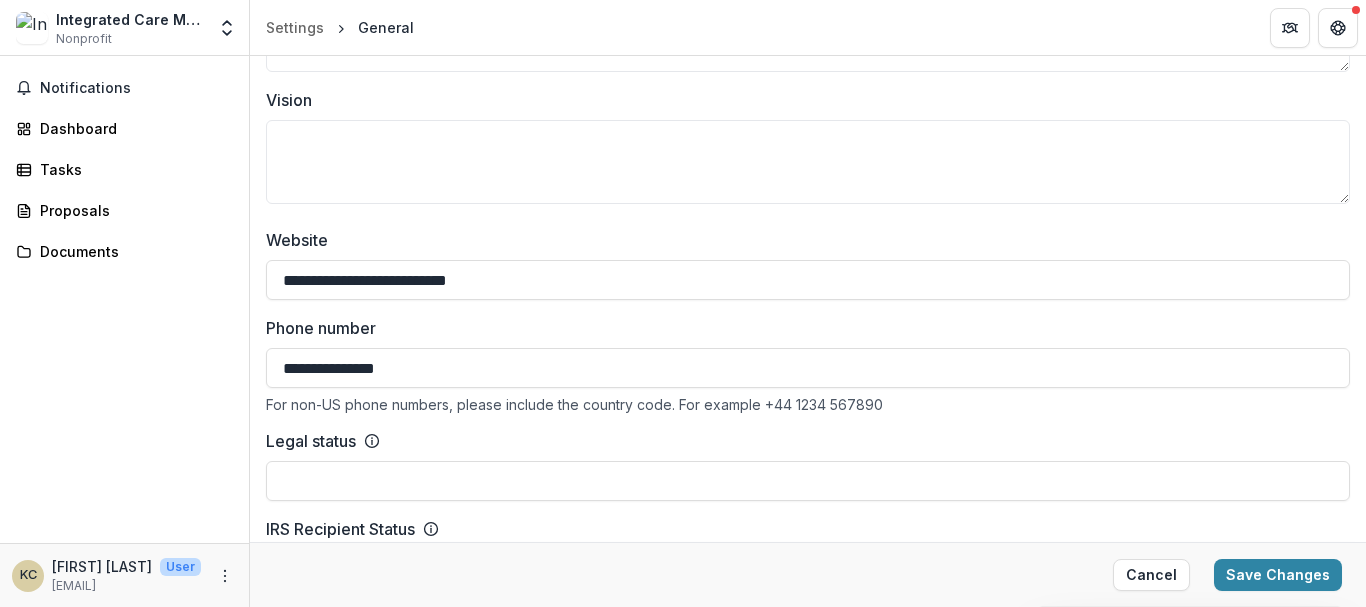scroll, scrollTop: 700, scrollLeft: 0, axis: vertical 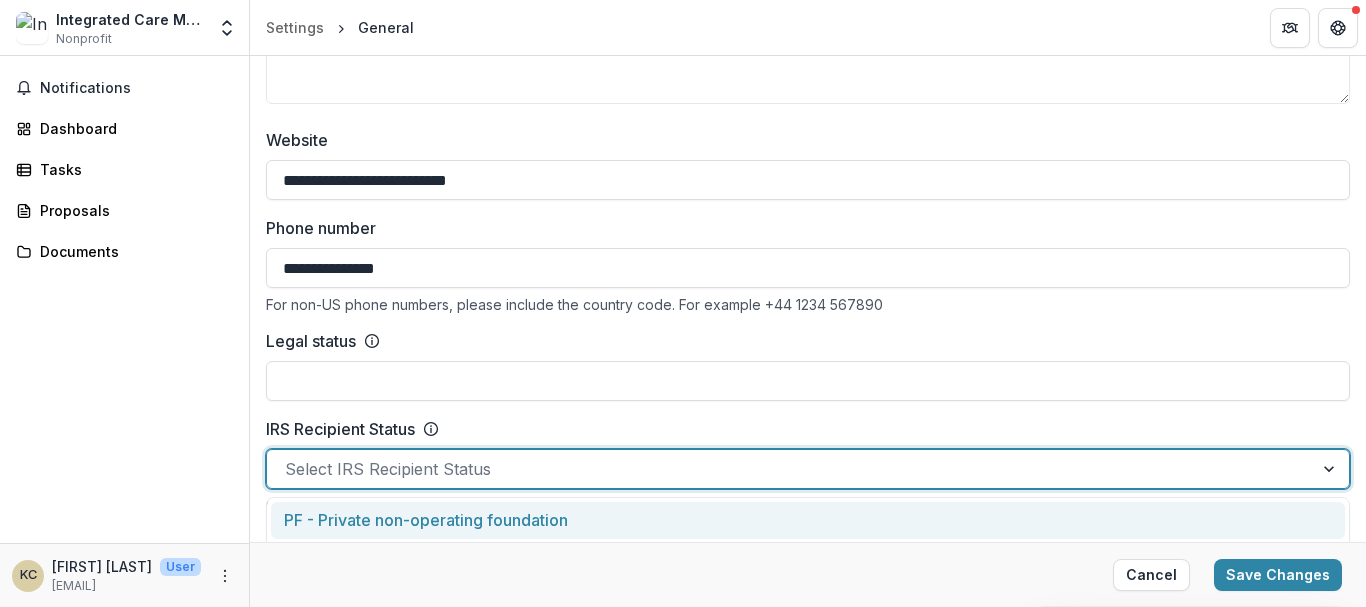 click at bounding box center [1331, 469] 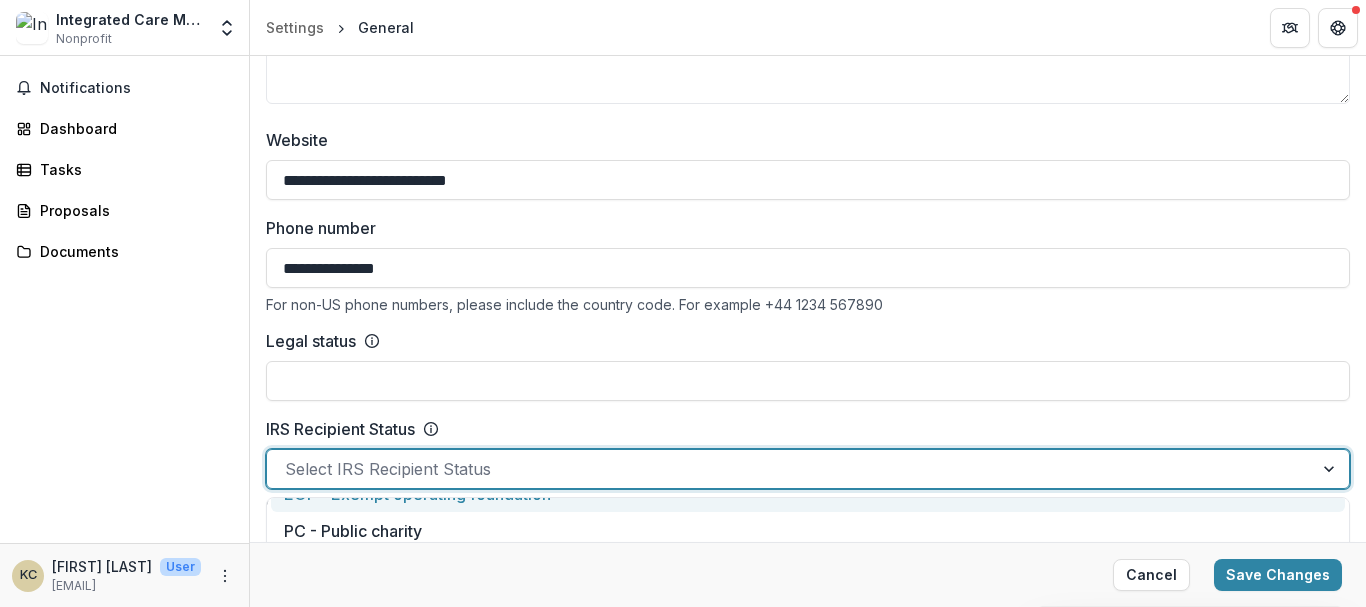 scroll, scrollTop: 188, scrollLeft: 0, axis: vertical 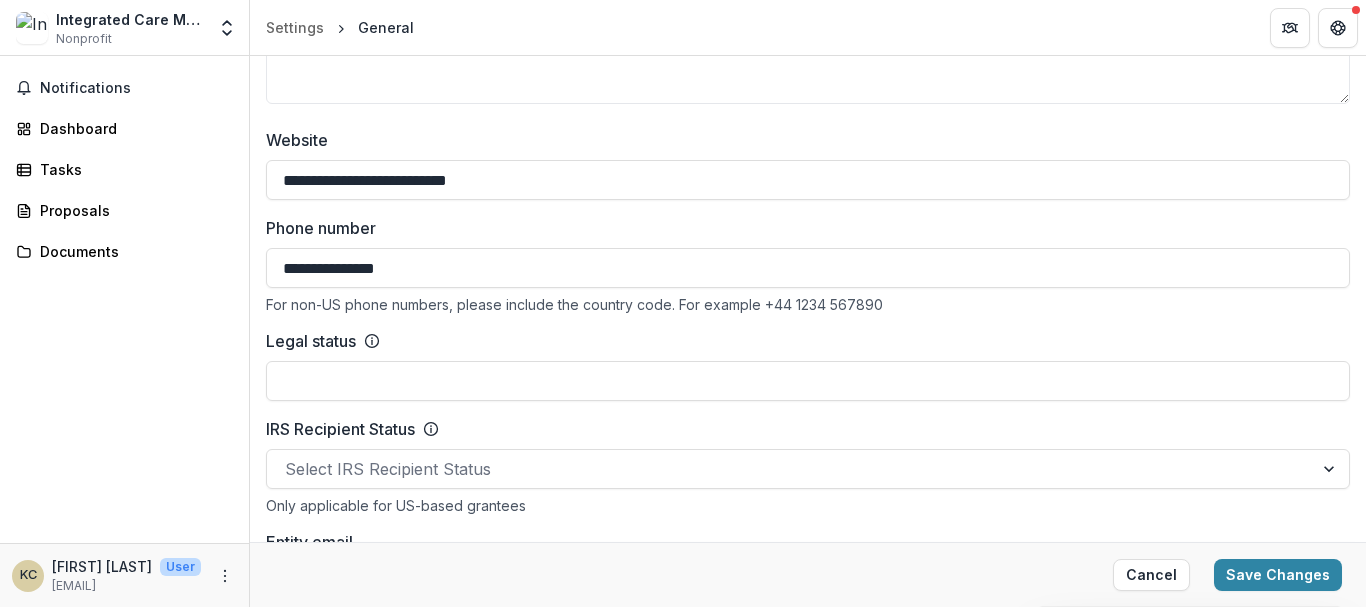 click on "**********" at bounding box center (808, 409) 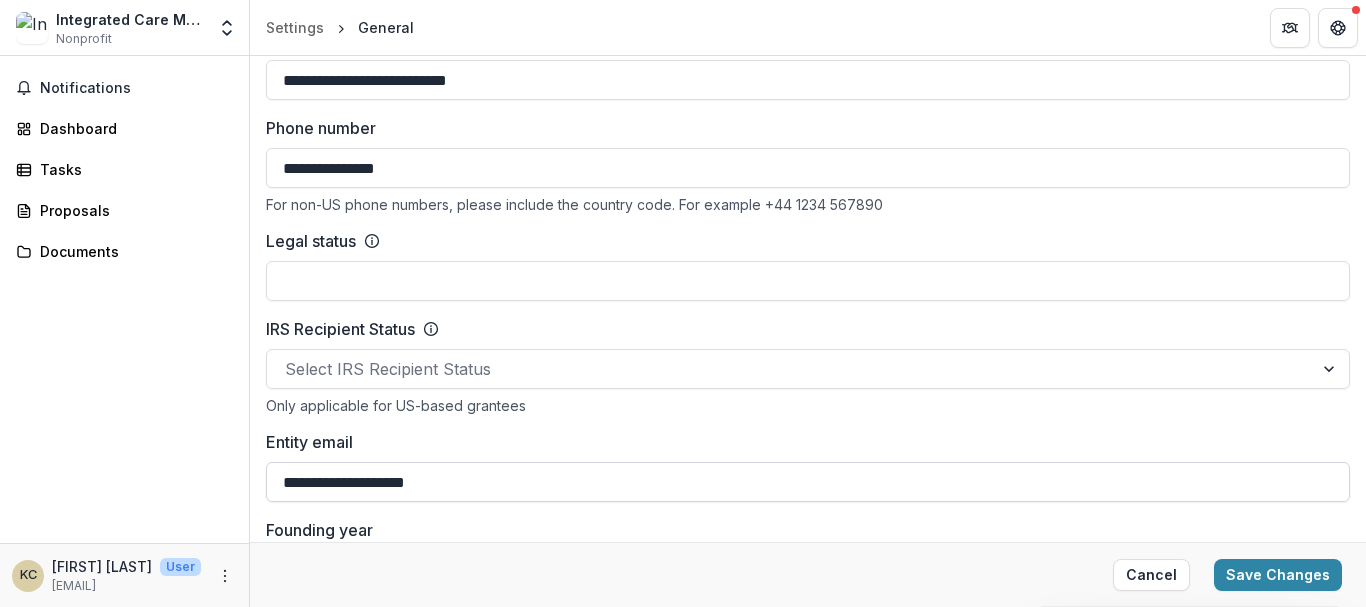 scroll, scrollTop: 1000, scrollLeft: 0, axis: vertical 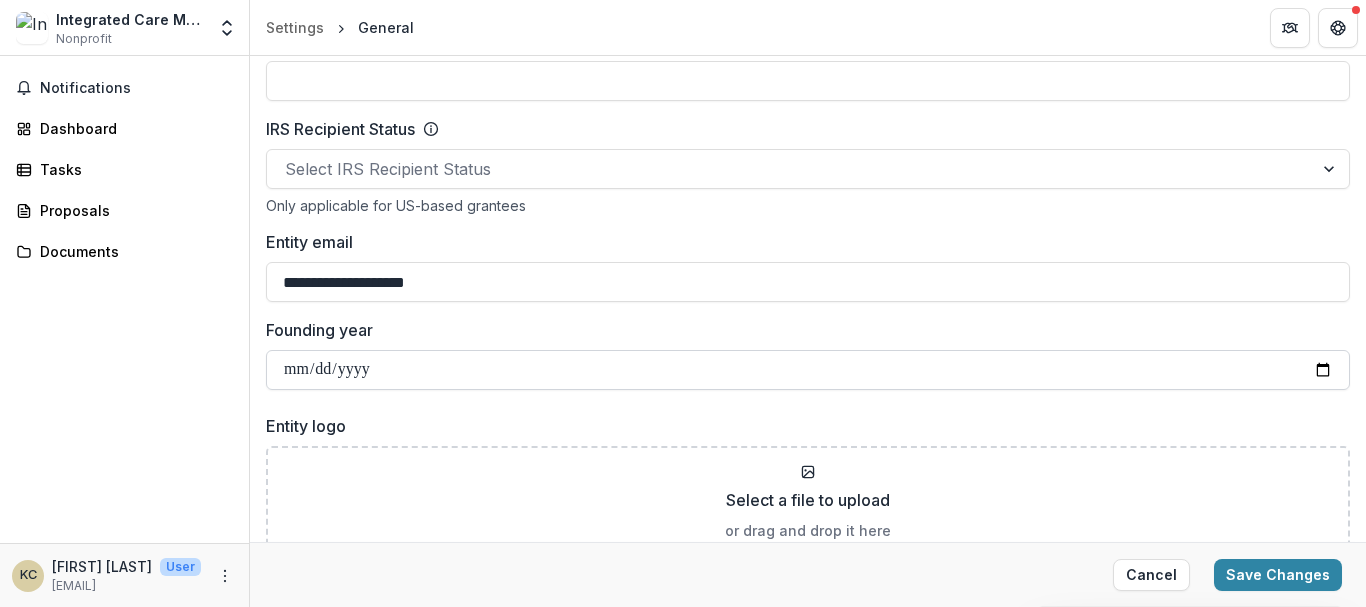 click on "Founding year" at bounding box center (808, 370) 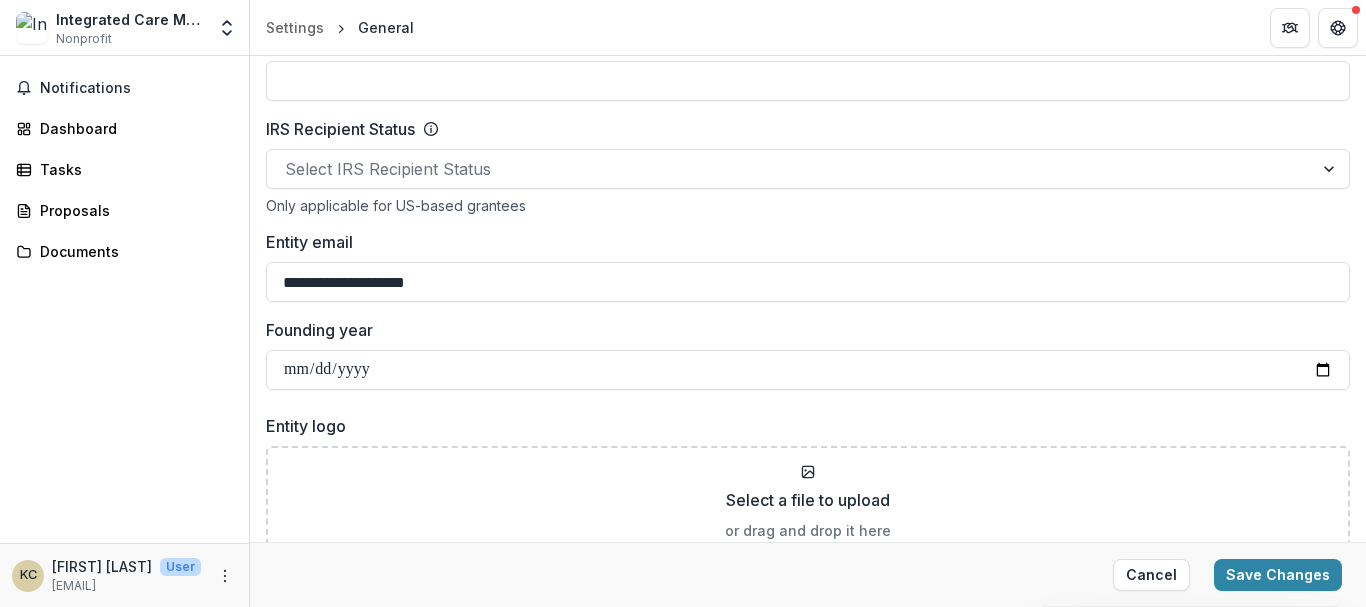 click on "Notifications Dashboard Tasks Proposals Documents" at bounding box center [124, 299] 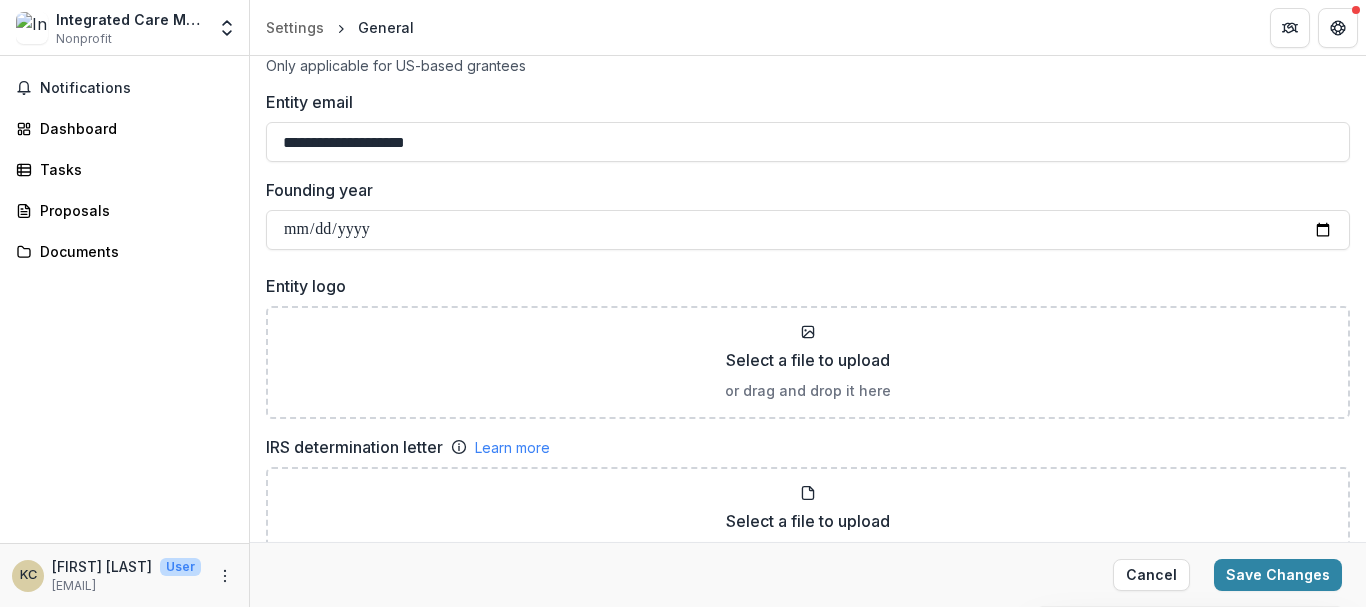 scroll, scrollTop: 1272, scrollLeft: 0, axis: vertical 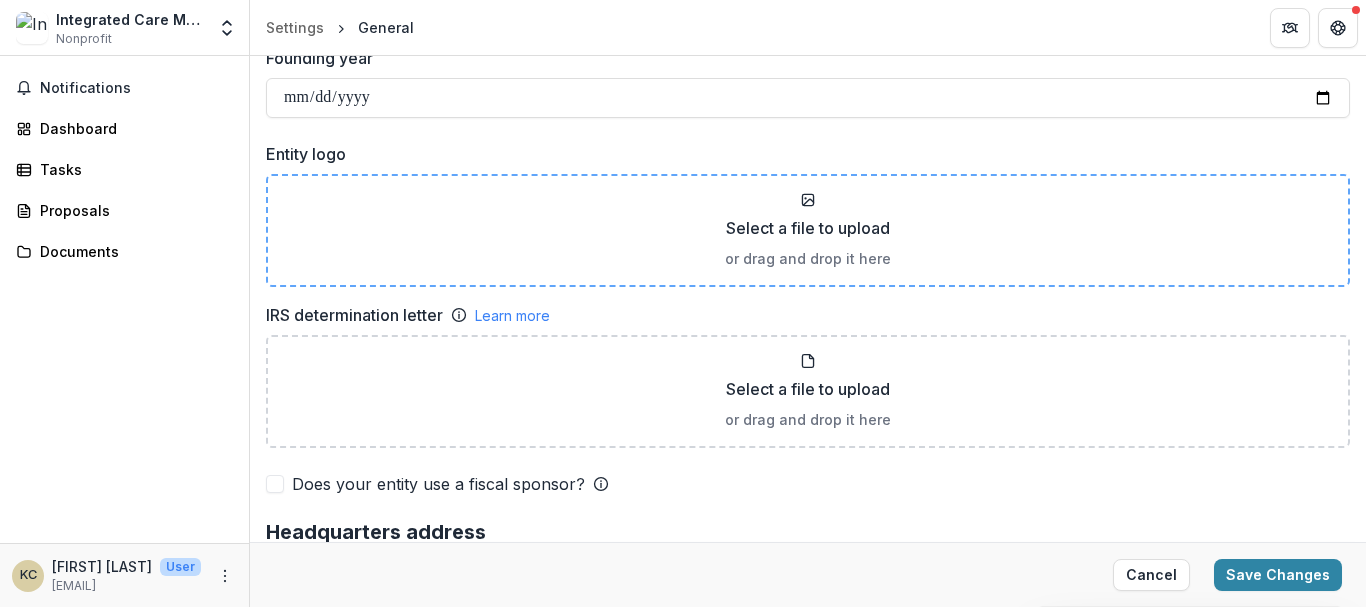 click on "Select a file to upload" at bounding box center (808, 228) 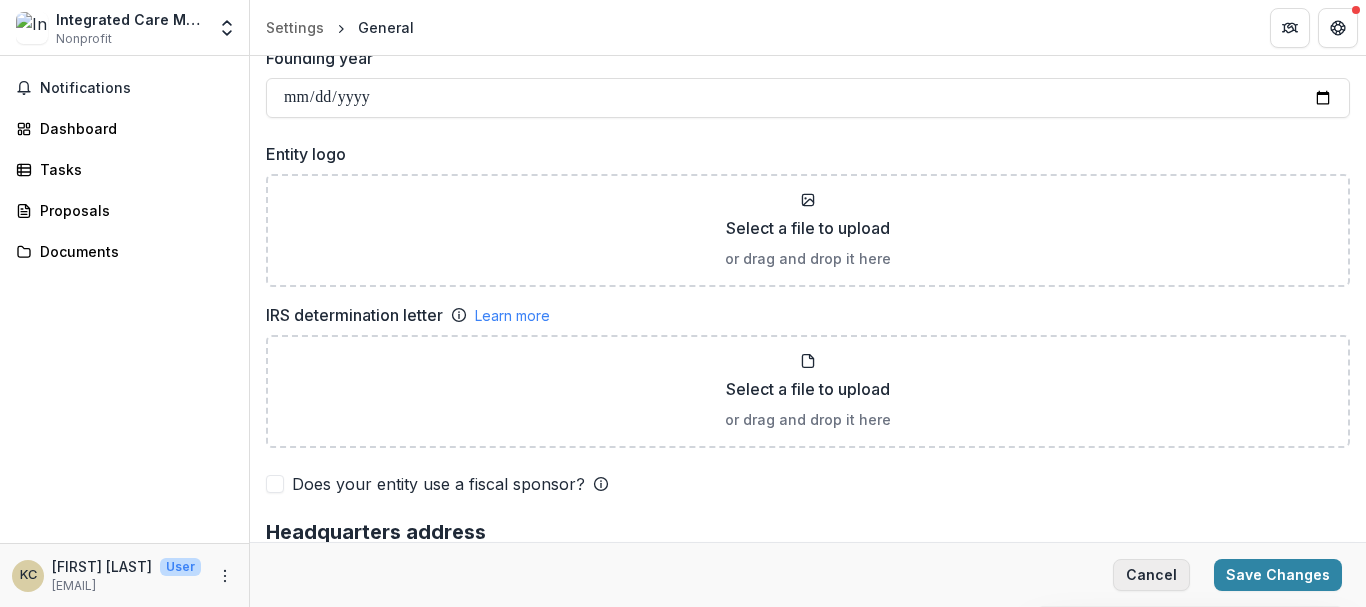 click on "Cancel" at bounding box center [1151, 575] 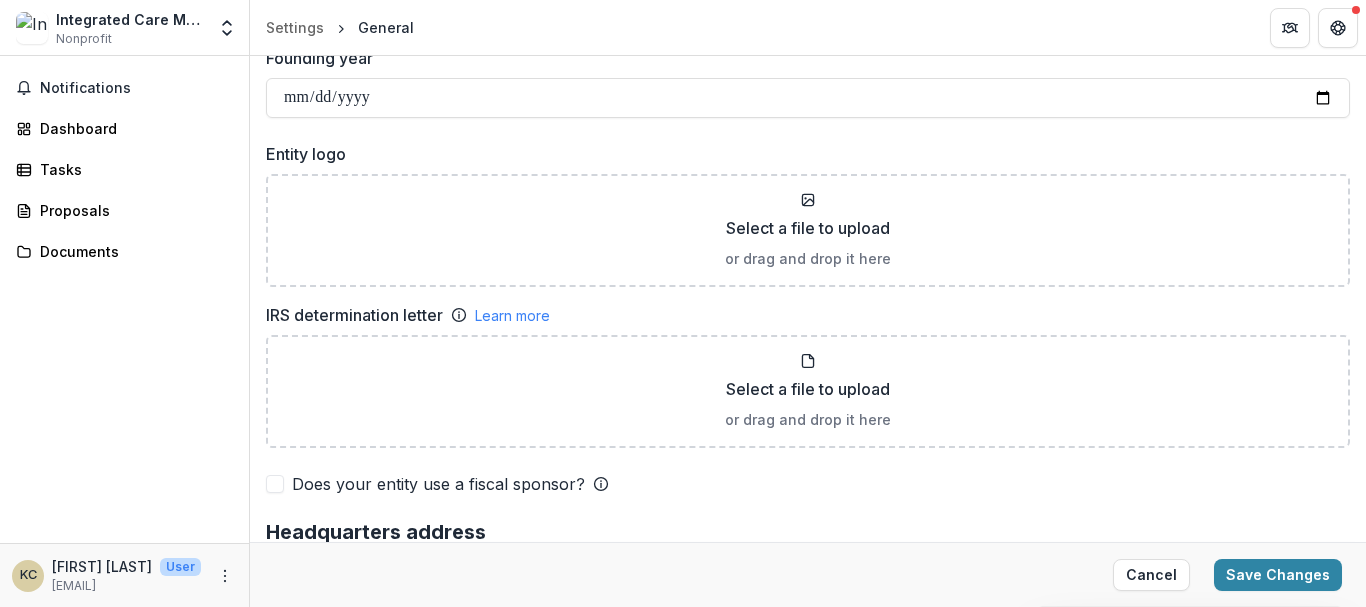 scroll, scrollTop: 1372, scrollLeft: 0, axis: vertical 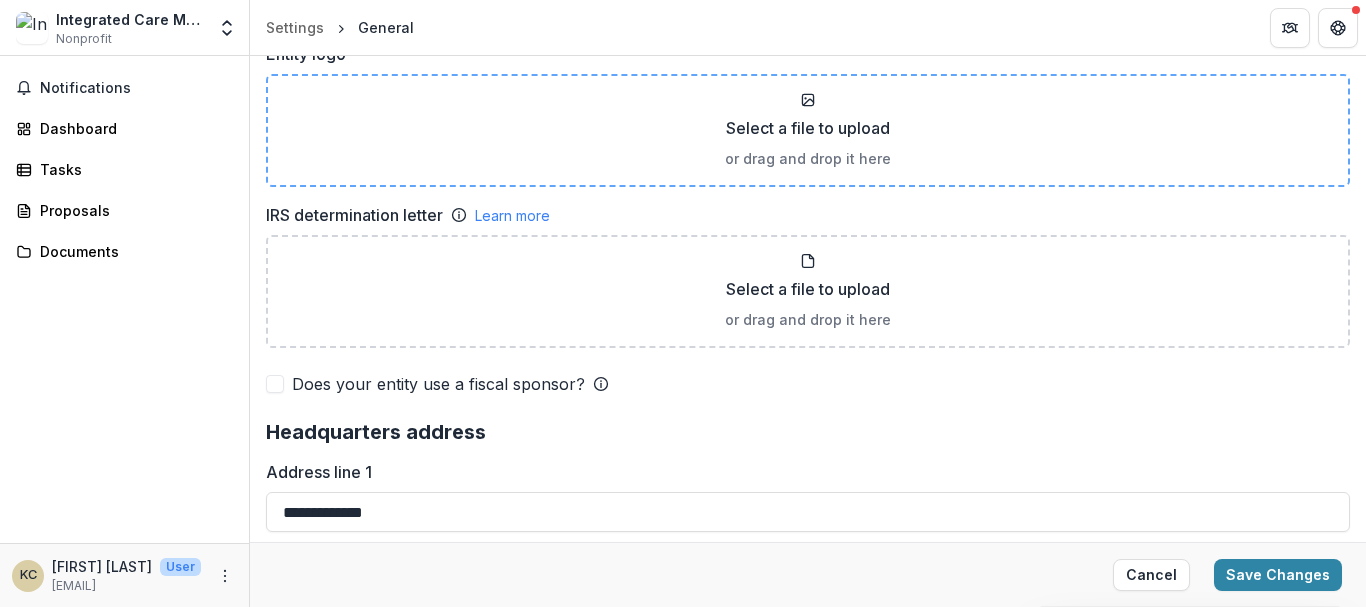click on "Select a file to upload or drag and drop it here" at bounding box center [808, 130] 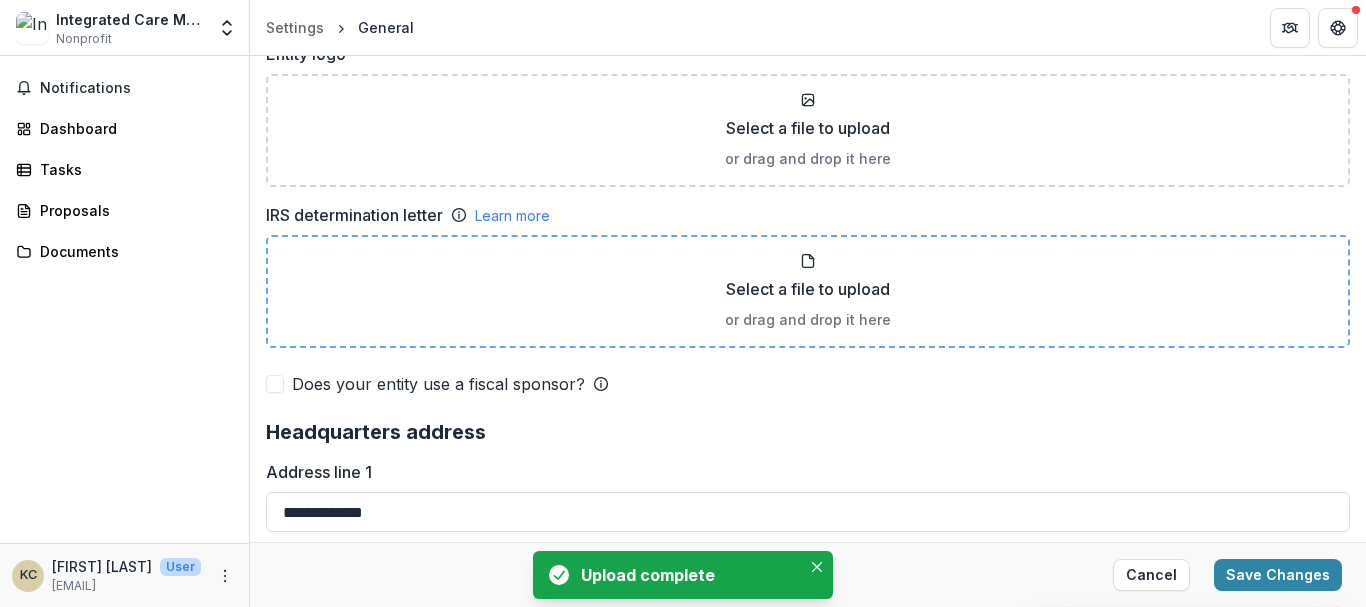 scroll, scrollTop: 1172, scrollLeft: 0, axis: vertical 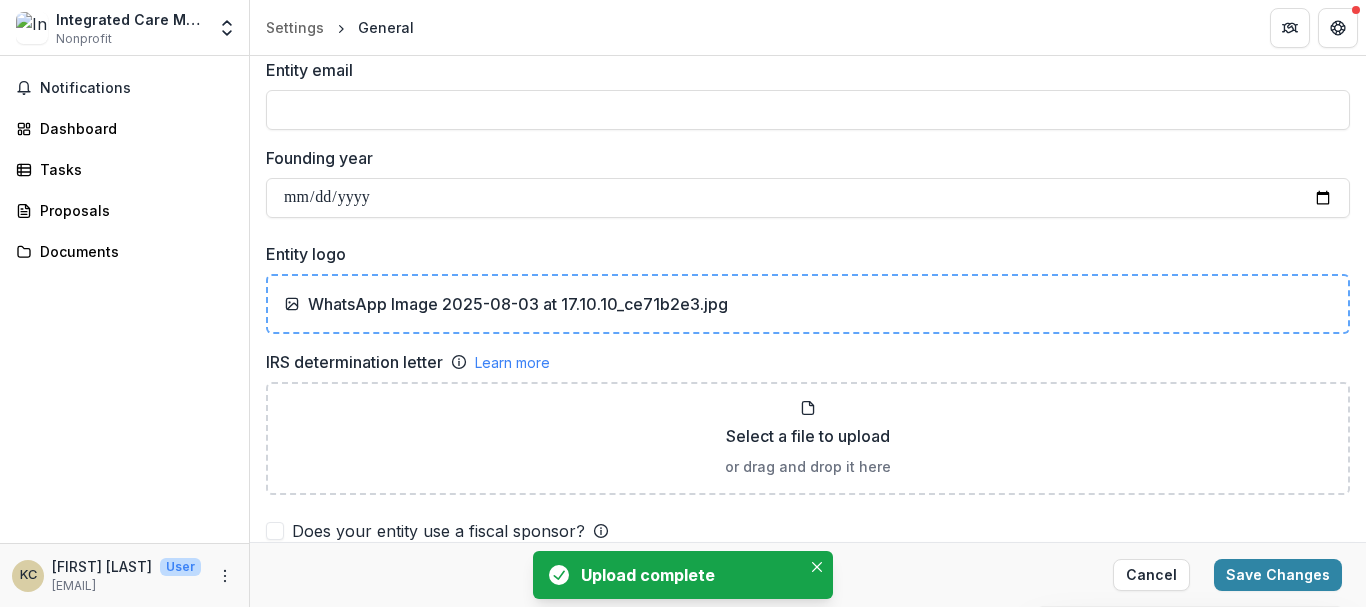 click on "WhatsApp Image 2025-08-03 at 17.10.10_ce71b2e3.jpg" at bounding box center [518, 304] 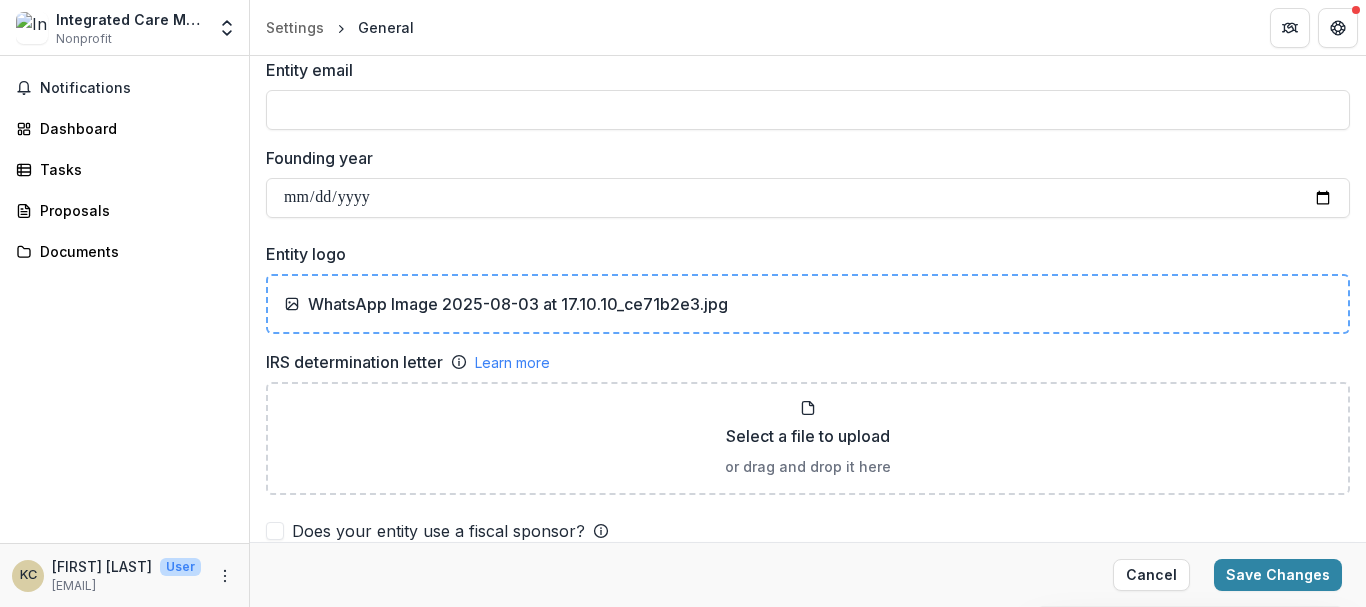 drag, startPoint x: 760, startPoint y: 305, endPoint x: 717, endPoint y: 299, distance: 43.416588 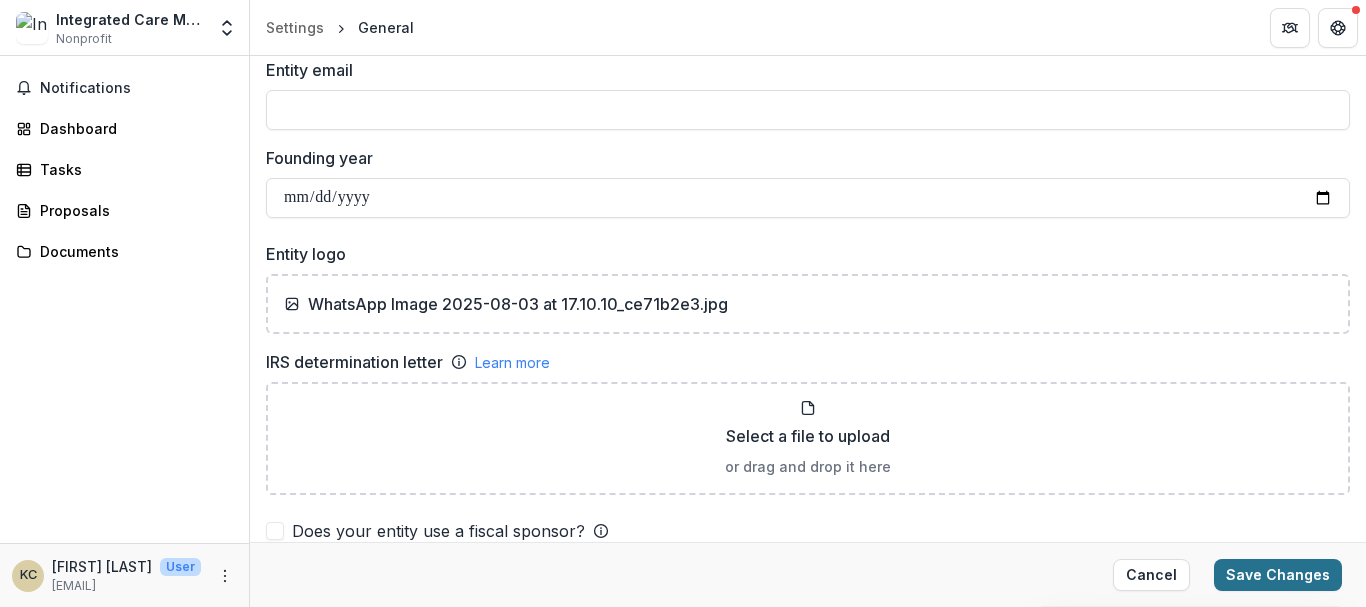 click on "Save Changes" at bounding box center [1278, 575] 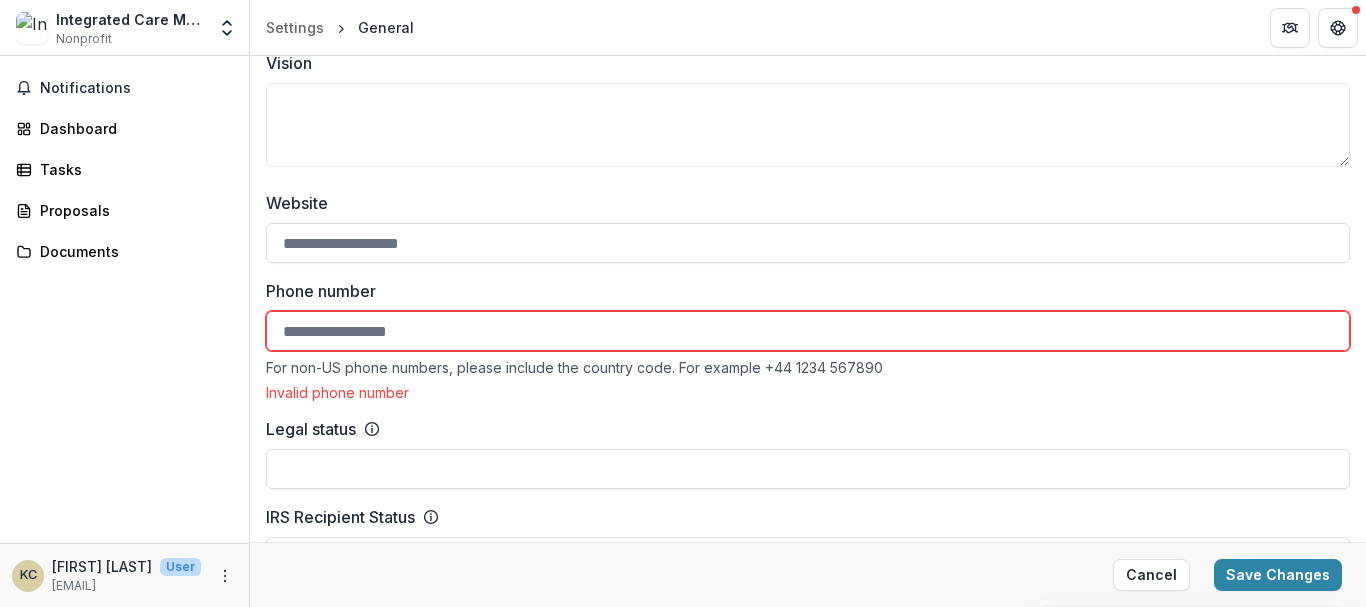 scroll, scrollTop: 837, scrollLeft: 0, axis: vertical 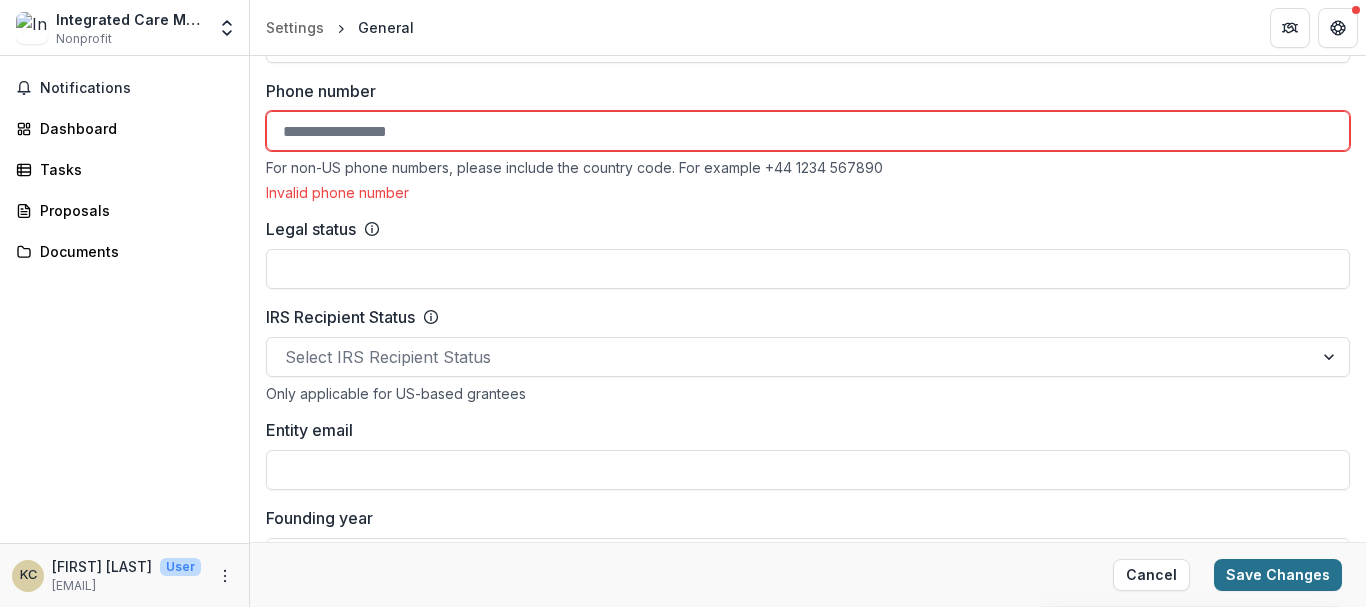 click on "Save Changes" at bounding box center (1278, 575) 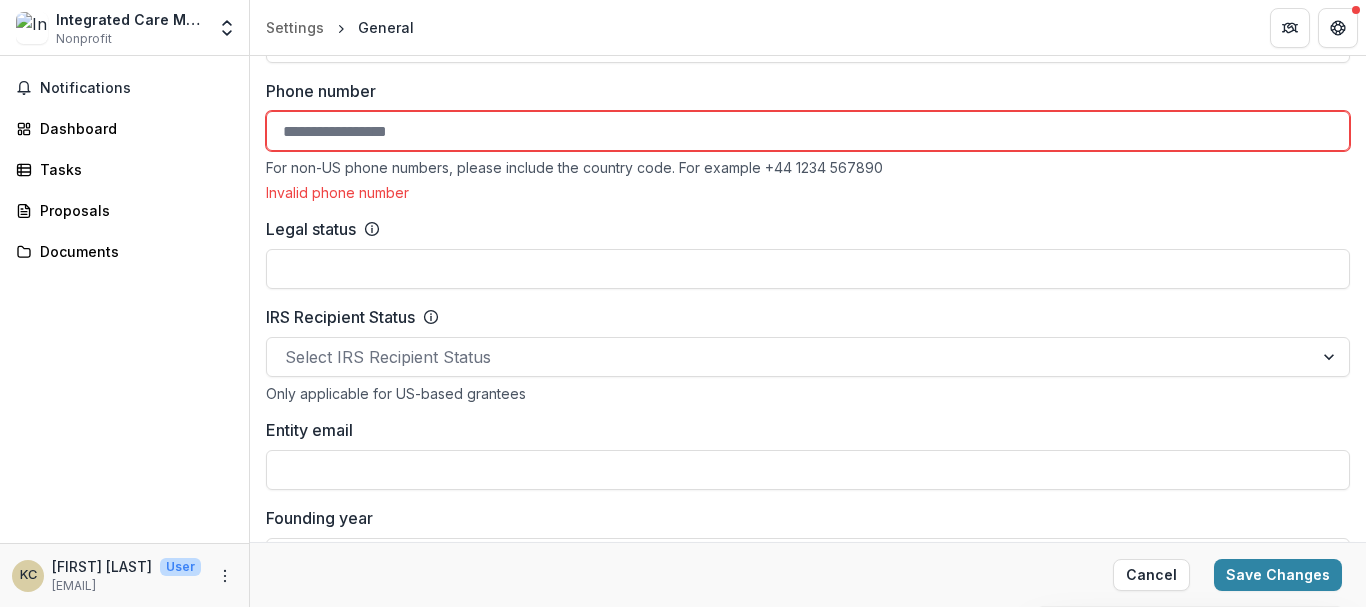 scroll, scrollTop: 1037, scrollLeft: 0, axis: vertical 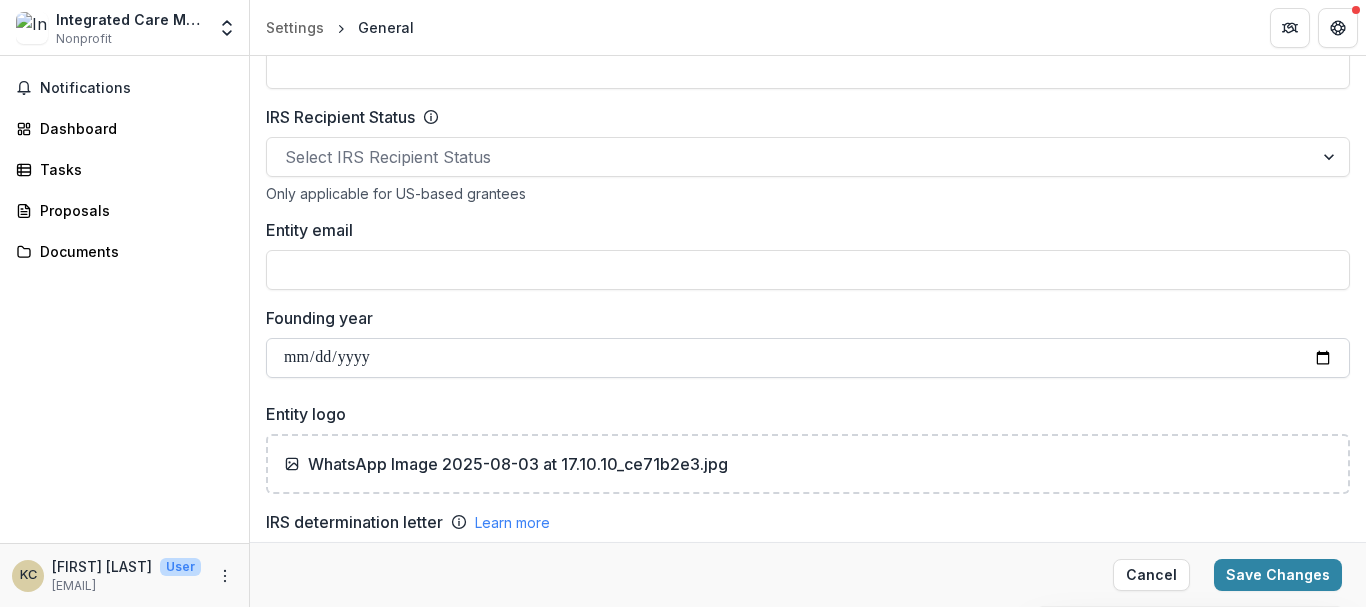 click on "Founding year" at bounding box center (808, 358) 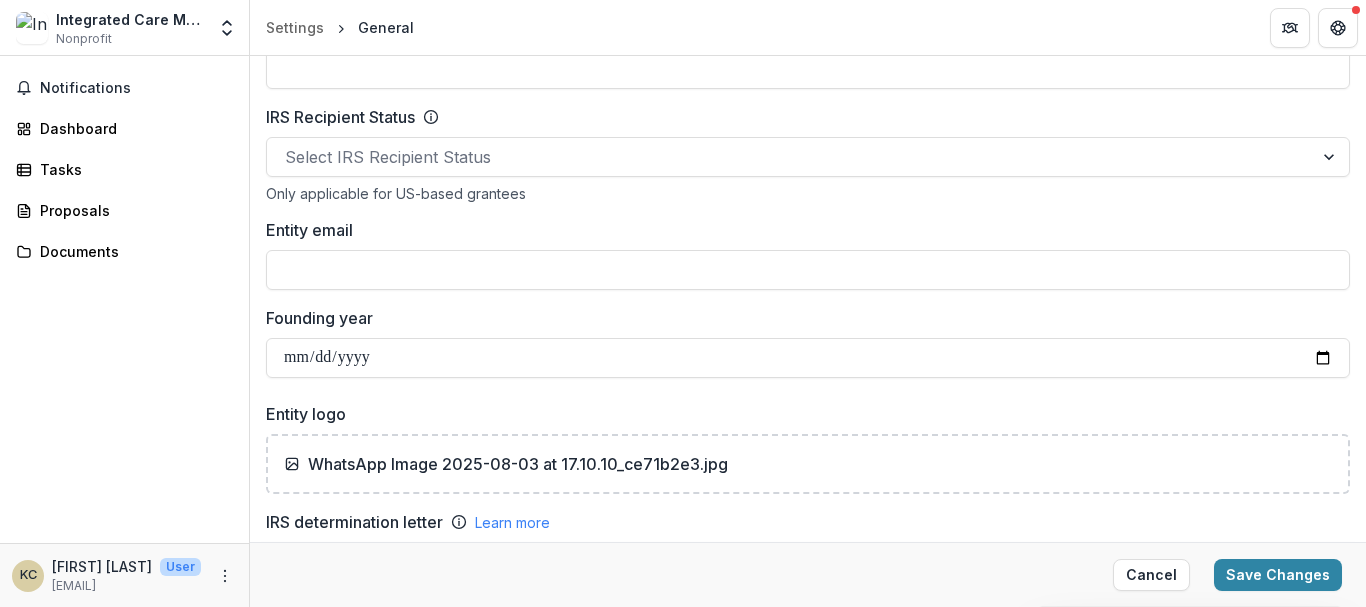 click on "Notifications Dashboard Tasks Proposals Documents" at bounding box center (124, 299) 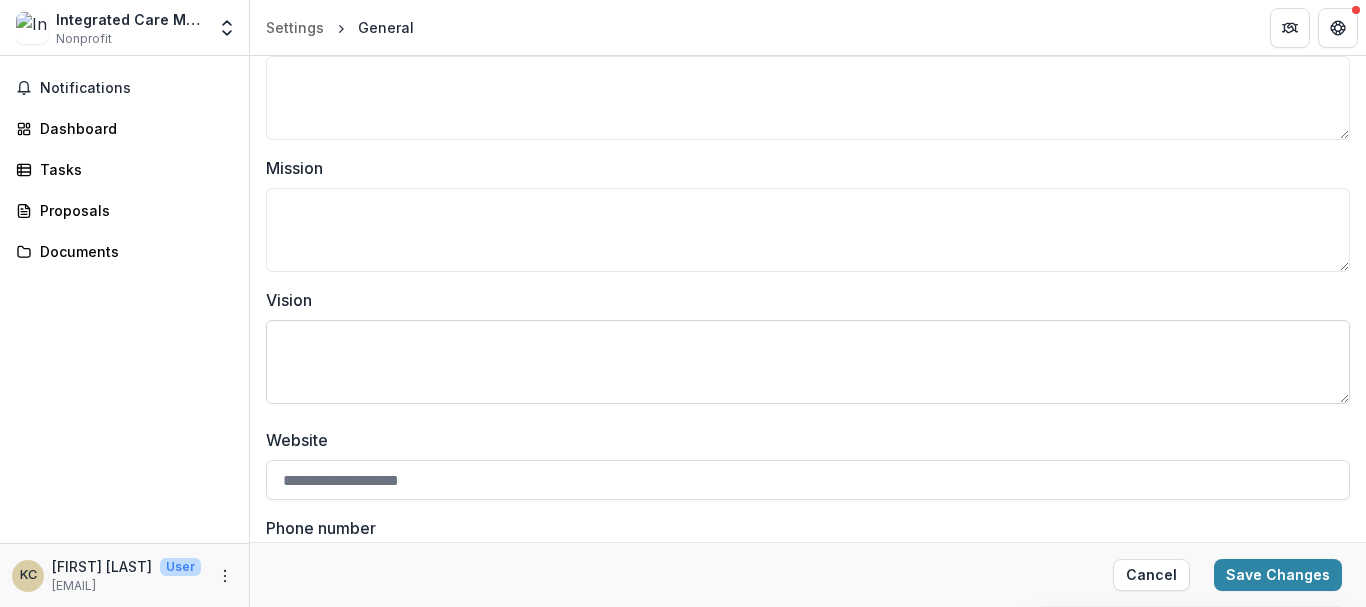 scroll, scrollTop: 600, scrollLeft: 0, axis: vertical 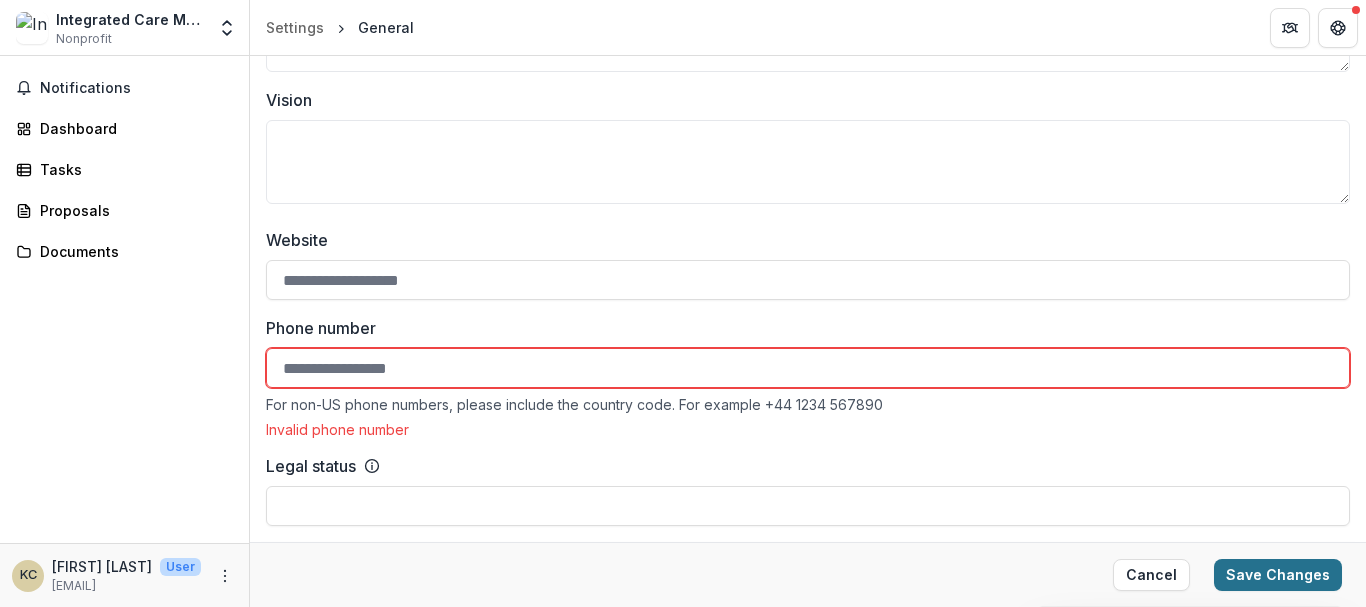 click on "Save Changes" at bounding box center (1278, 575) 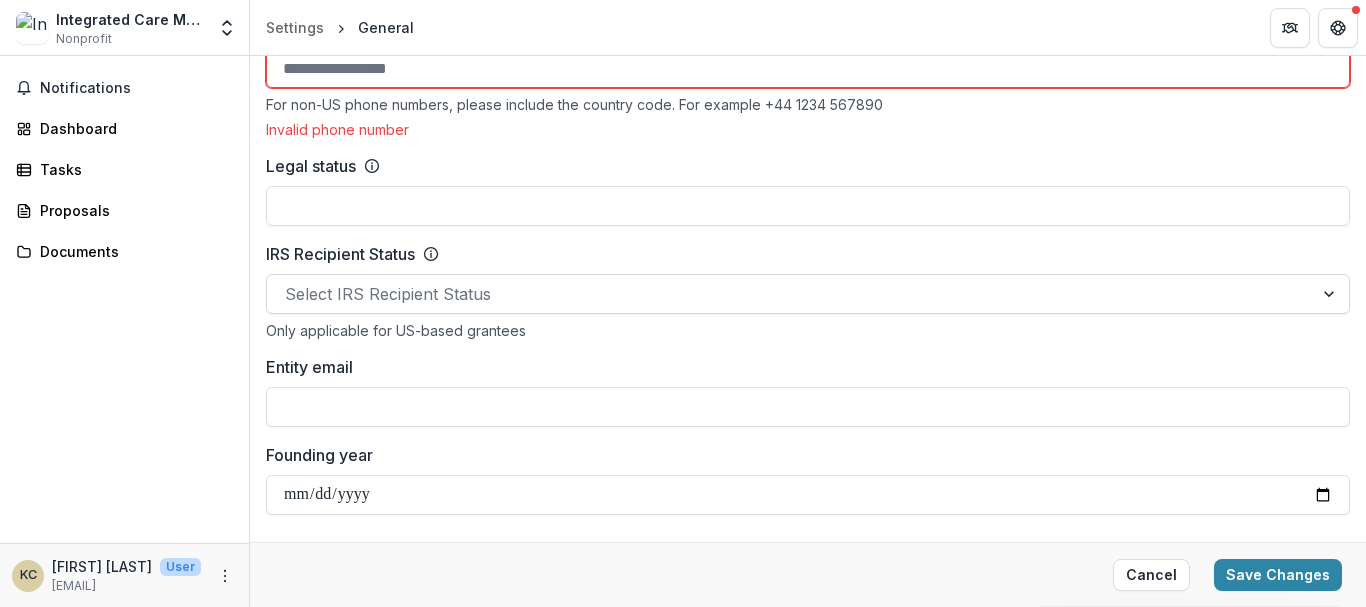 scroll, scrollTop: 700, scrollLeft: 0, axis: vertical 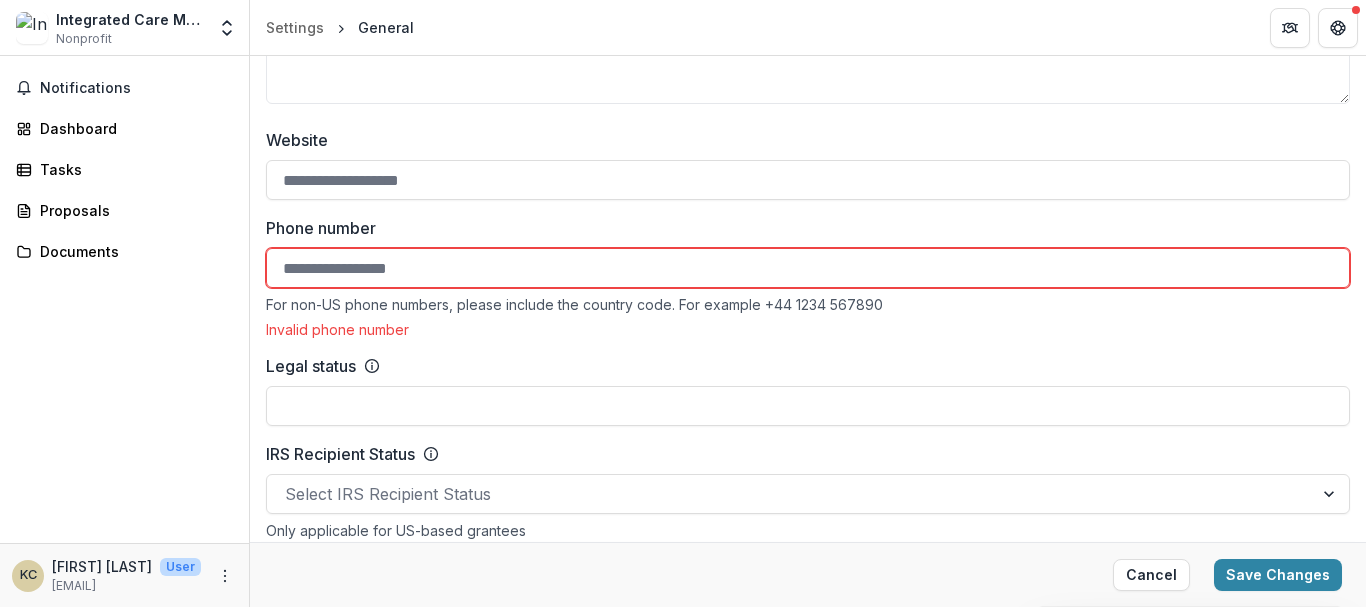 click on "Phone number" at bounding box center [808, 268] 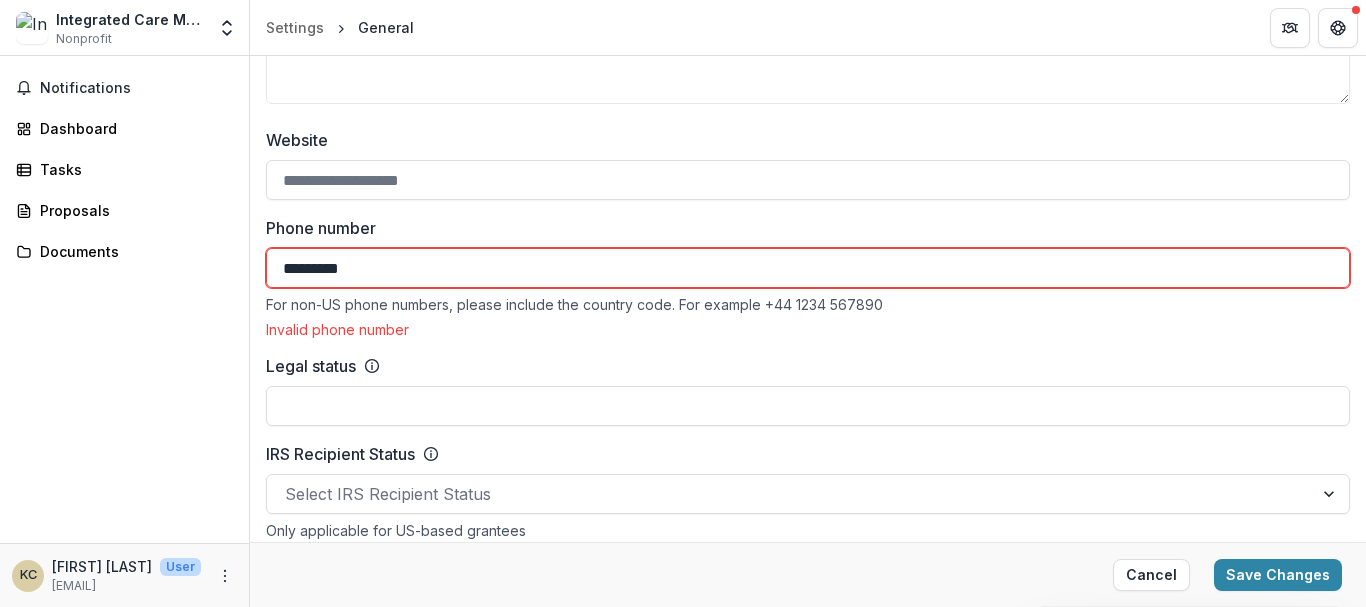 click on "Notifications Dashboard Tasks Proposals Documents" at bounding box center [124, 299] 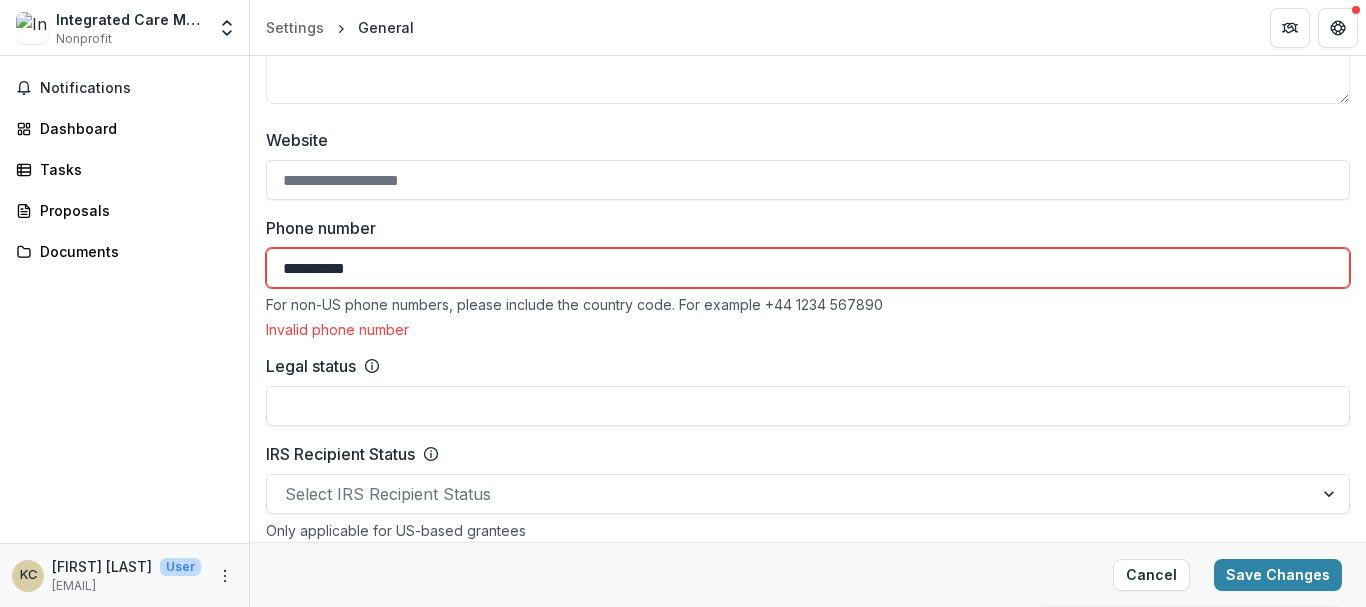 click on "Notifications Dashboard Tasks Proposals Documents" at bounding box center (124, 299) 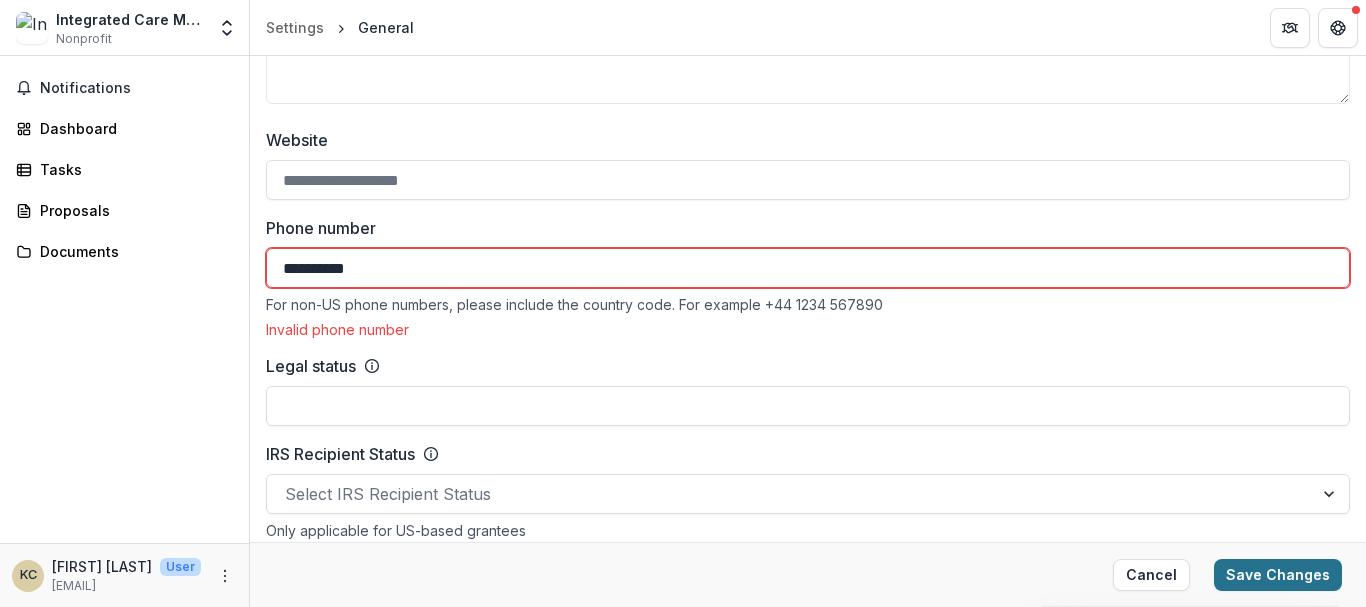 click on "Save Changes" at bounding box center [1278, 575] 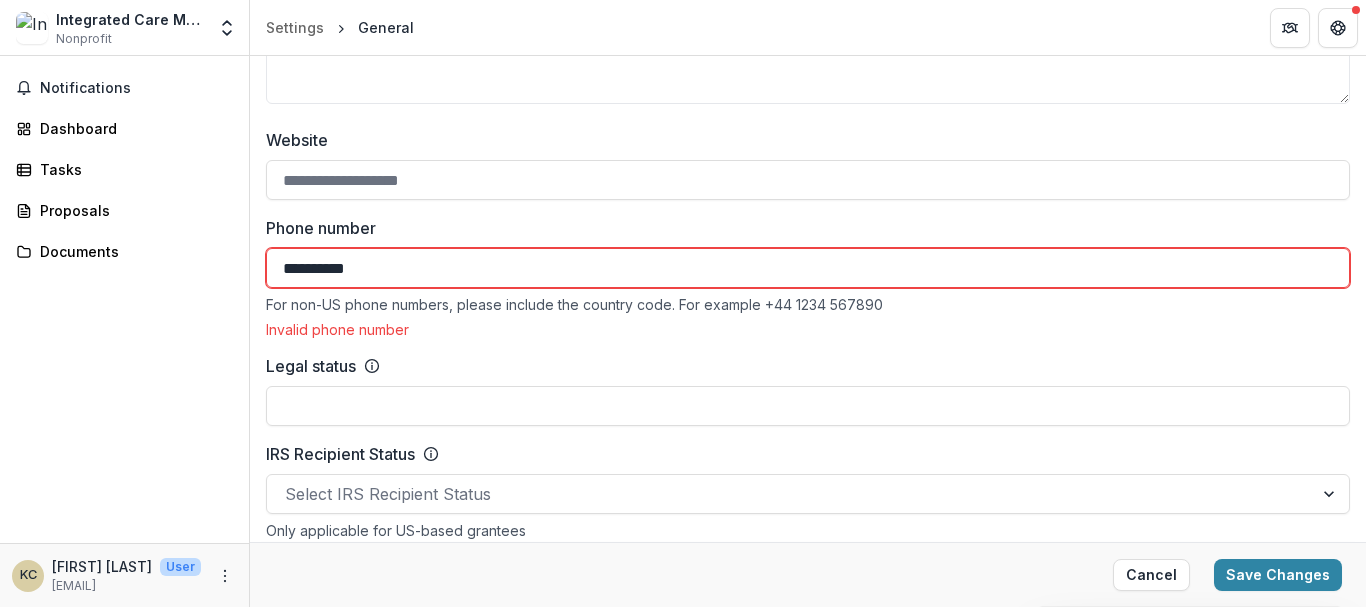 click on "**********" at bounding box center [808, 268] 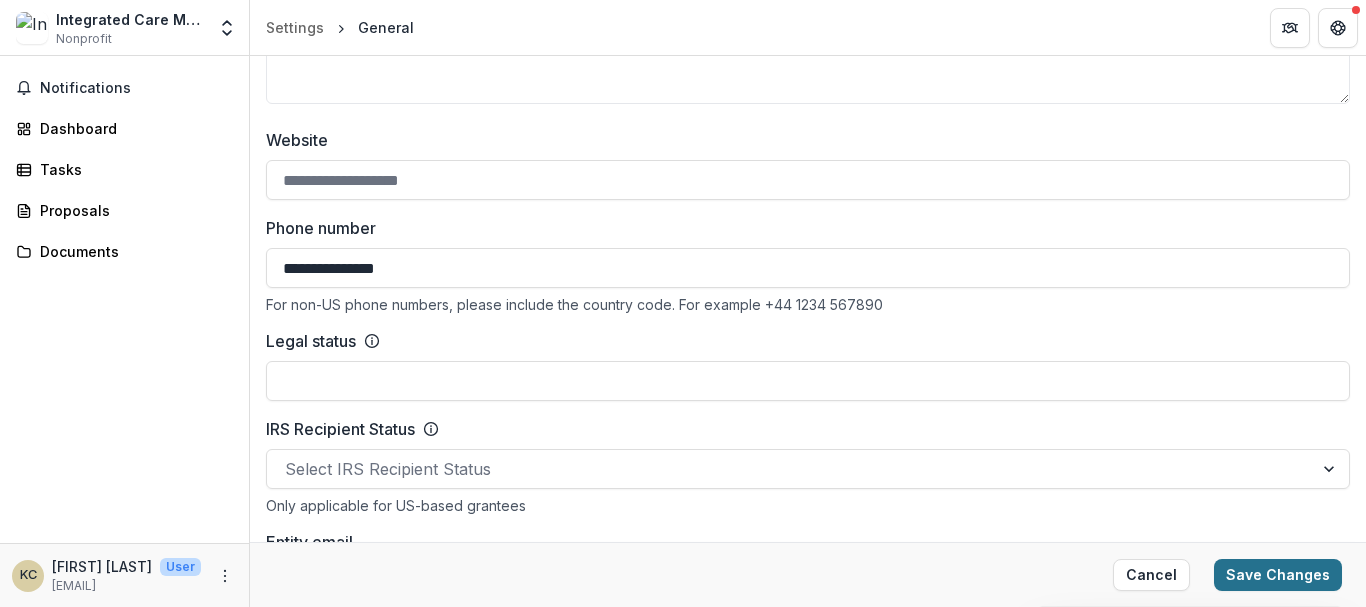 type on "**********" 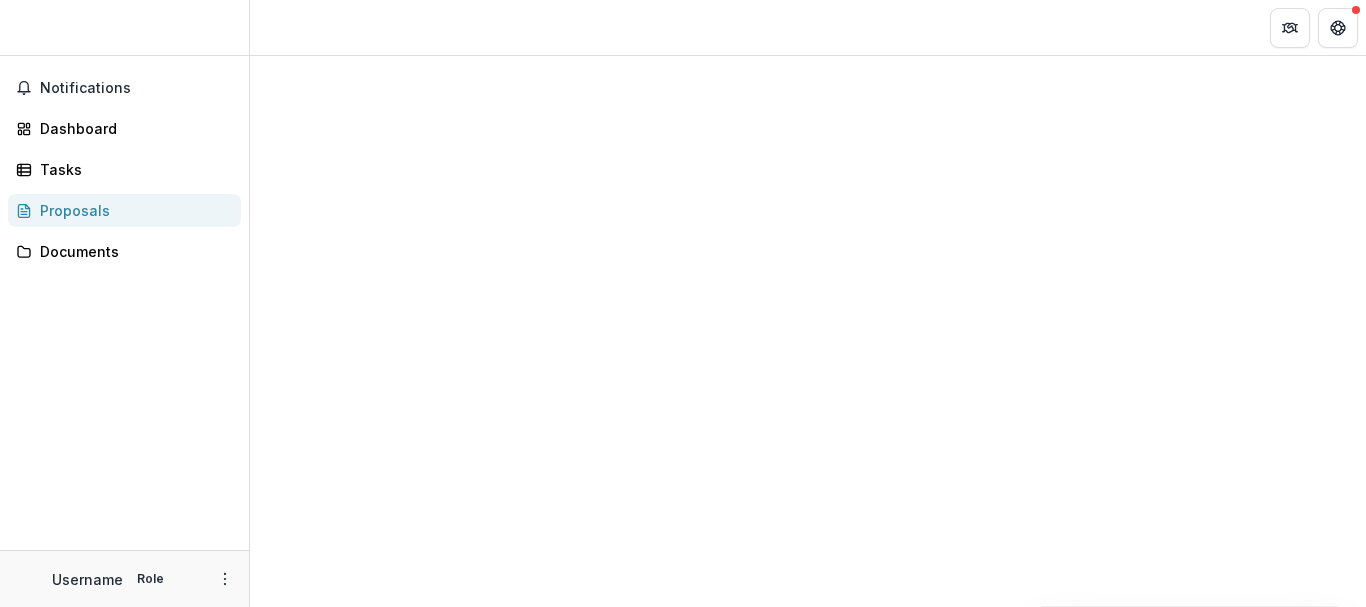scroll, scrollTop: 0, scrollLeft: 0, axis: both 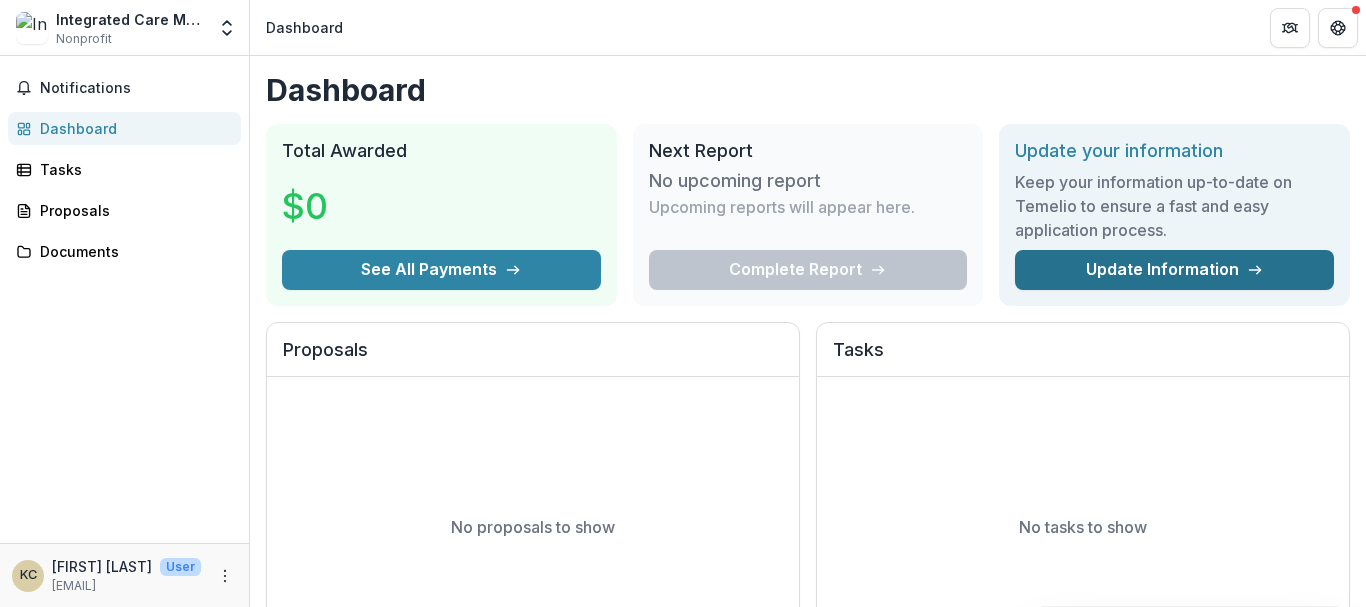 click on "Update Information" at bounding box center (1174, 270) 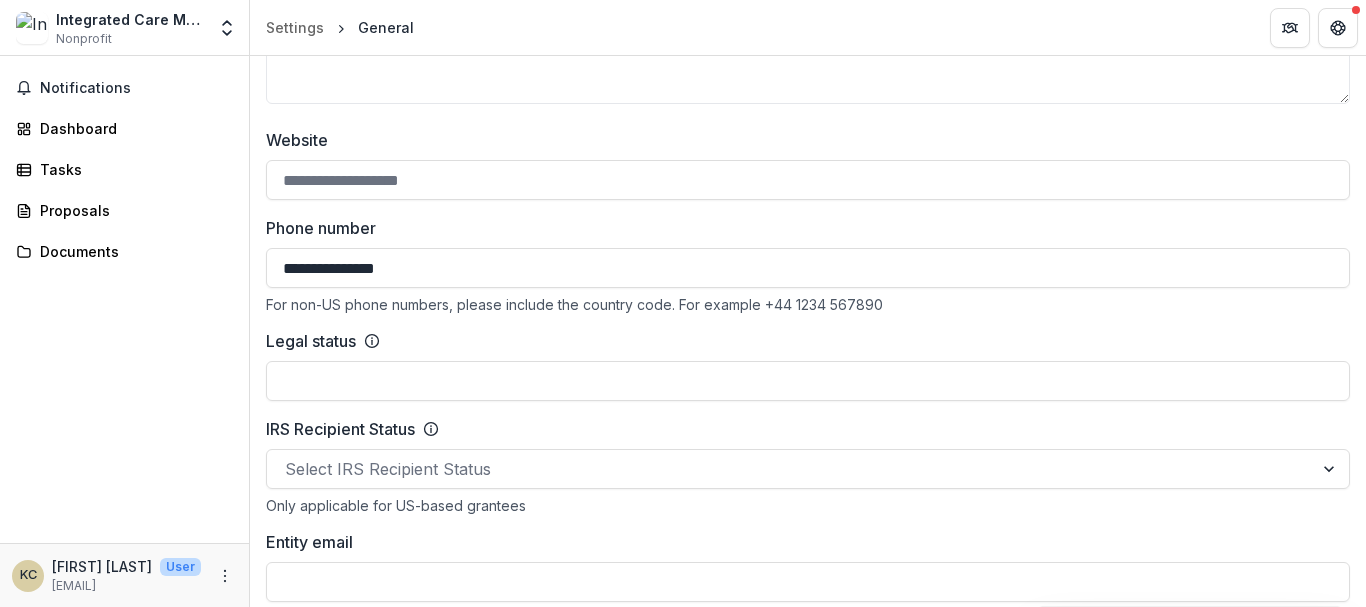 scroll, scrollTop: 1100, scrollLeft: 0, axis: vertical 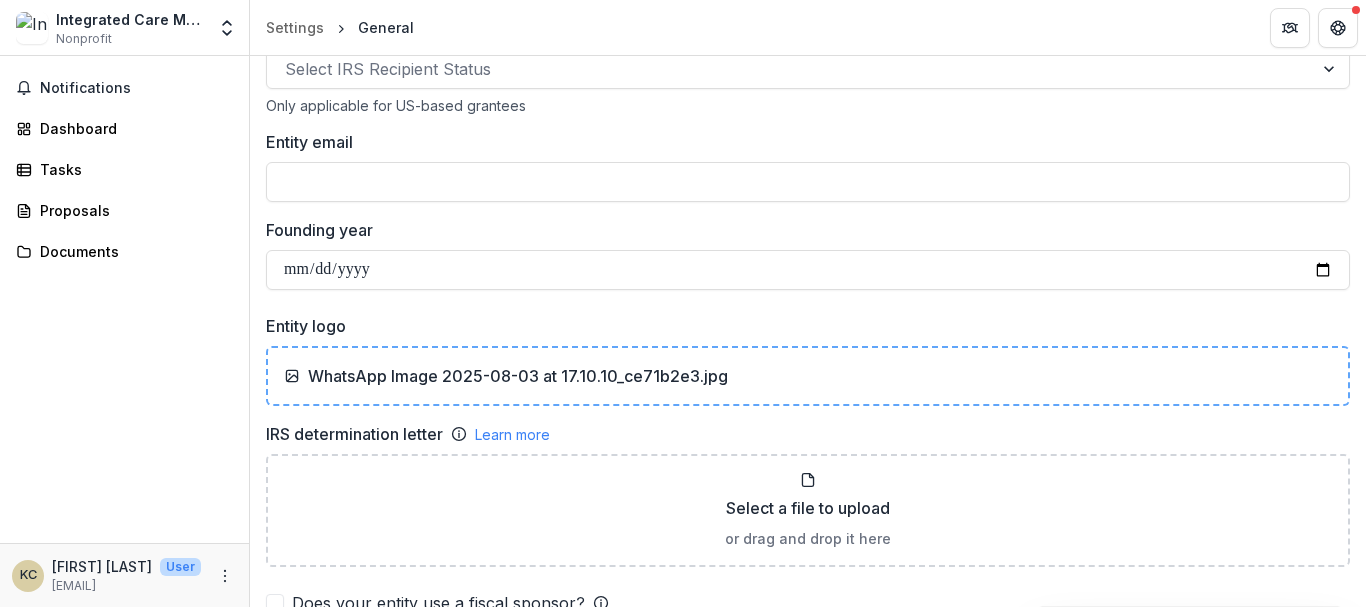 click on "WhatsApp Image 2025-08-03 at 17.10.10_ce71b2e3.jpg" at bounding box center (518, 376) 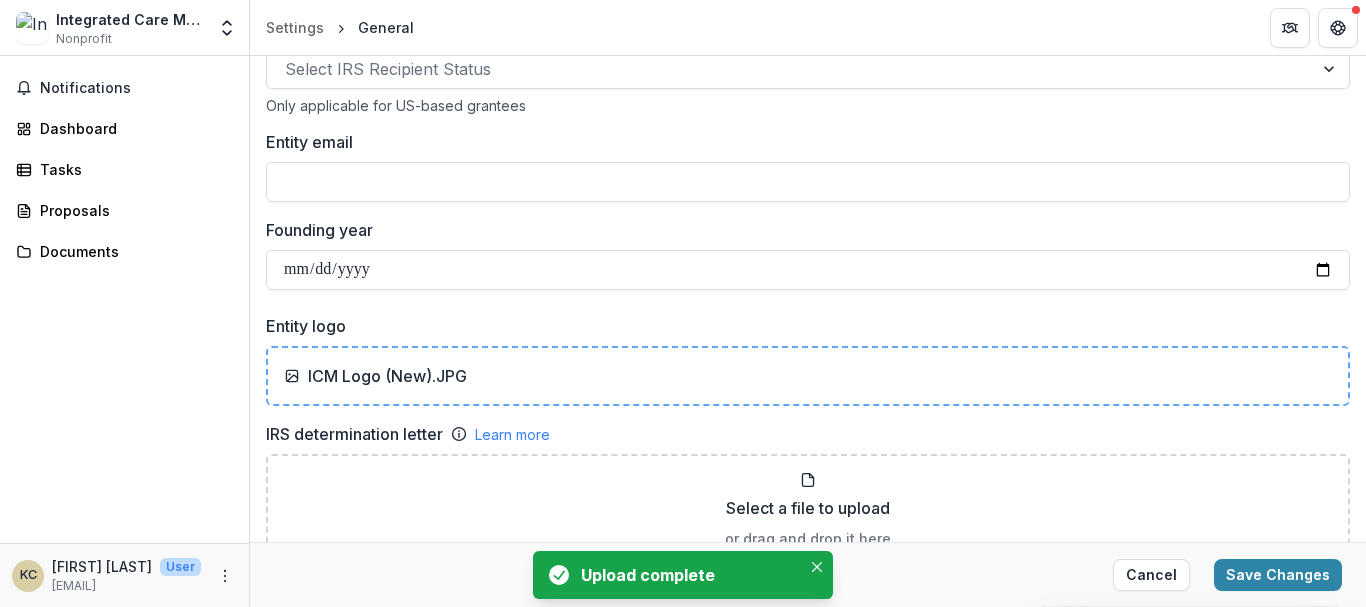 click on "ICM Logo (New).JPG" at bounding box center [808, 376] 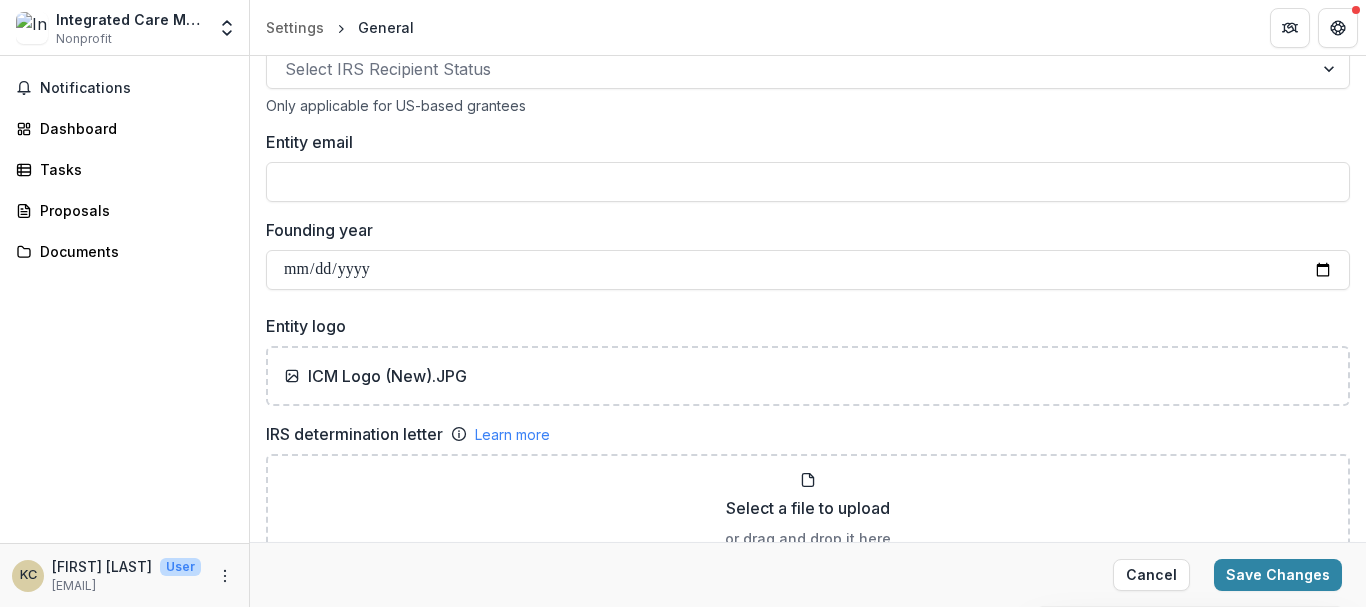 click on "Notifications Dashboard Tasks Proposals Documents" at bounding box center (124, 299) 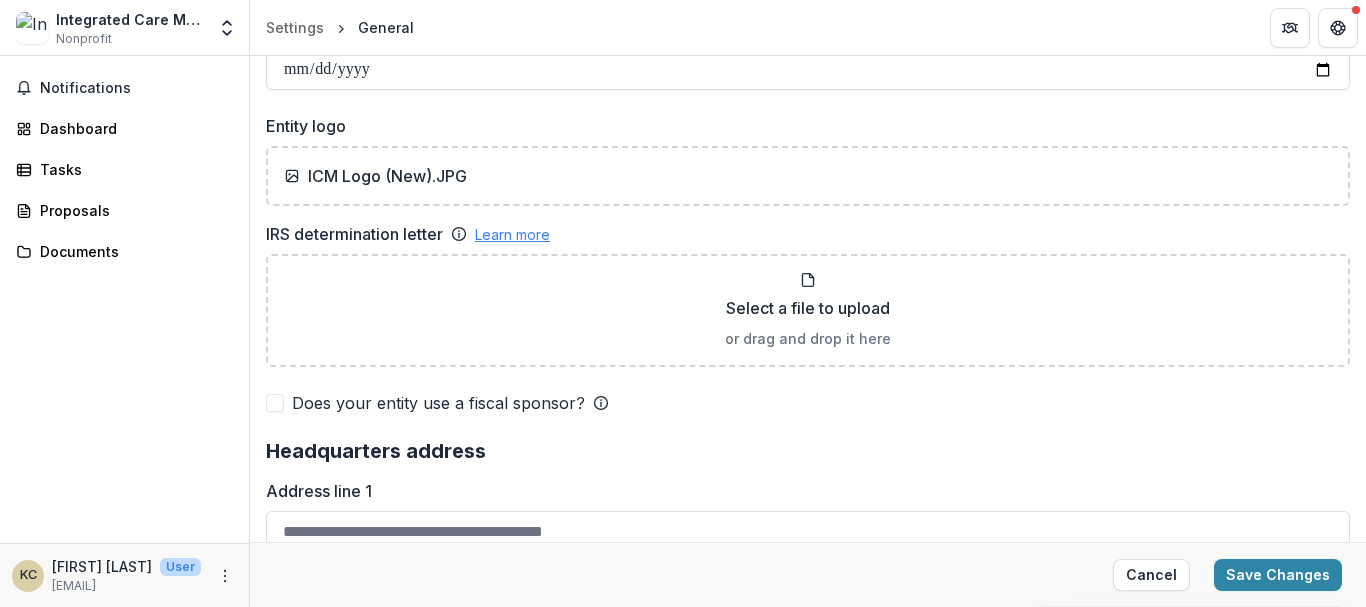 click on "Learn more" at bounding box center [512, 234] 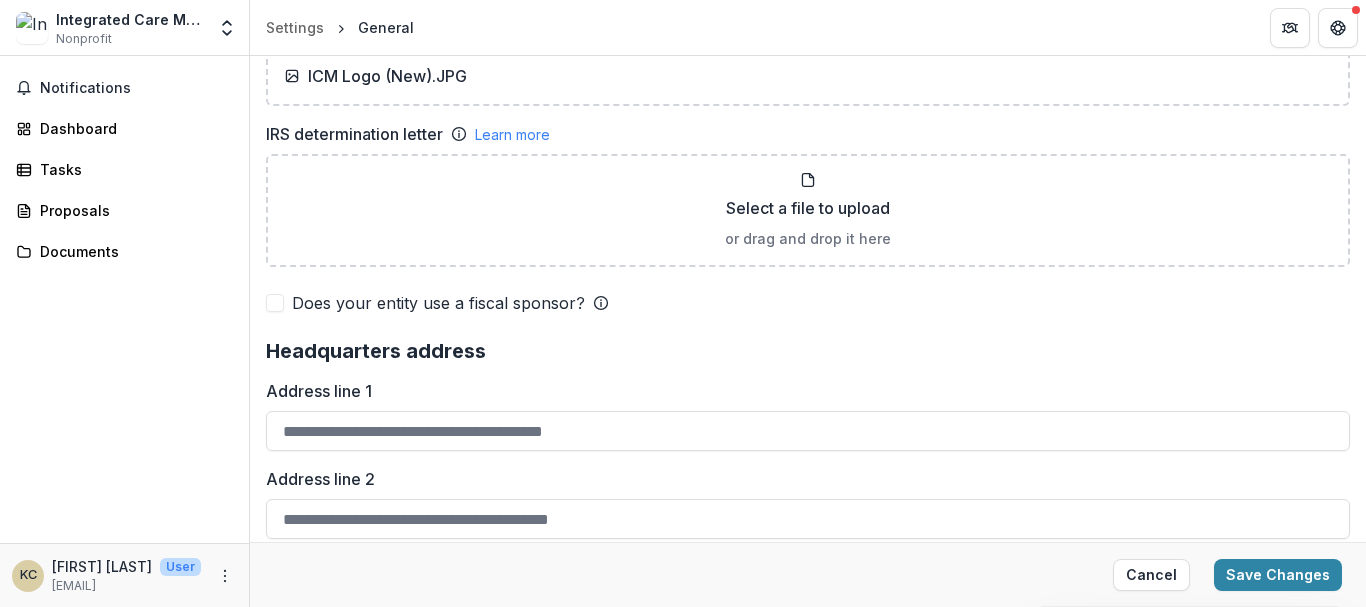 scroll, scrollTop: 1500, scrollLeft: 0, axis: vertical 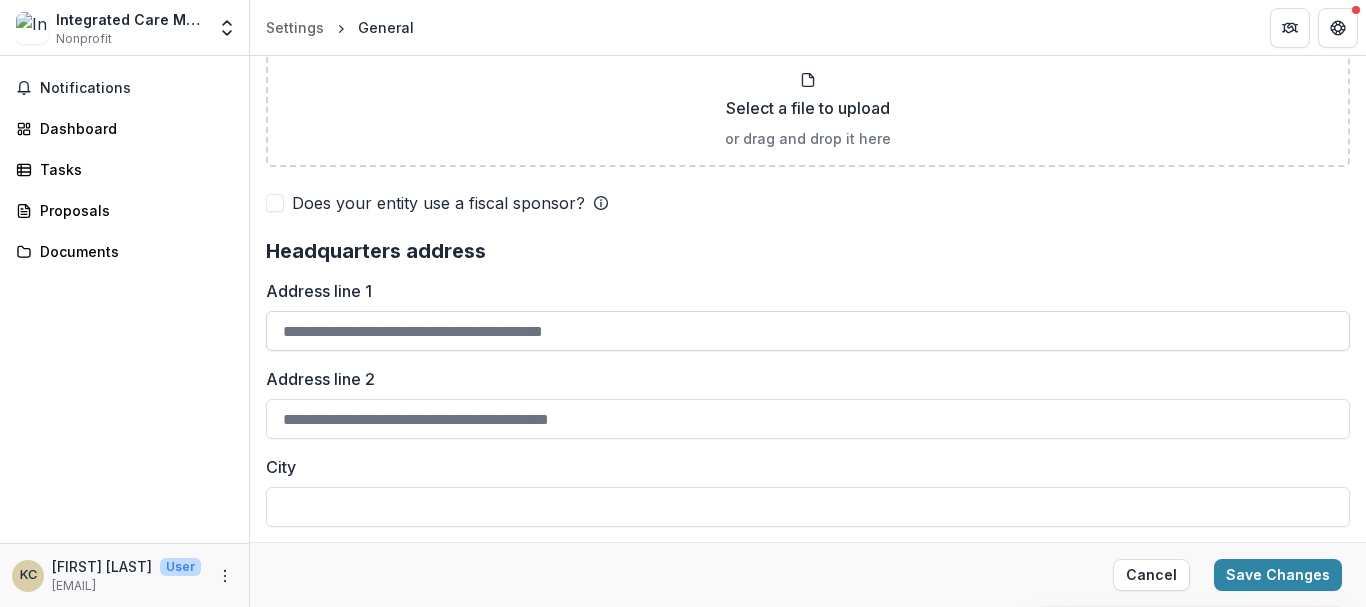 drag, startPoint x: 325, startPoint y: 322, endPoint x: 350, endPoint y: 328, distance: 25.70992 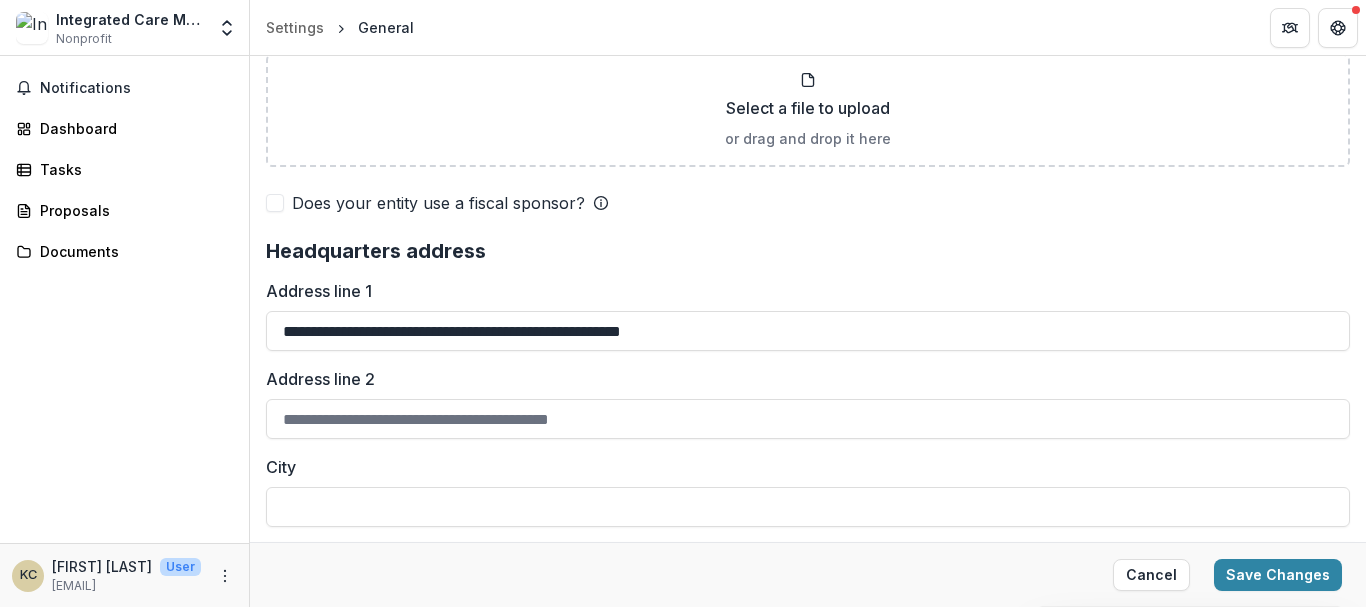 scroll, scrollTop: 1600, scrollLeft: 0, axis: vertical 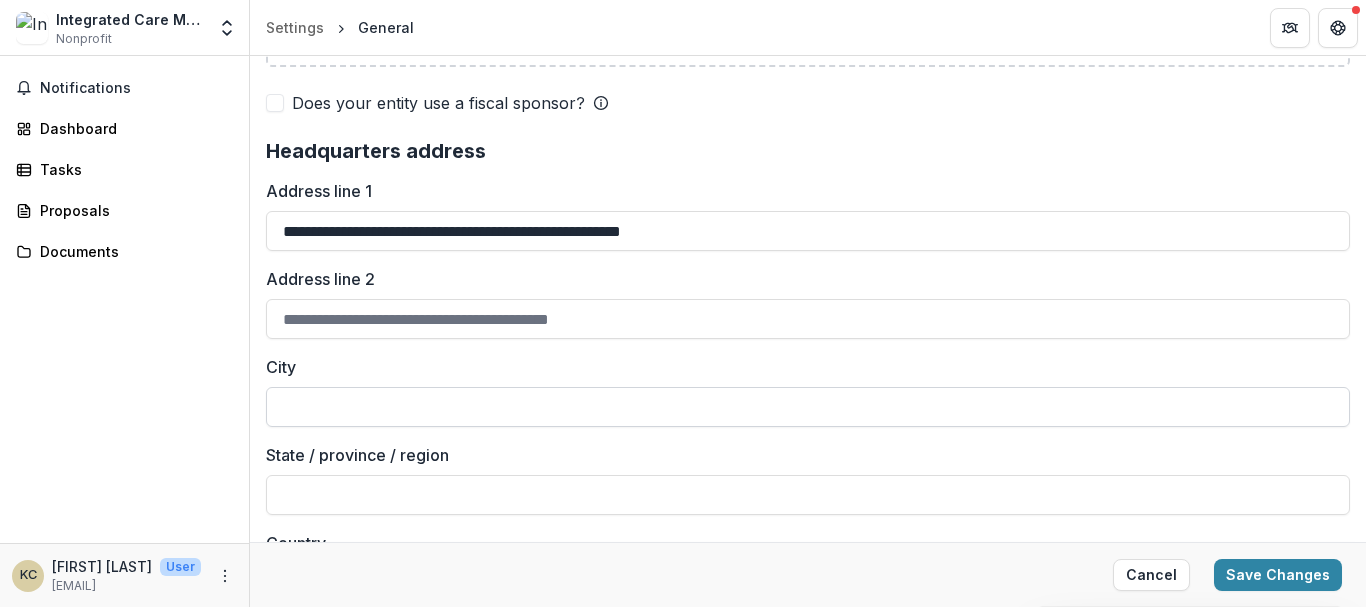 type on "**********" 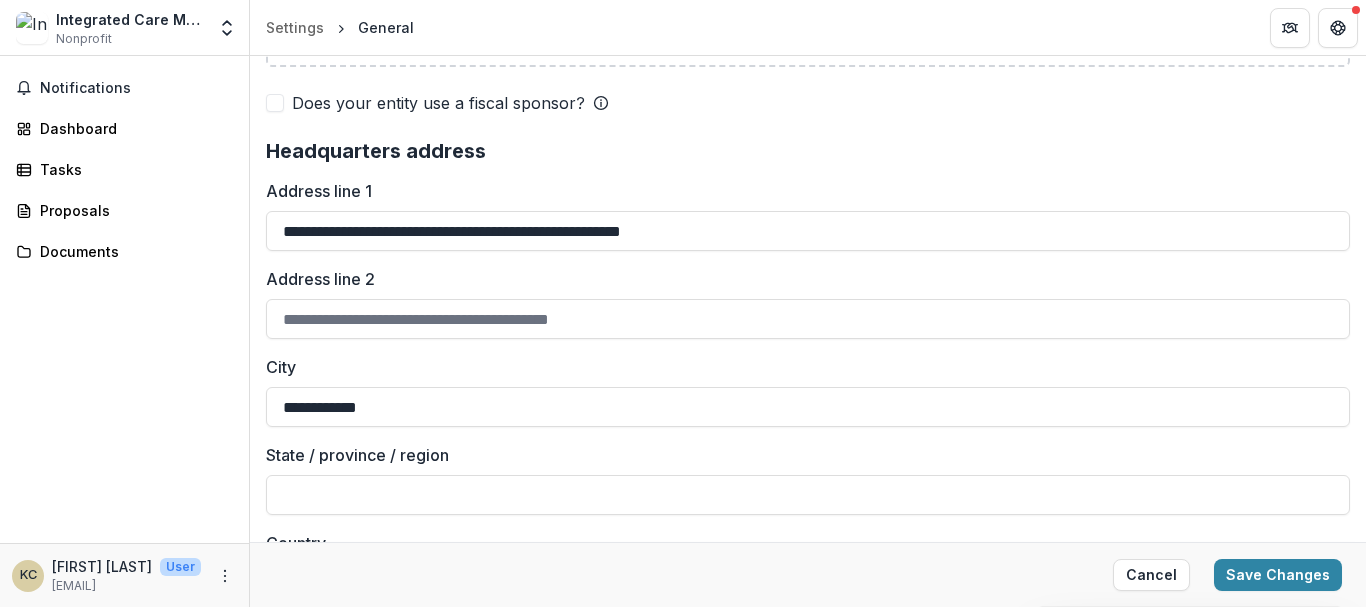 type on "**********" 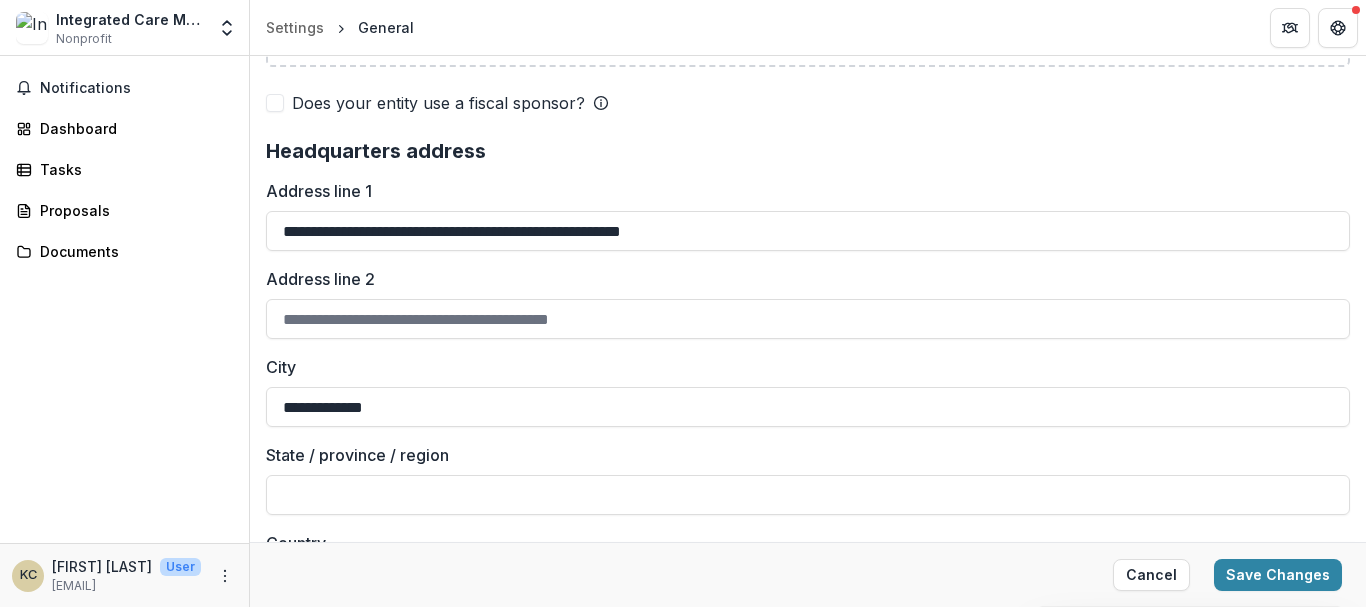 type on "**********" 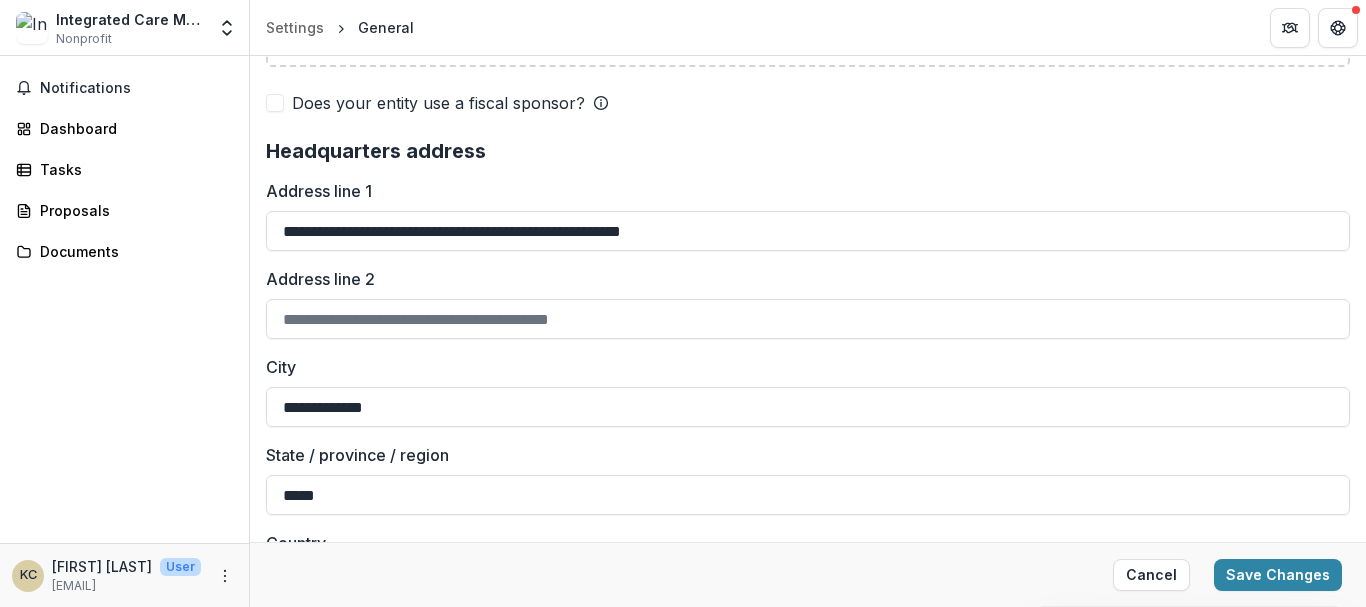 type on "********" 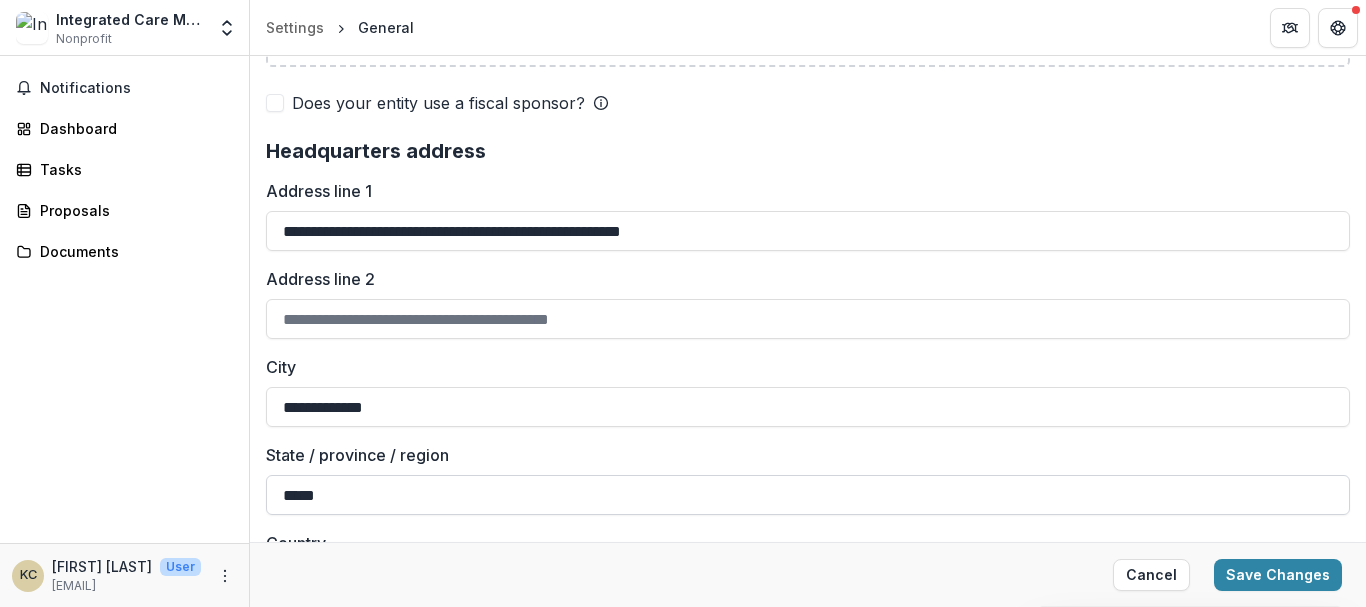 scroll, scrollTop: 1800, scrollLeft: 0, axis: vertical 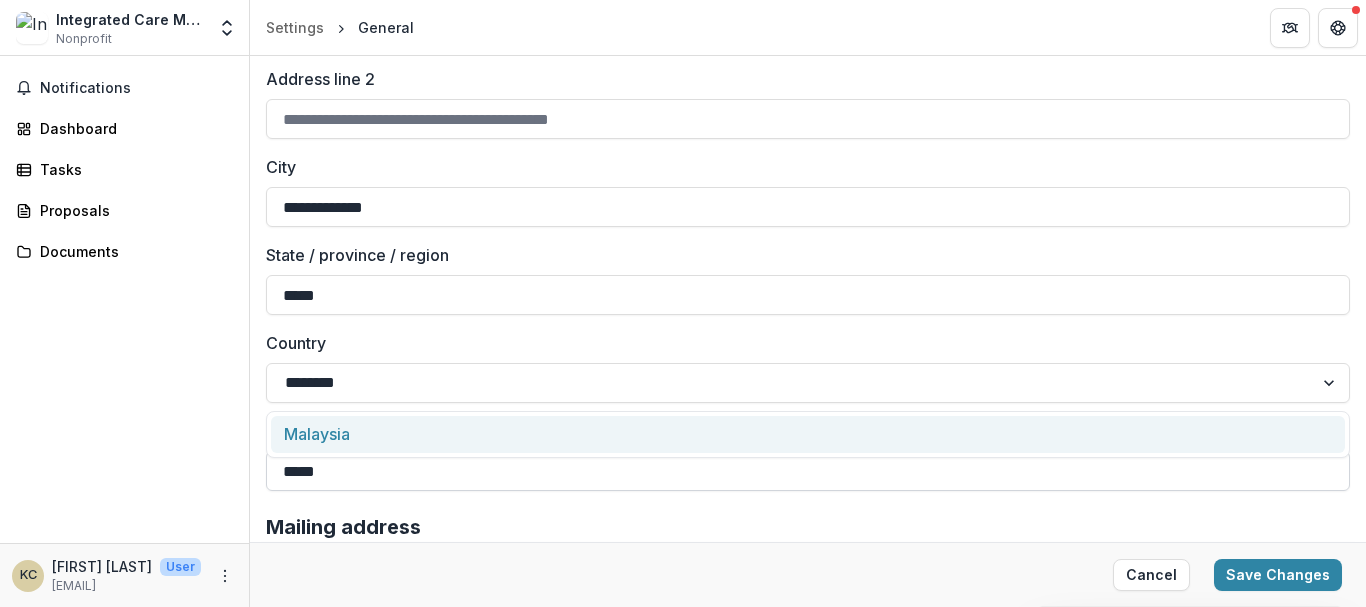 click on "*****" at bounding box center [808, 471] 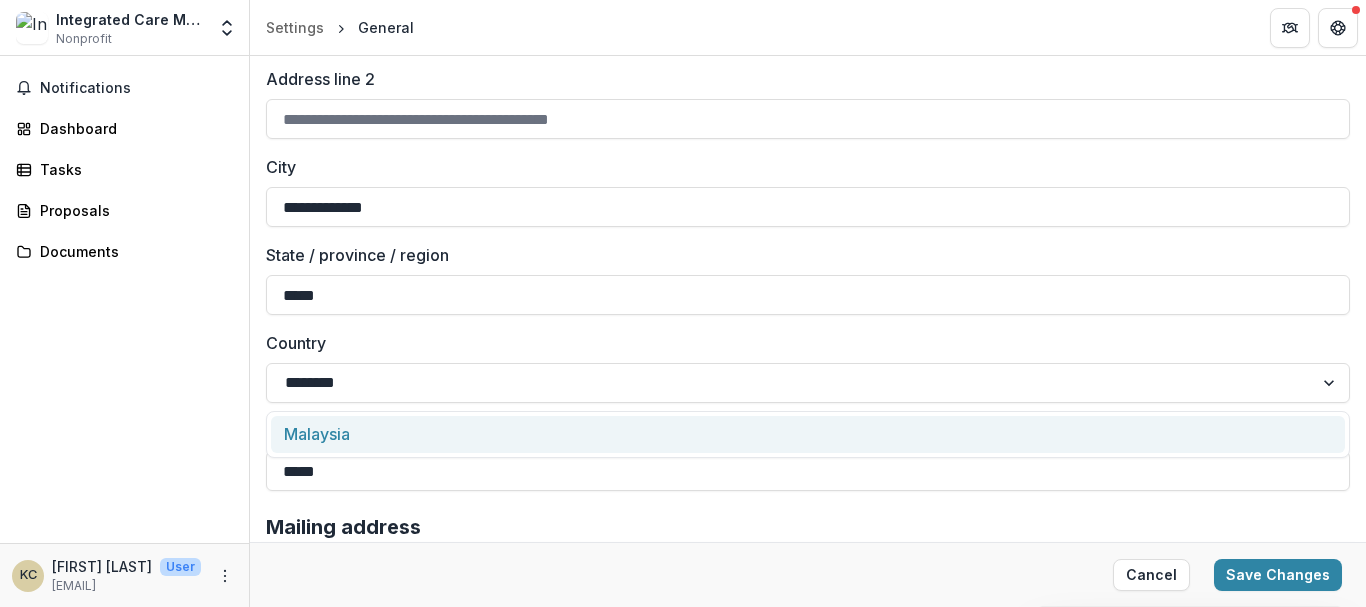 scroll, scrollTop: 2000, scrollLeft: 0, axis: vertical 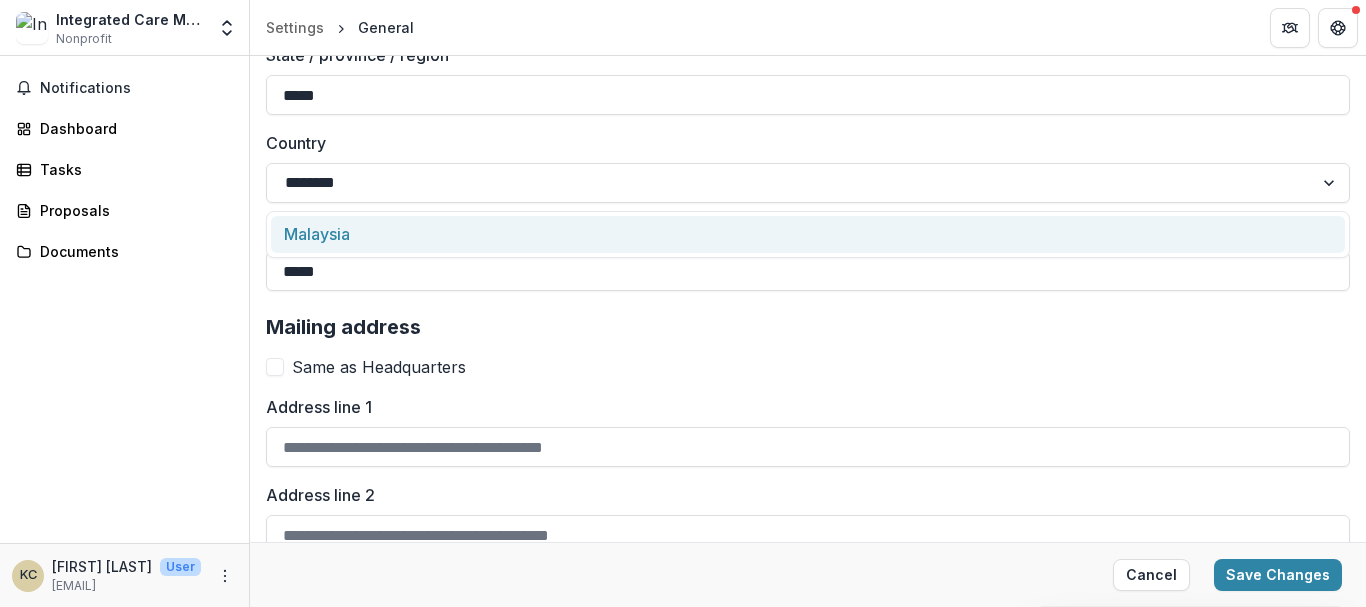 click on "Same as Headquarters" at bounding box center [379, 367] 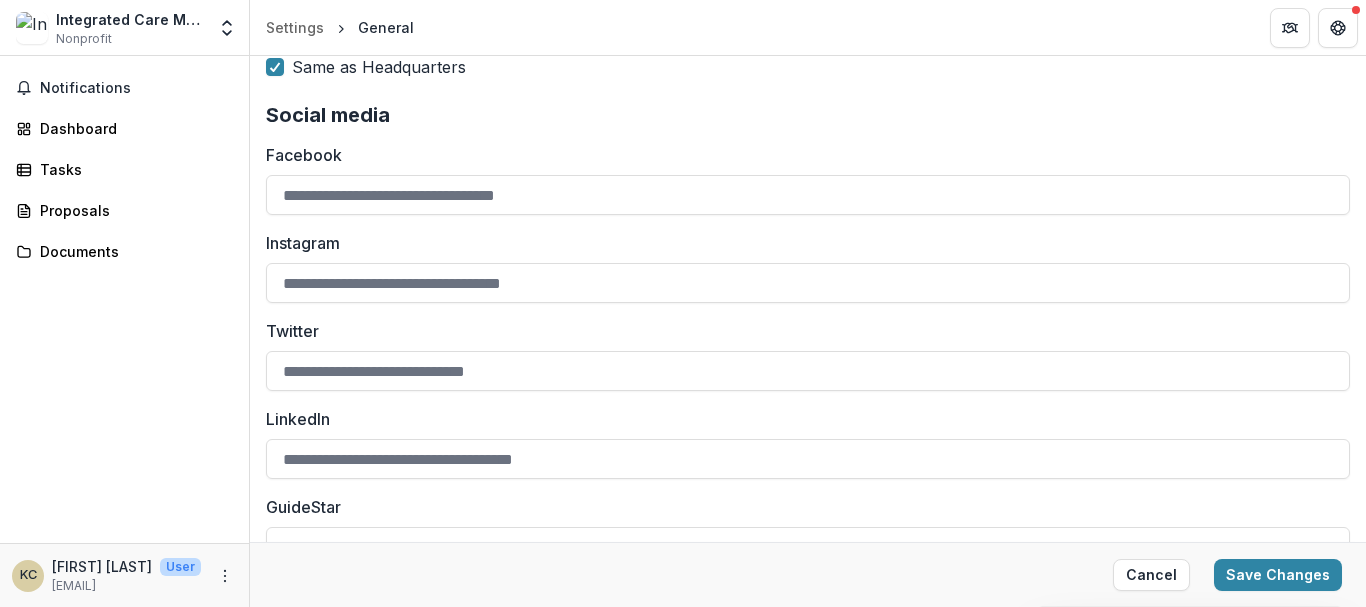 scroll, scrollTop: 2341, scrollLeft: 0, axis: vertical 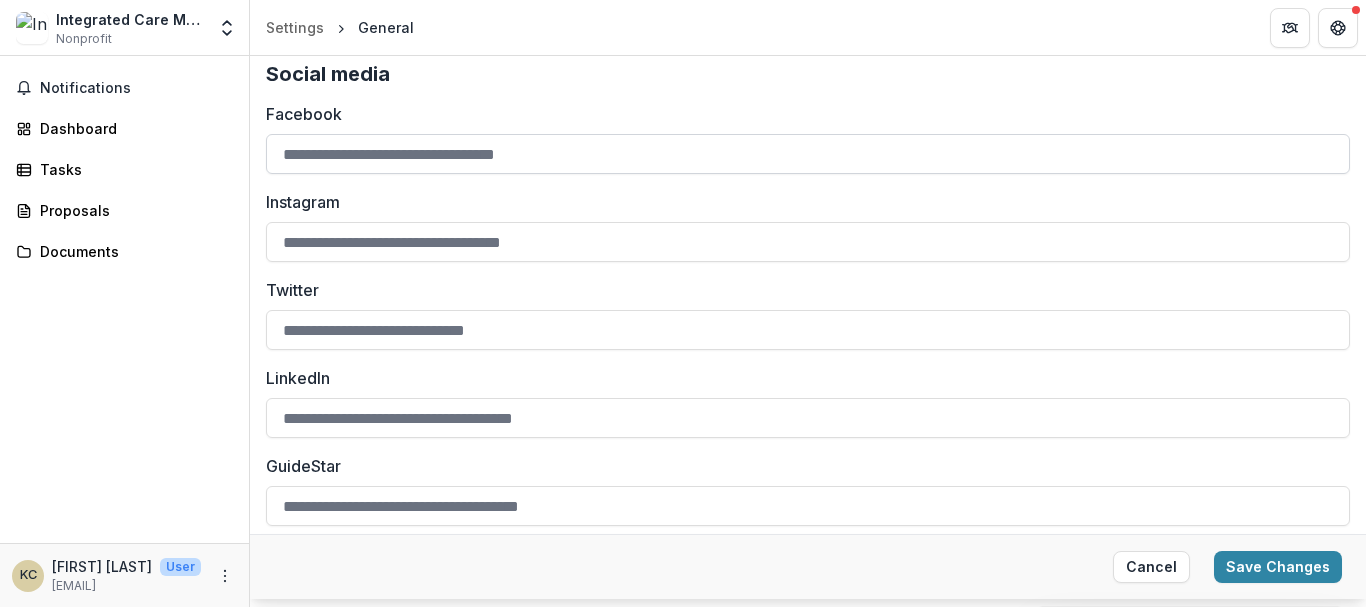 click on "Facebook" at bounding box center (808, 154) 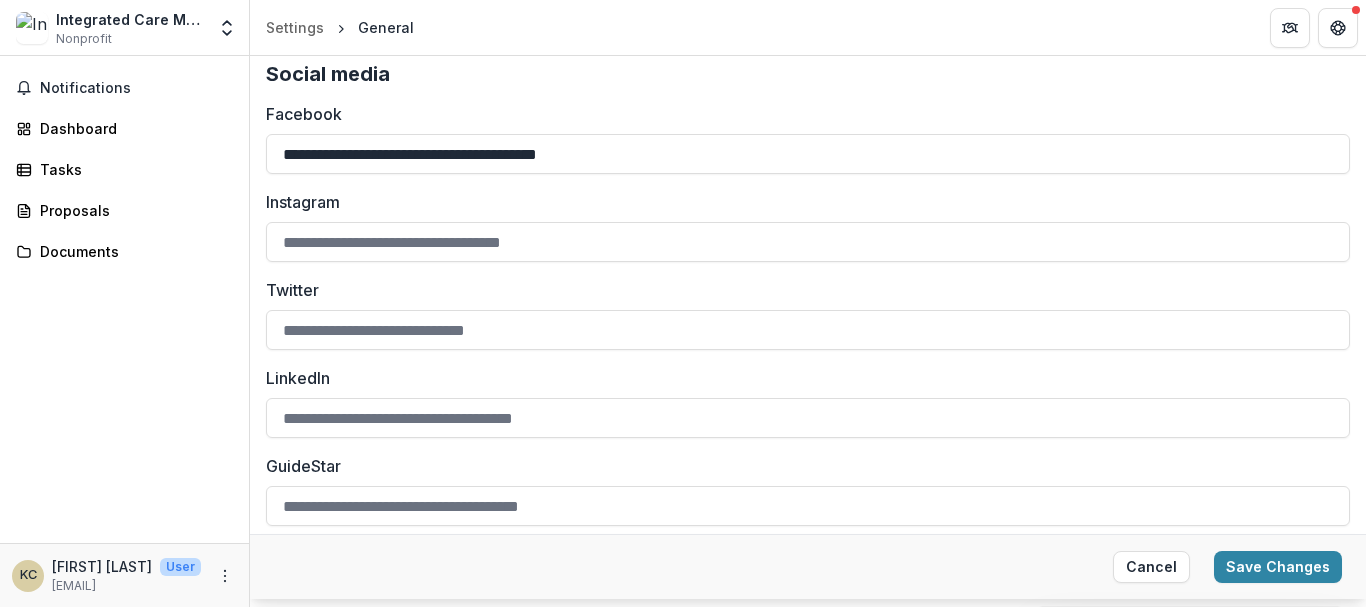 type on "**********" 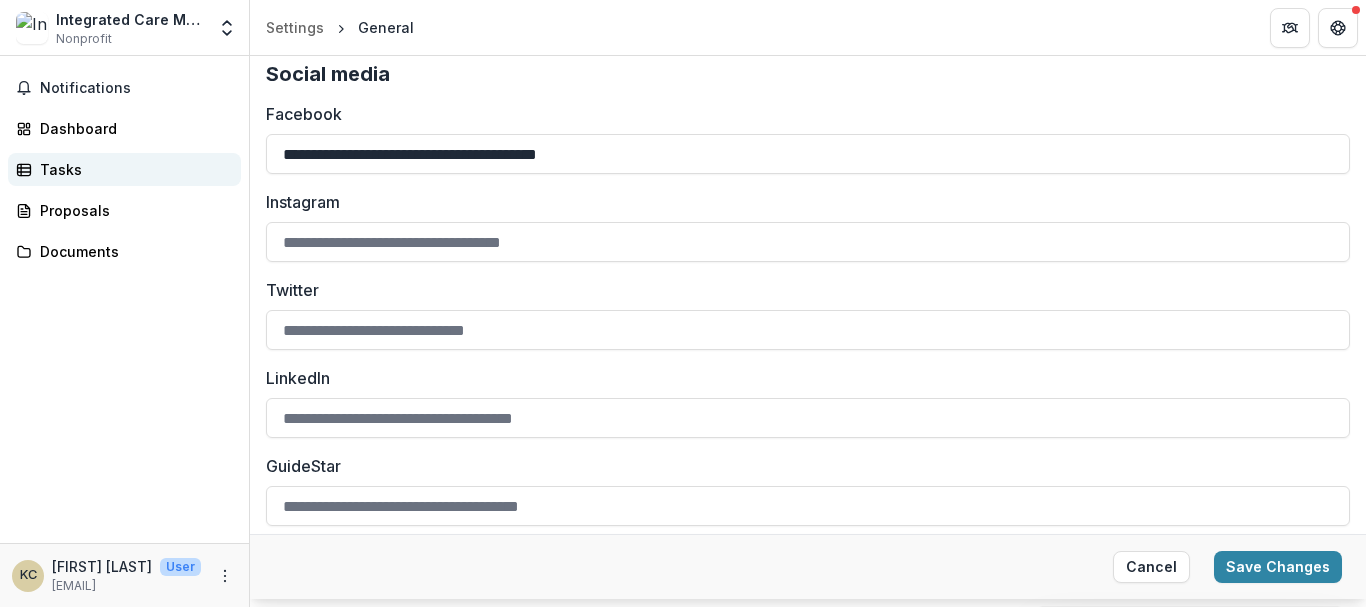 drag, startPoint x: 654, startPoint y: 156, endPoint x: 165, endPoint y: 159, distance: 489.00922 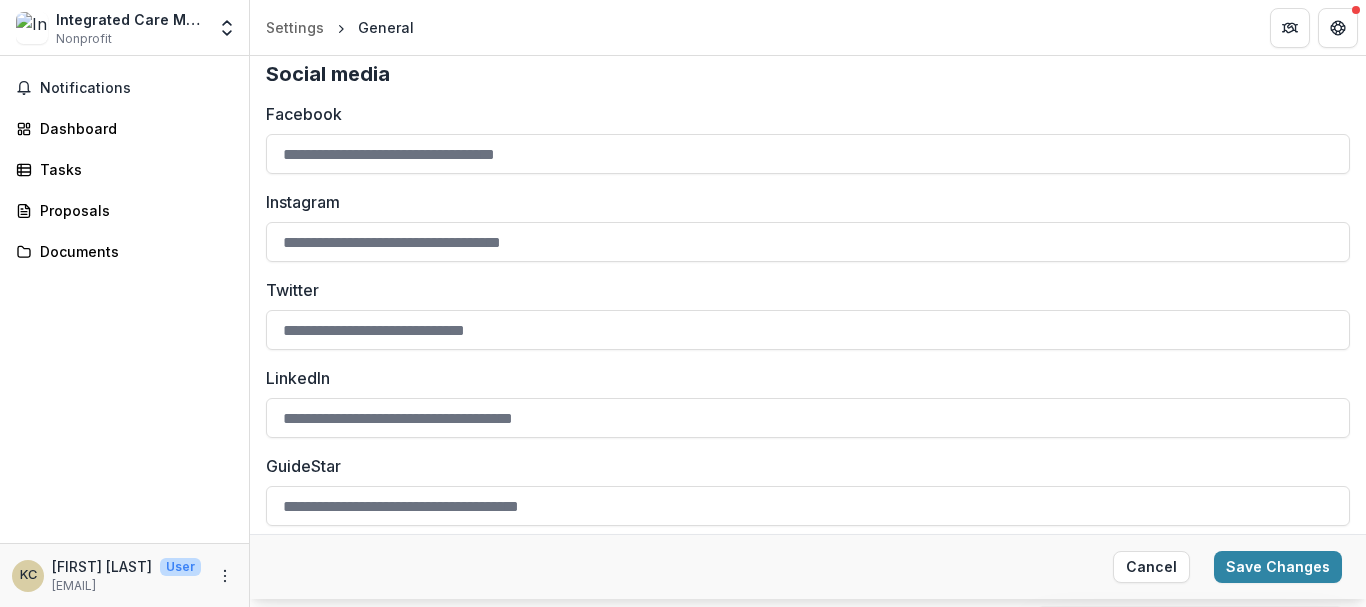 type 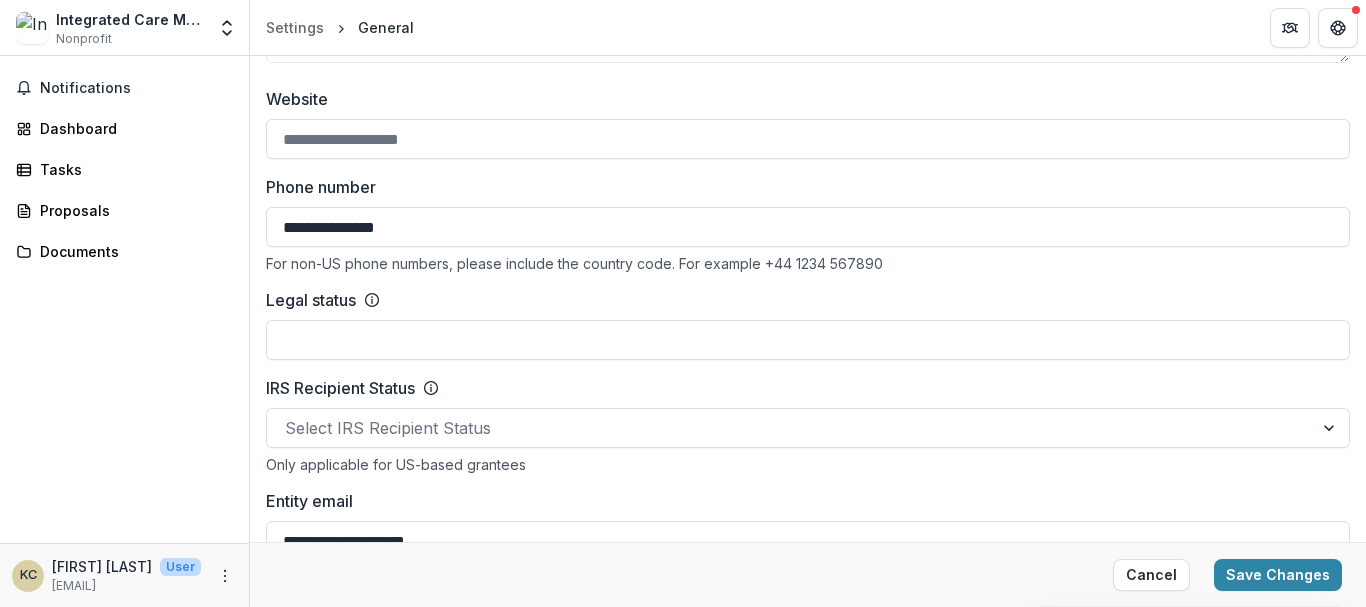 scroll, scrollTop: 541, scrollLeft: 0, axis: vertical 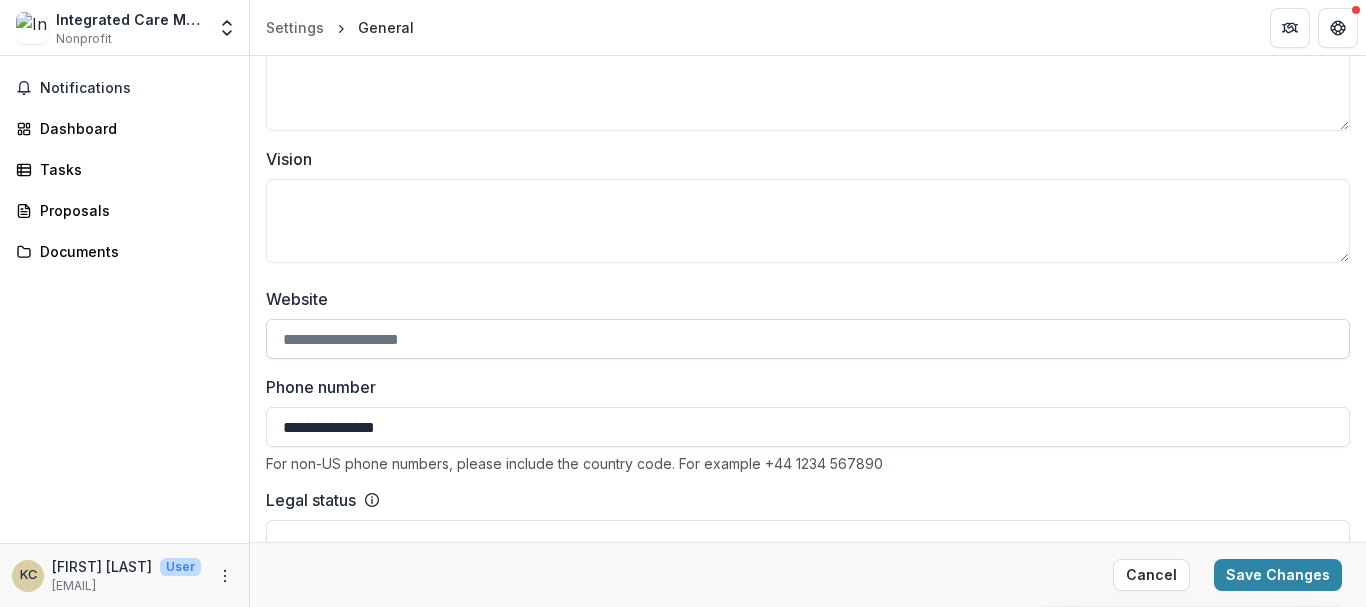 paste on "**********" 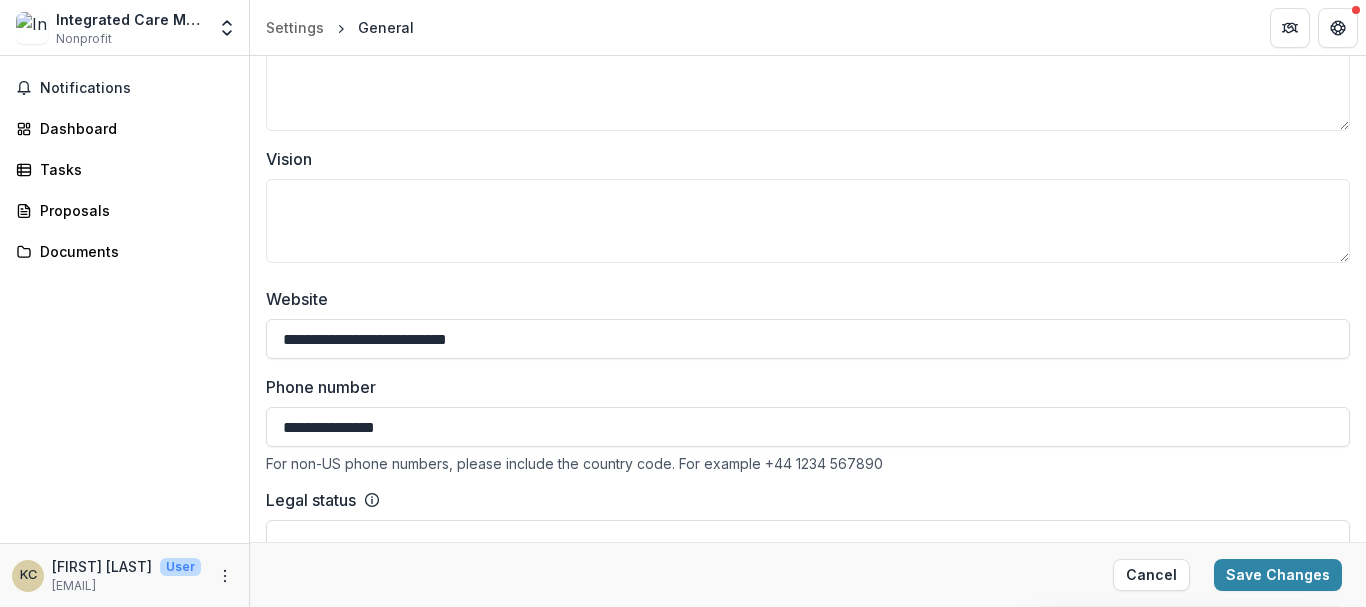 type on "**********" 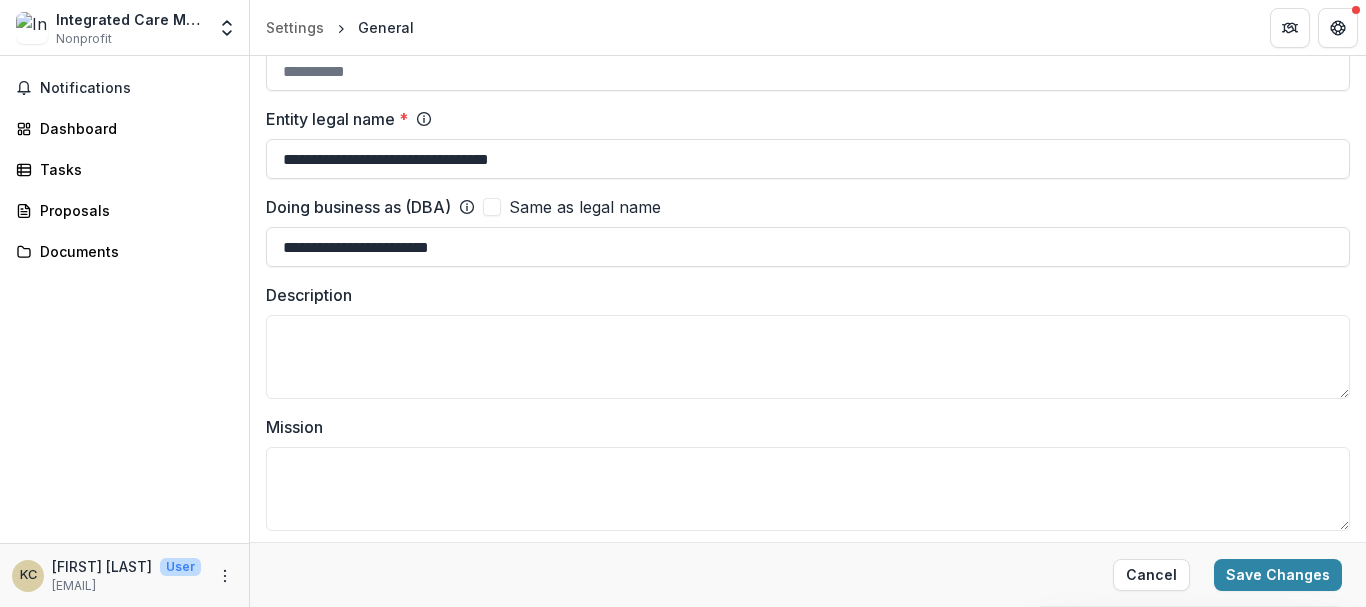 scroll, scrollTop: 41, scrollLeft: 0, axis: vertical 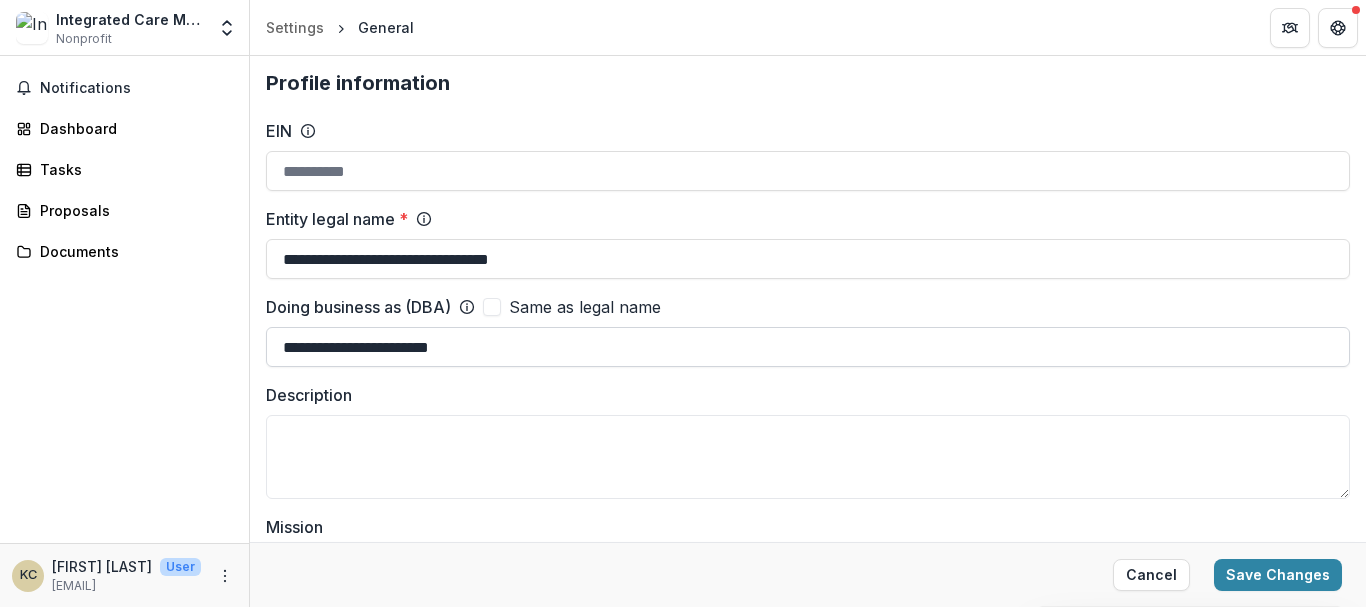 click on "**********" at bounding box center [808, 347] 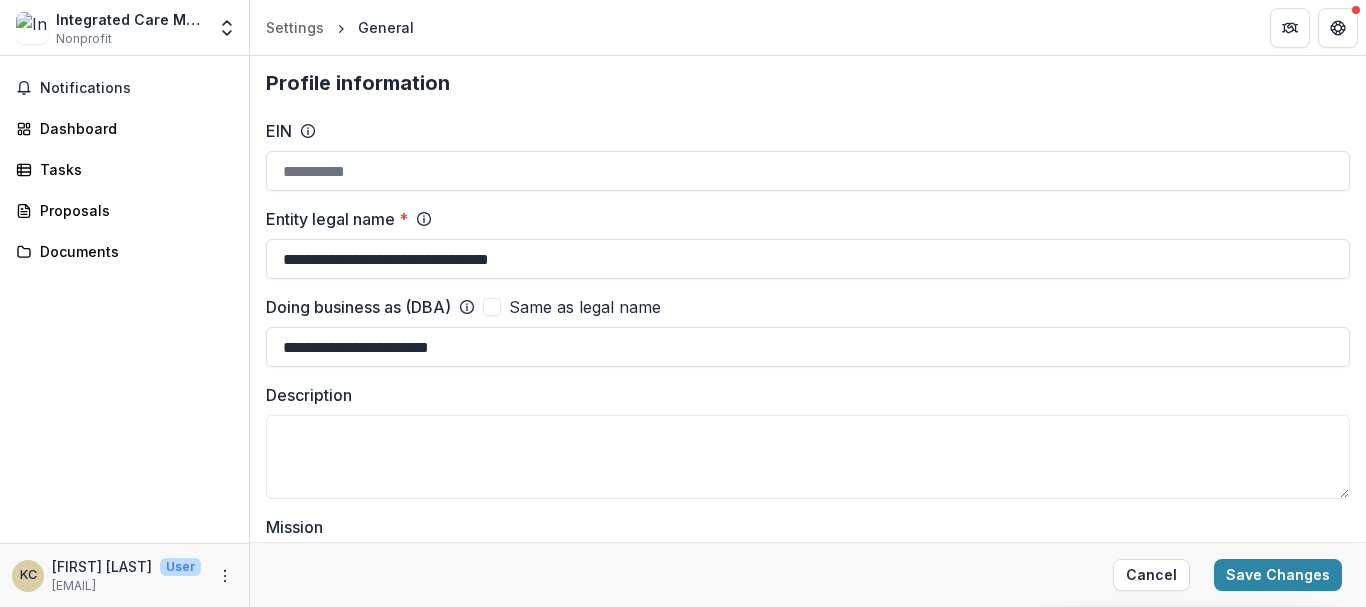 drag, startPoint x: 548, startPoint y: 357, endPoint x: 222, endPoint y: 357, distance: 326 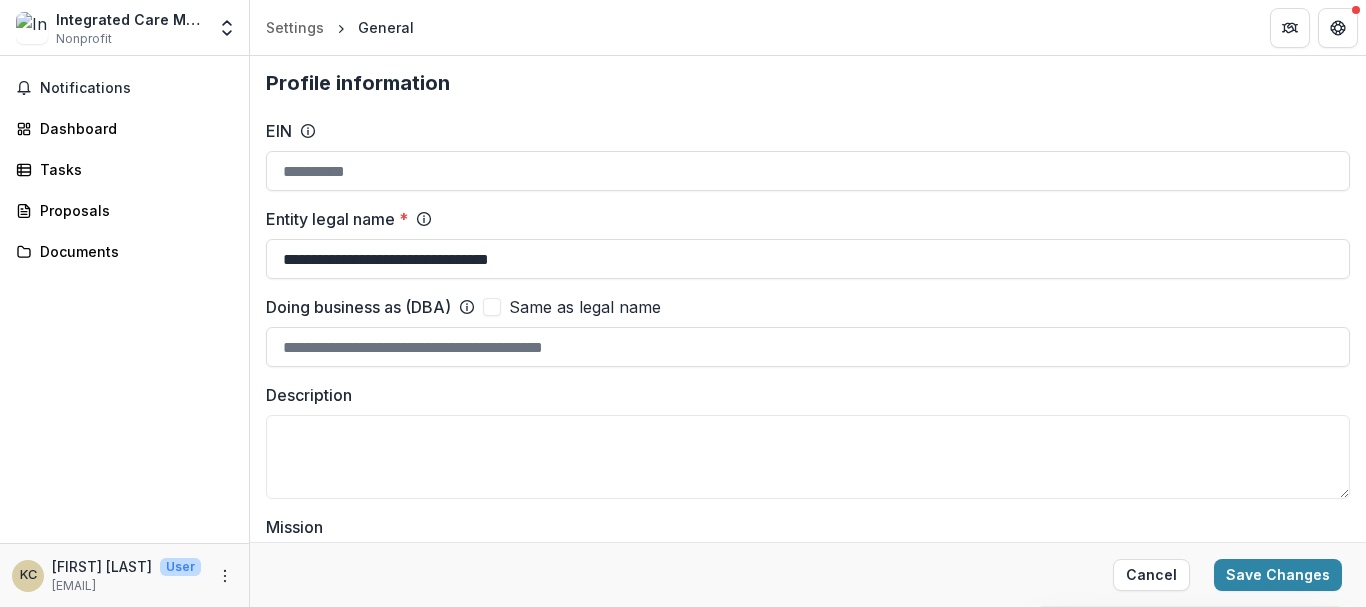 type 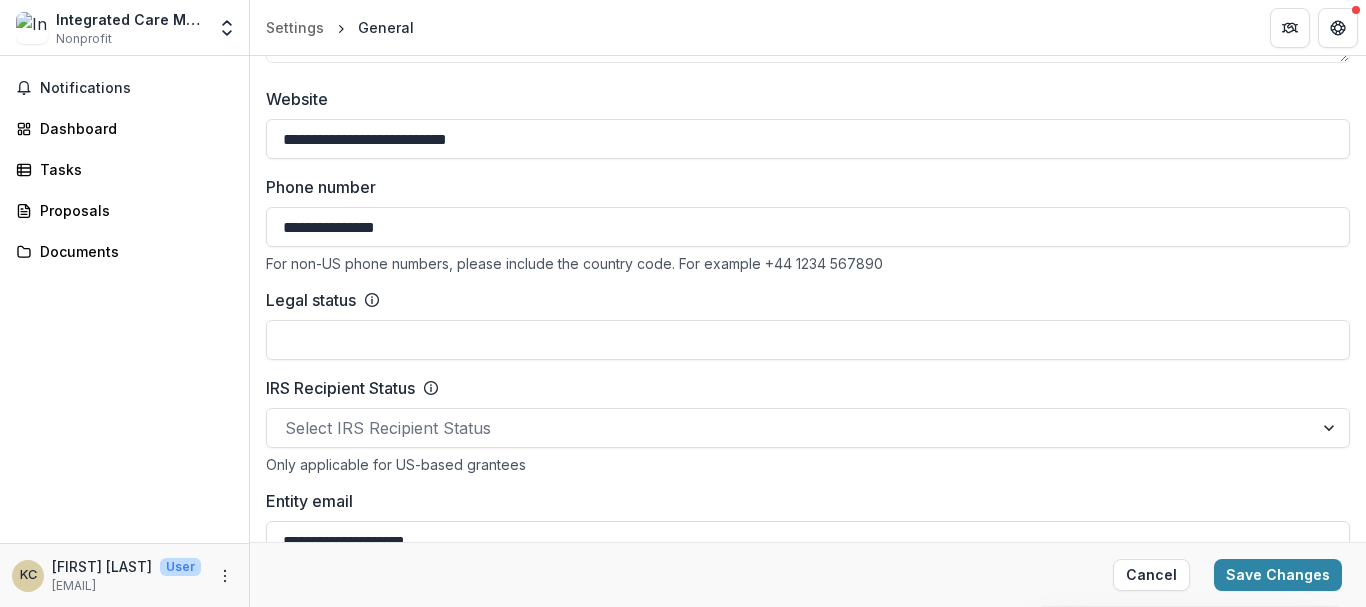 scroll, scrollTop: 941, scrollLeft: 0, axis: vertical 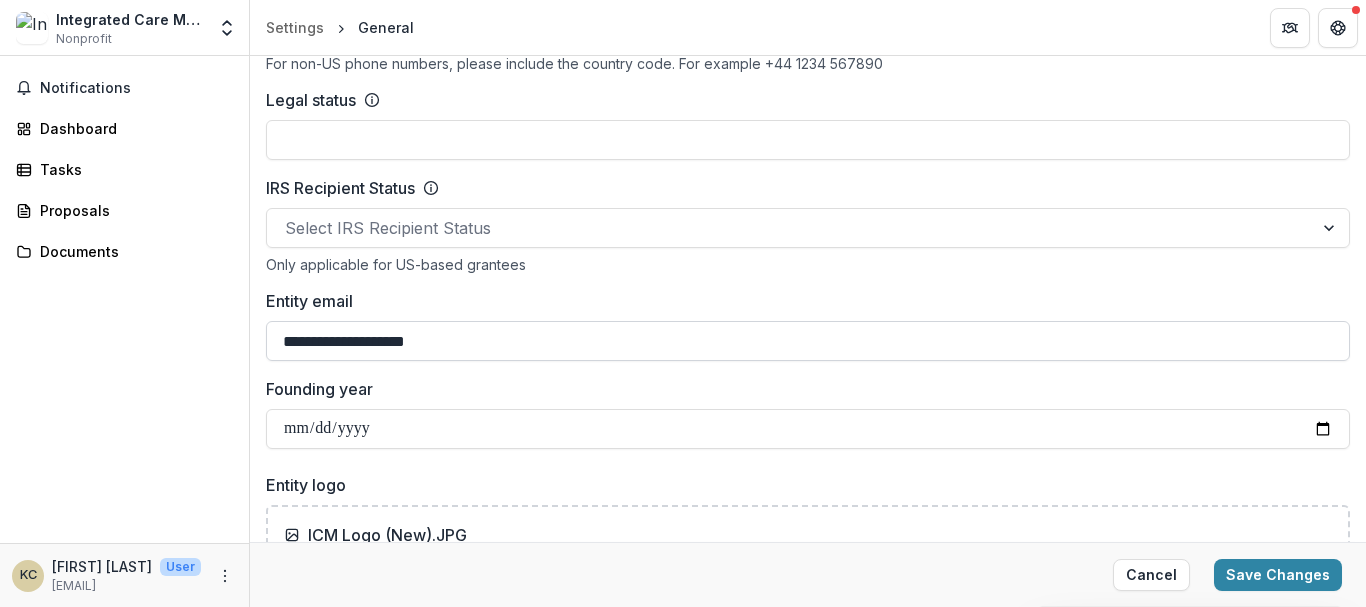 click on "**********" at bounding box center [808, 341] 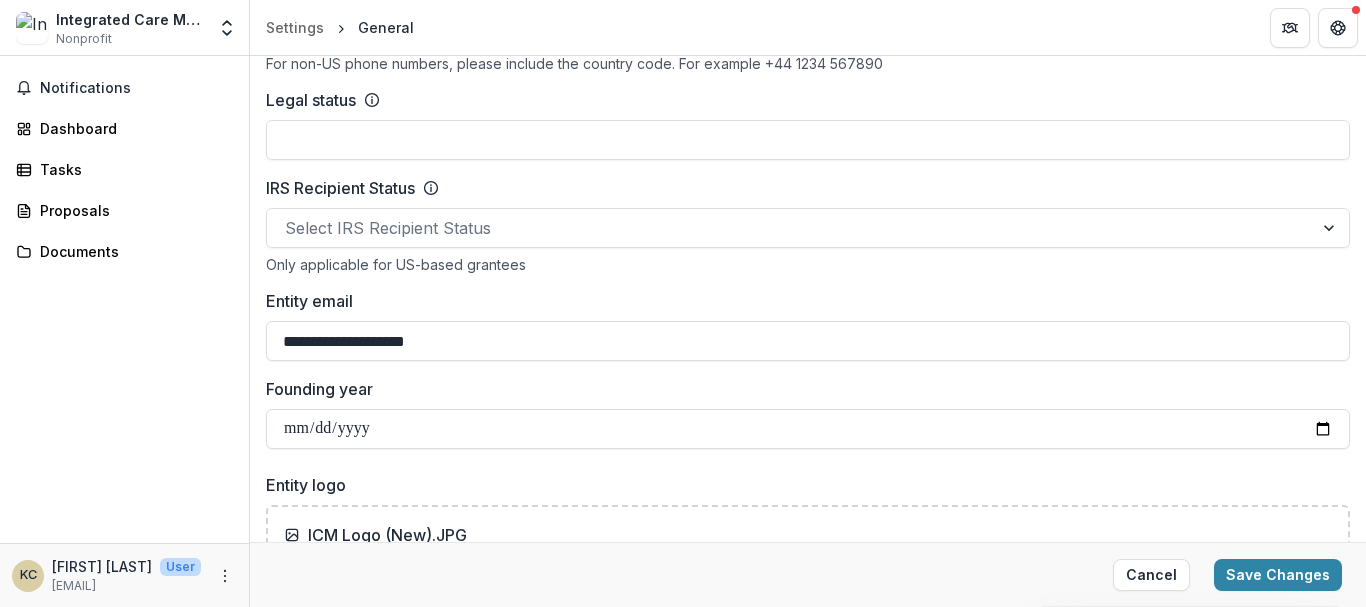 click on "Notifications Dashboard Tasks Proposals Documents" at bounding box center [124, 299] 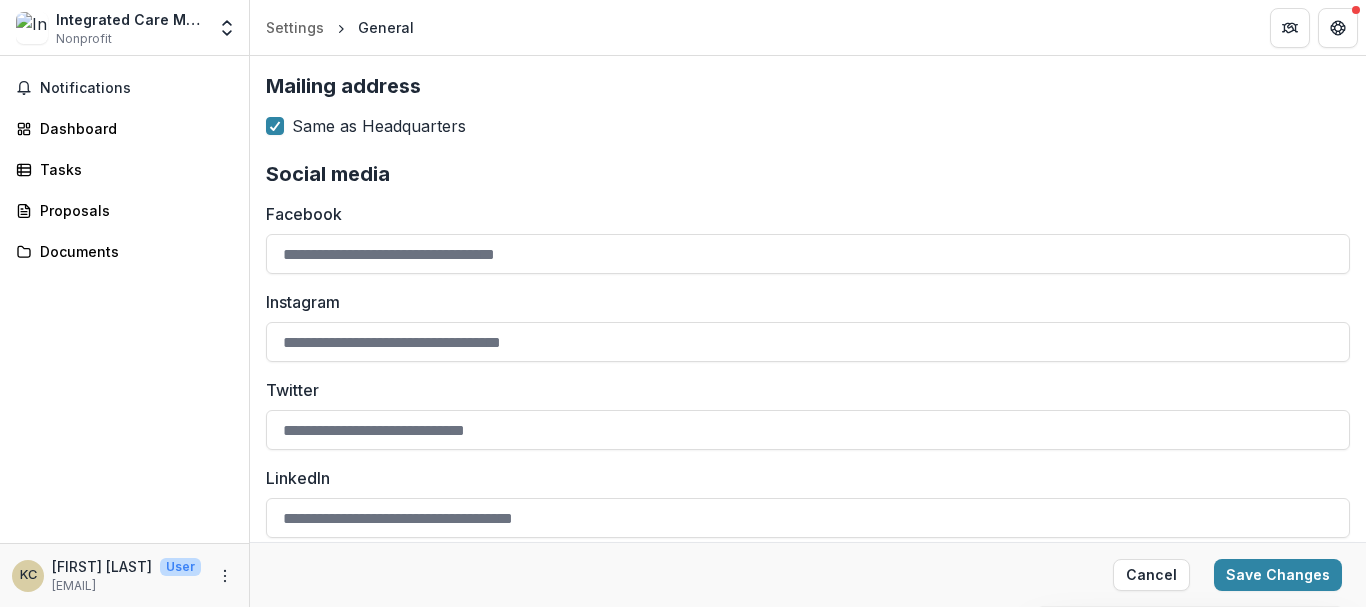 scroll, scrollTop: 2341, scrollLeft: 0, axis: vertical 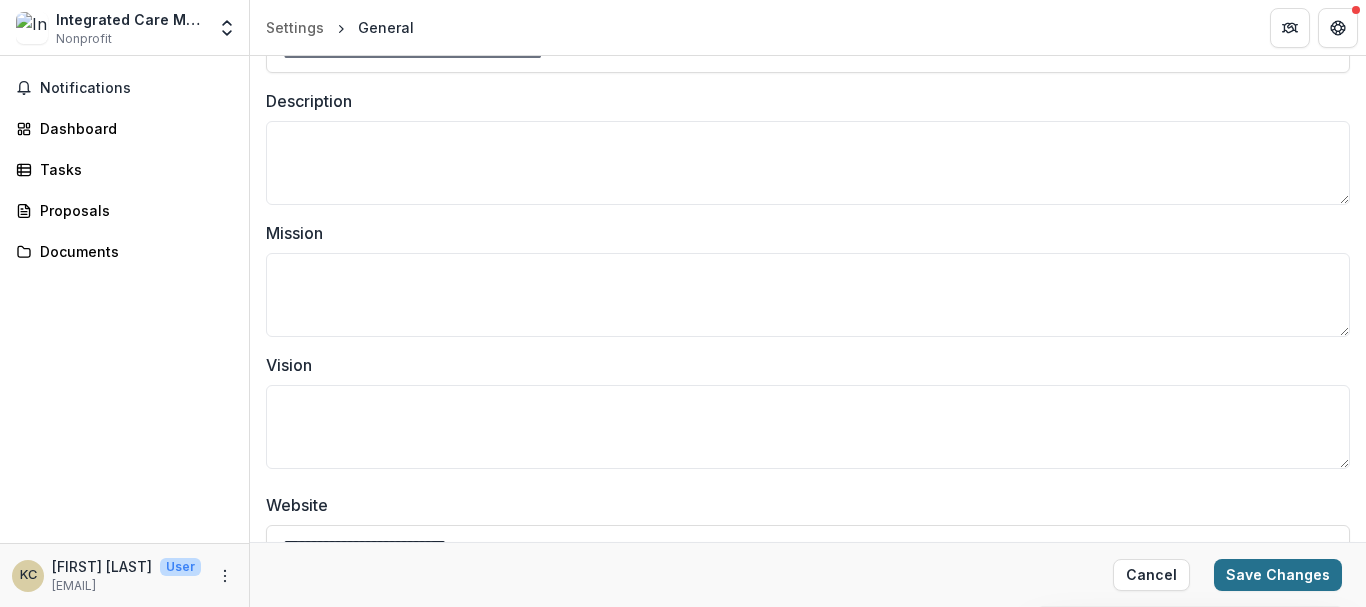 click on "Save Changes" at bounding box center [1278, 575] 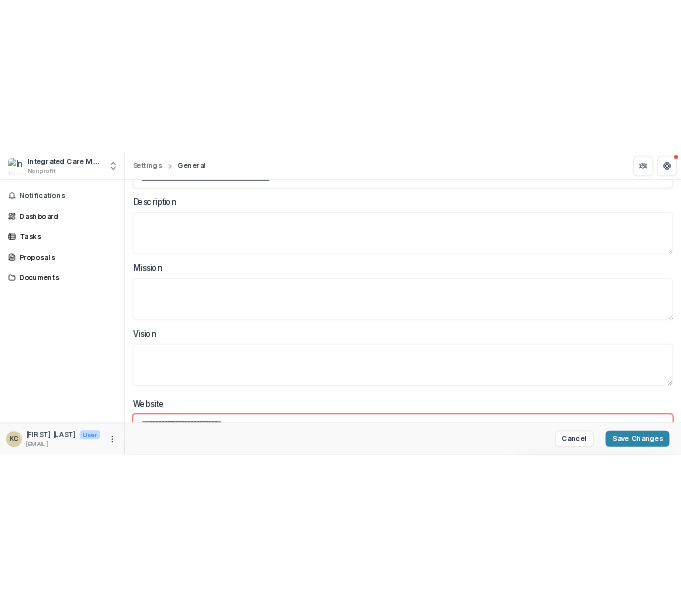 scroll, scrollTop: 435, scrollLeft: 0, axis: vertical 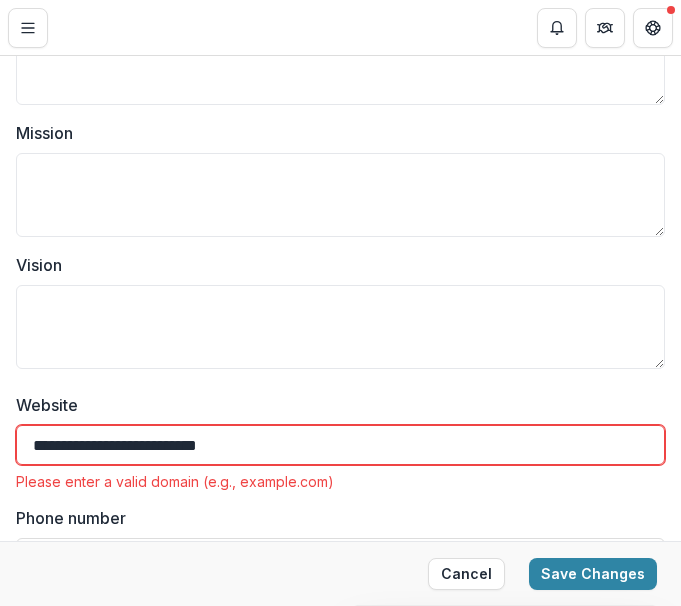 click on "**********" at bounding box center [340, 445] 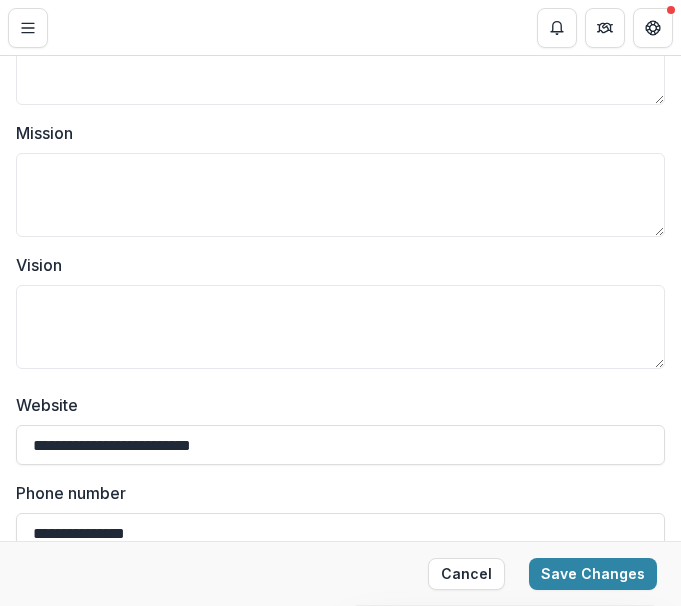 type on "**********" 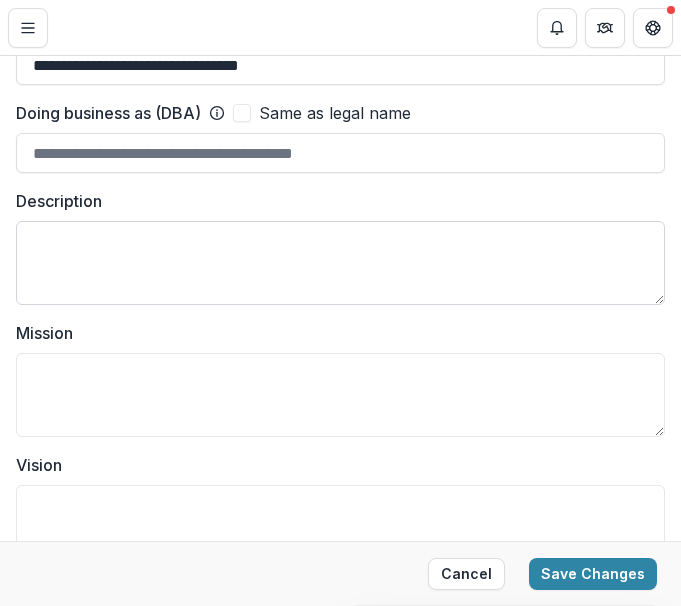 click on "Description" at bounding box center [340, 263] 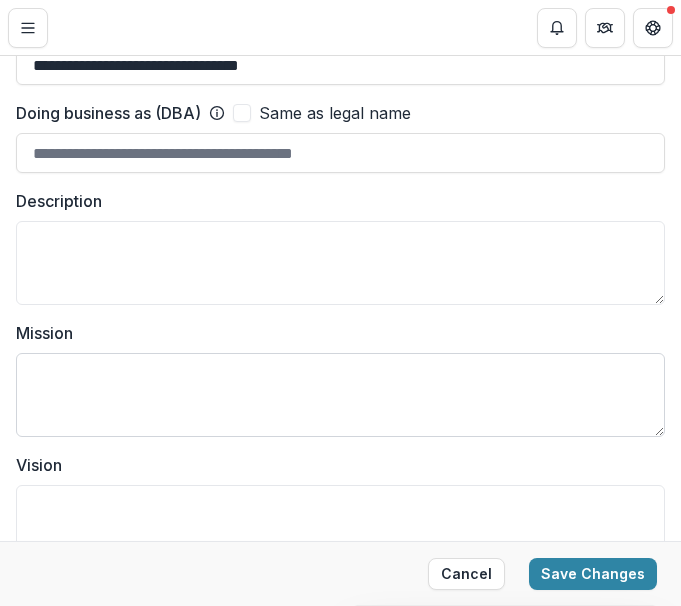 click on "Mission" at bounding box center (340, 395) 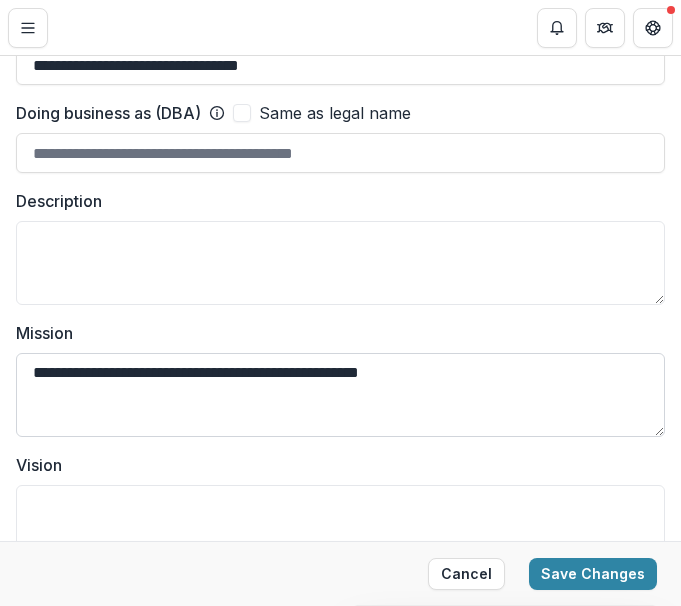type on "**********" 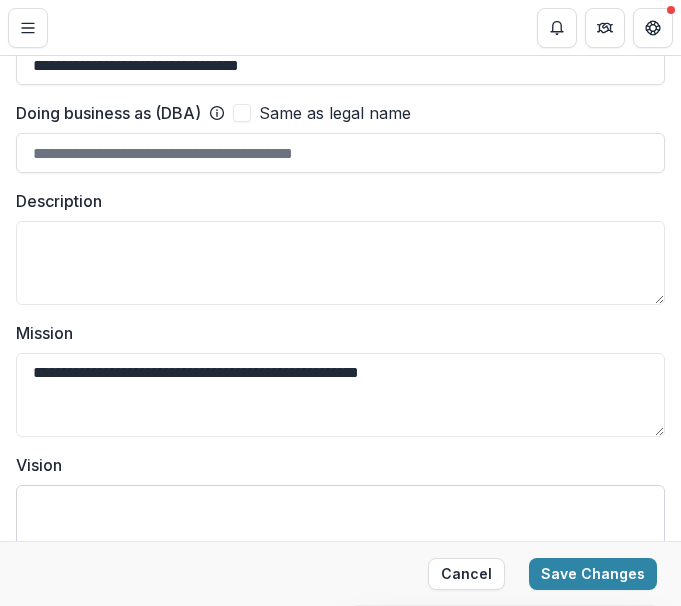 click on "Vision" at bounding box center [340, 527] 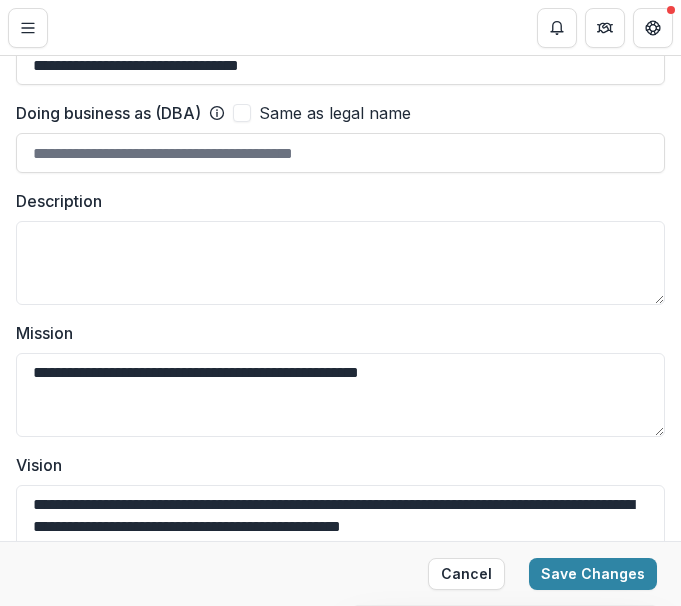scroll, scrollTop: 13, scrollLeft: 0, axis: vertical 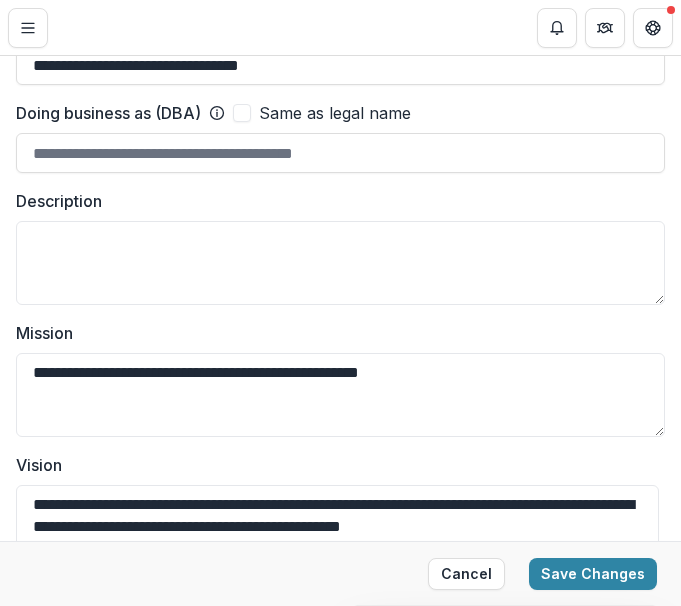 type on "**********" 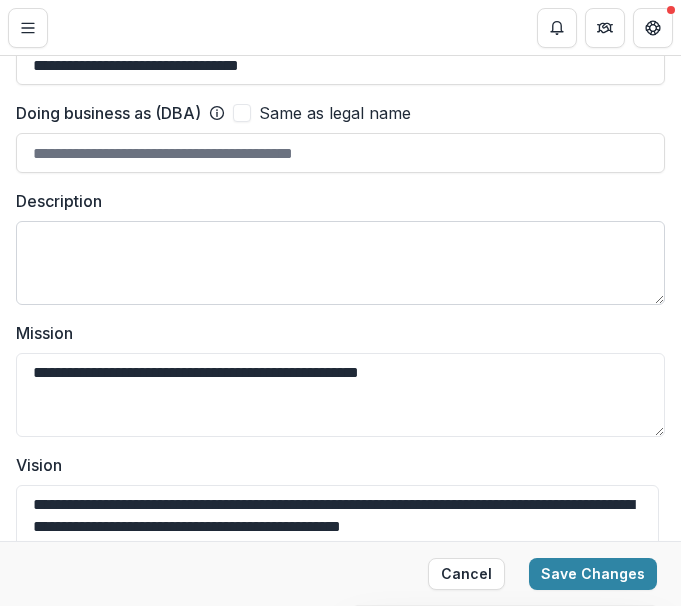 click on "Description" at bounding box center [340, 263] 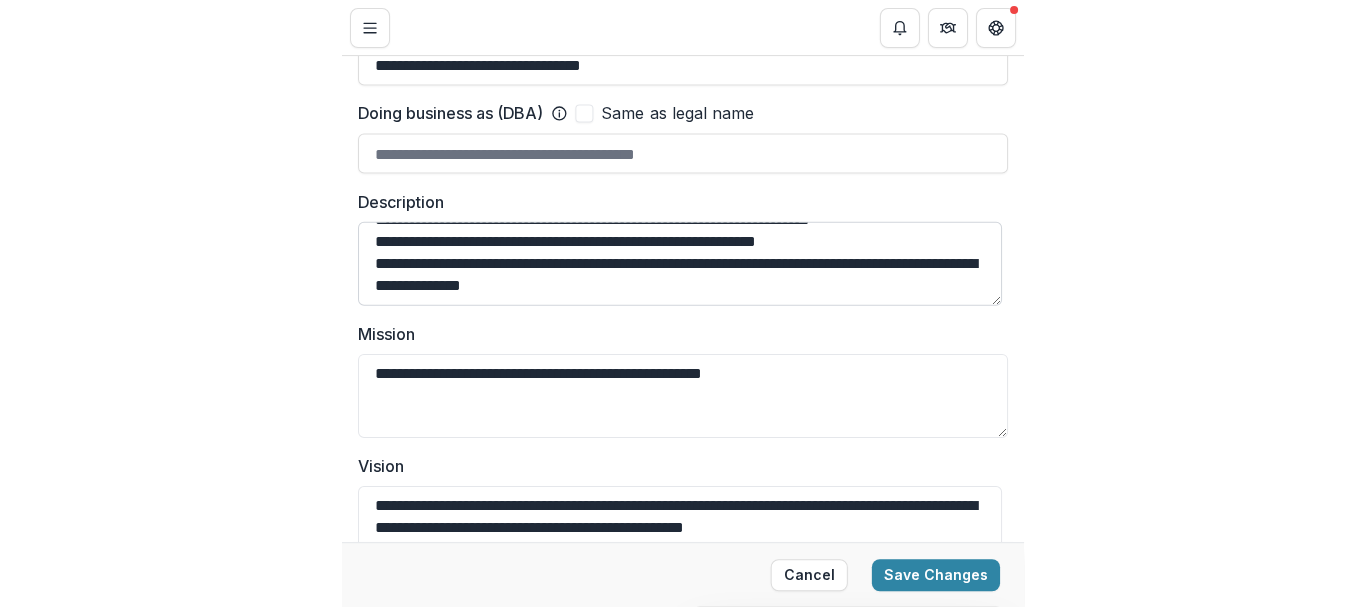 scroll, scrollTop: 0, scrollLeft: 0, axis: both 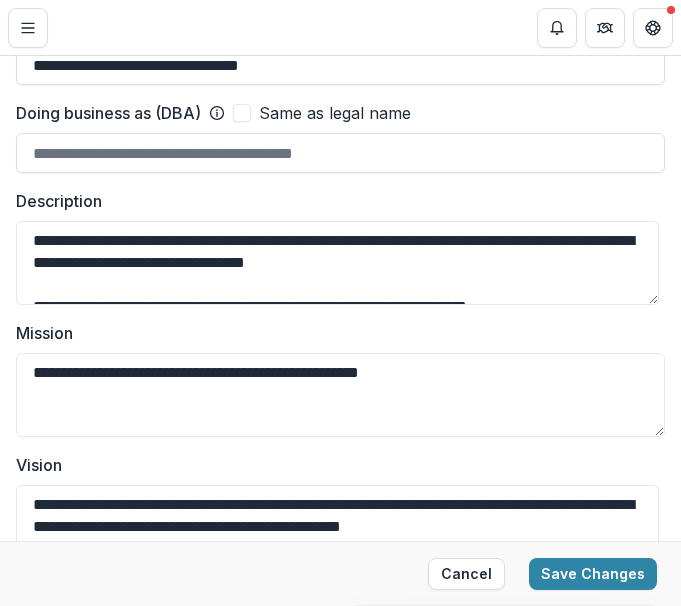 click on "Mission" at bounding box center [334, 333] 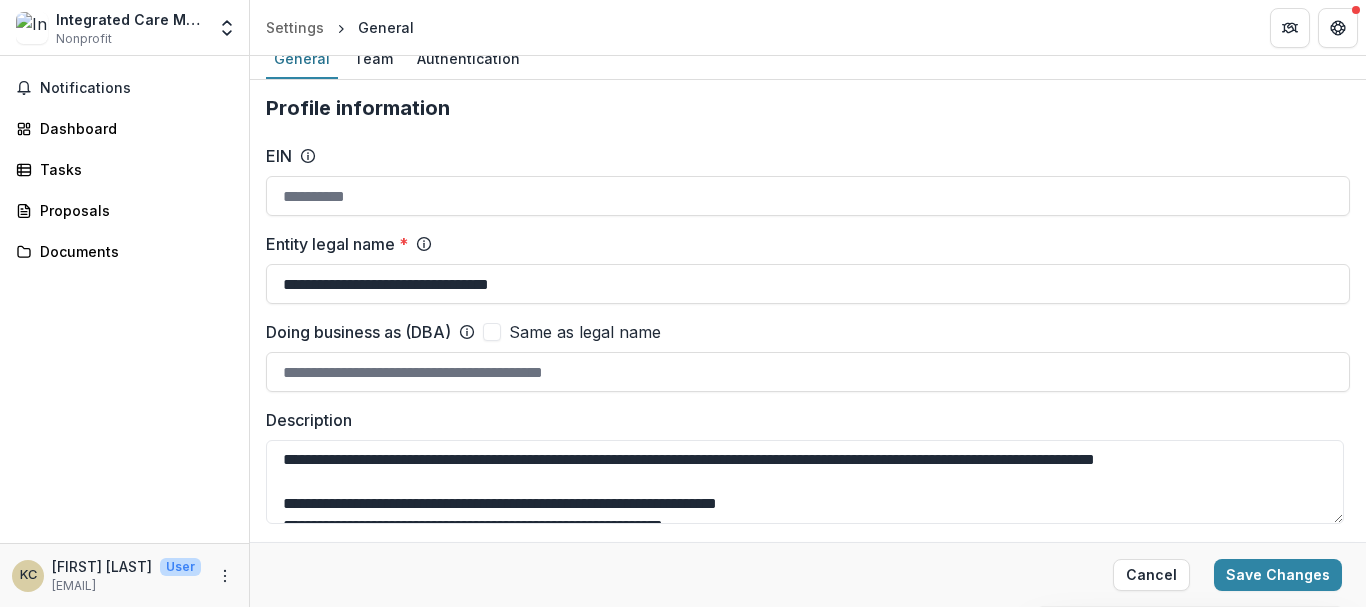 scroll, scrollTop: 0, scrollLeft: 0, axis: both 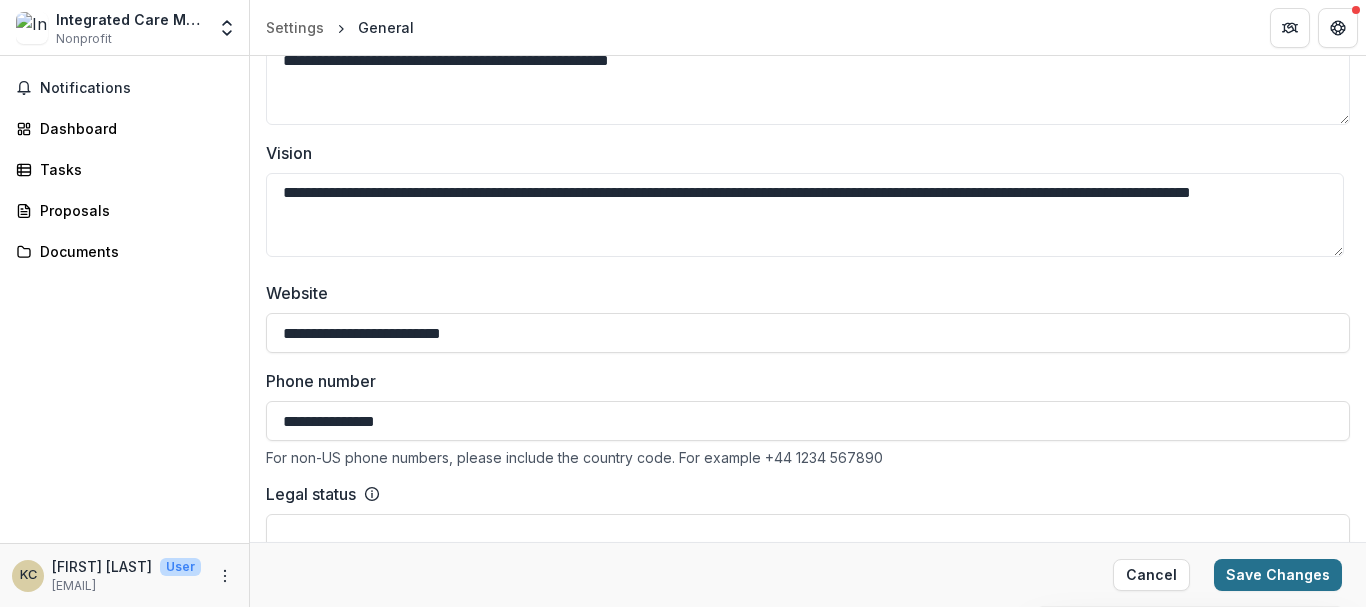 click on "Save Changes" at bounding box center [1278, 575] 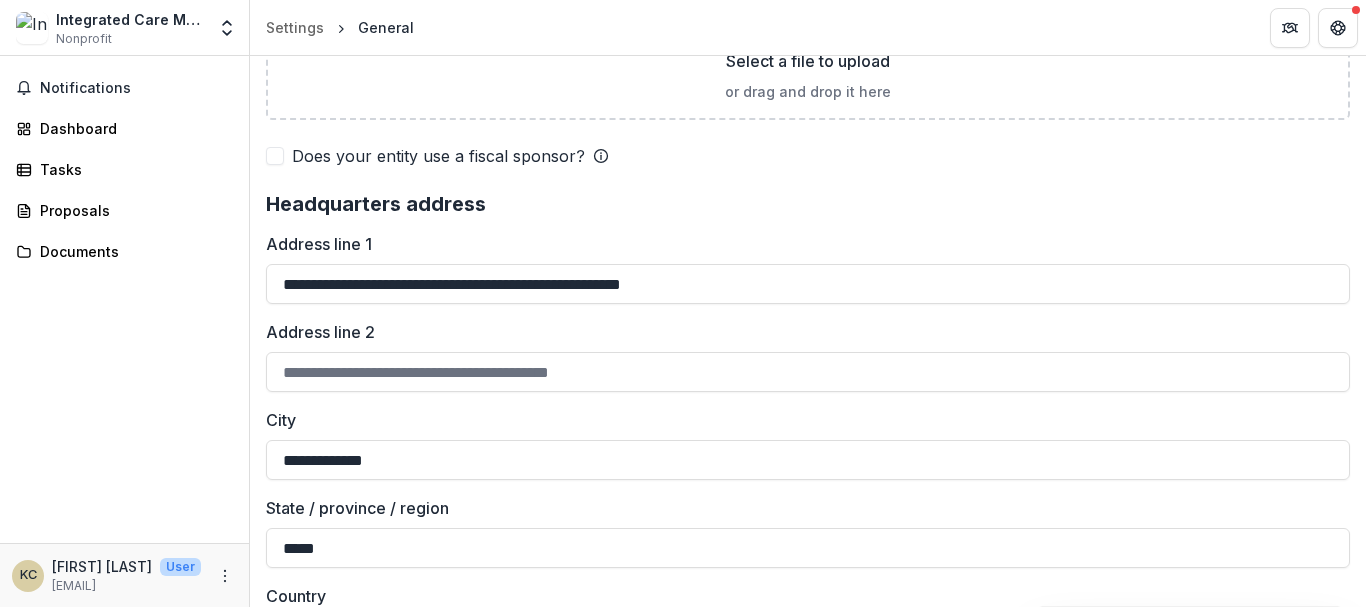 scroll, scrollTop: 1747, scrollLeft: 0, axis: vertical 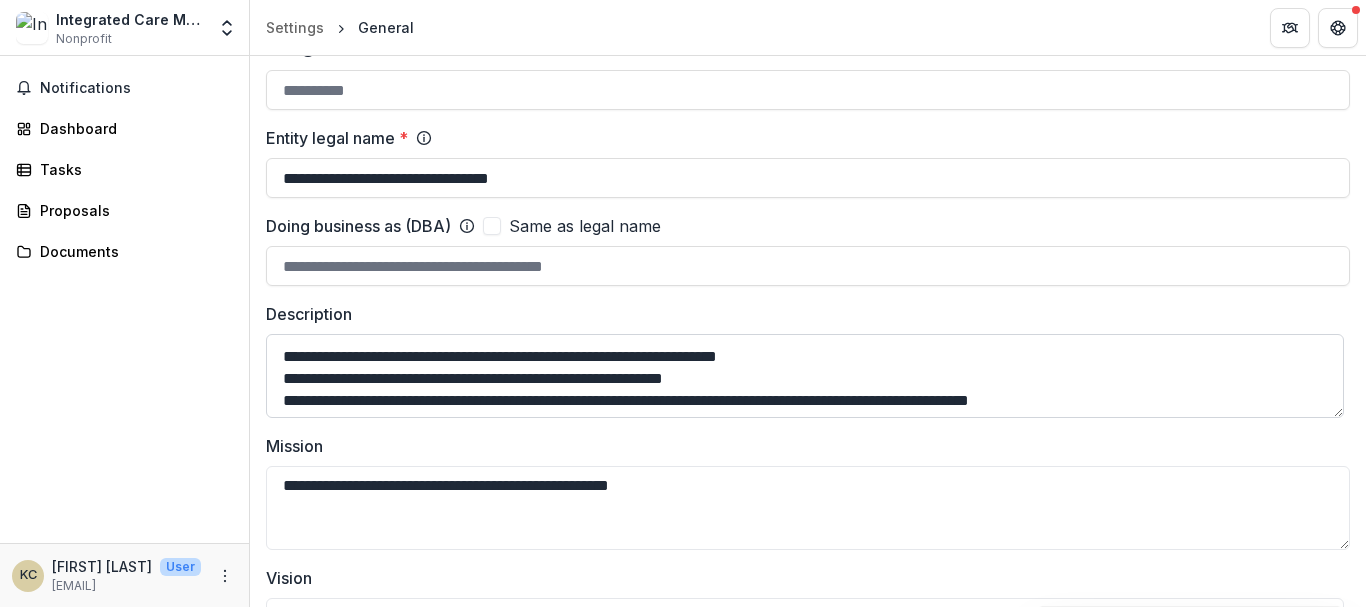 click on "**********" at bounding box center [805, 376] 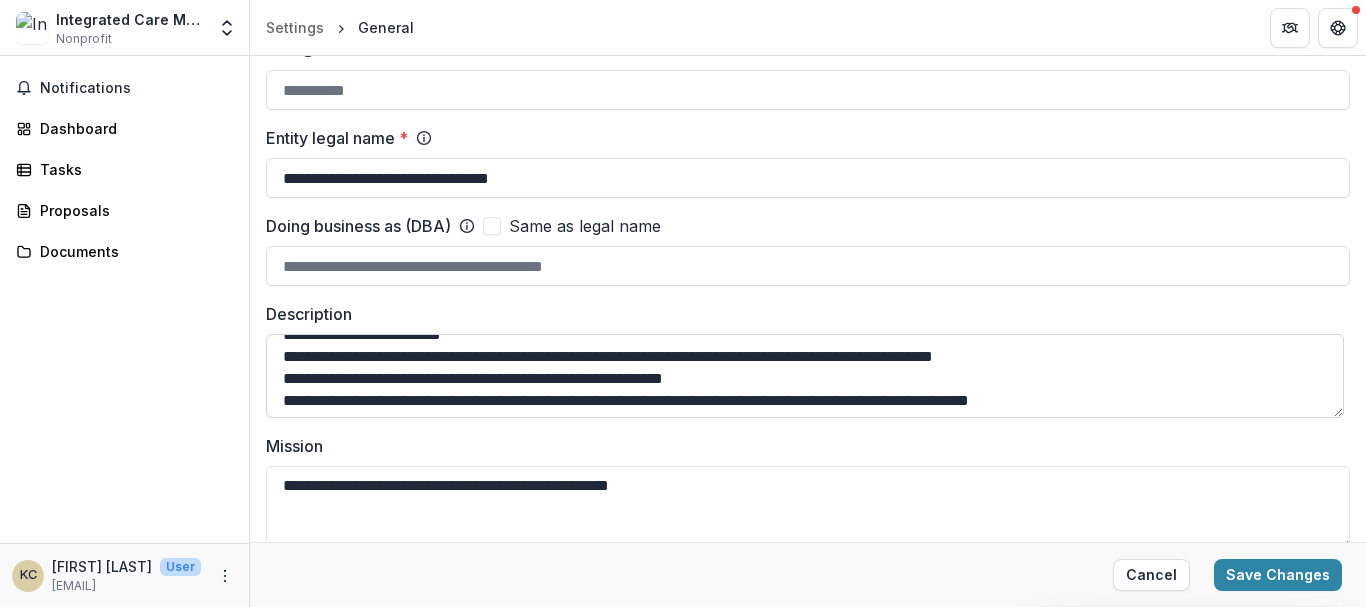 scroll, scrollTop: 7, scrollLeft: 0, axis: vertical 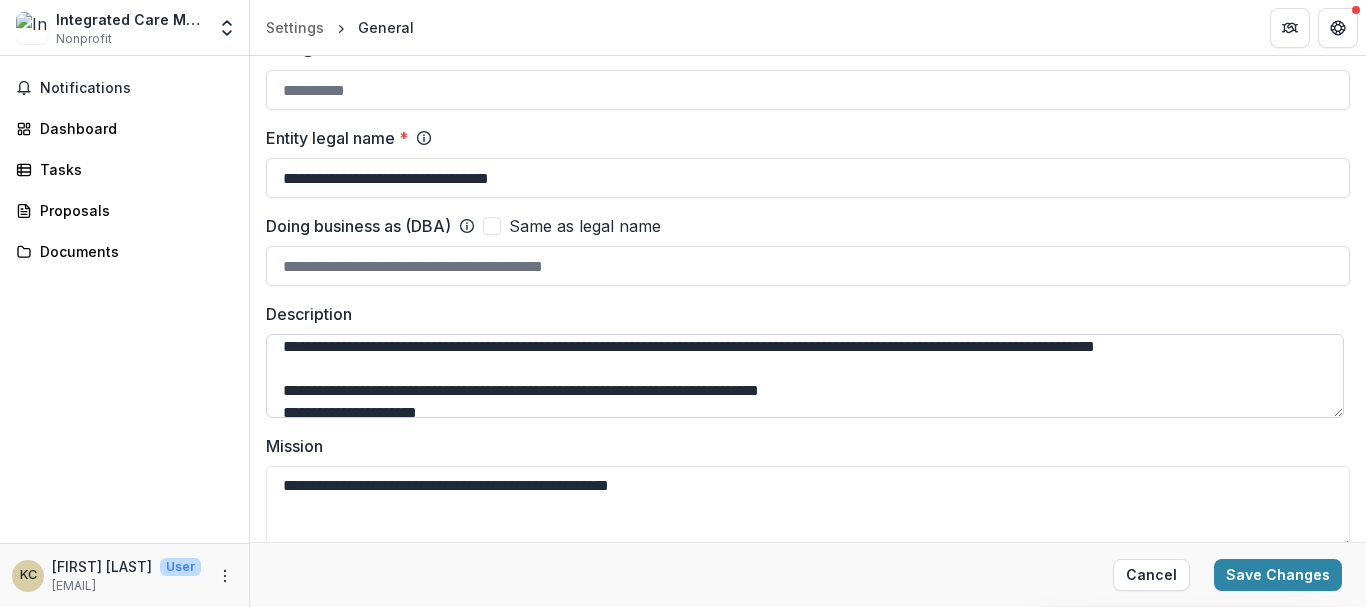 click on "**********" at bounding box center [805, 376] 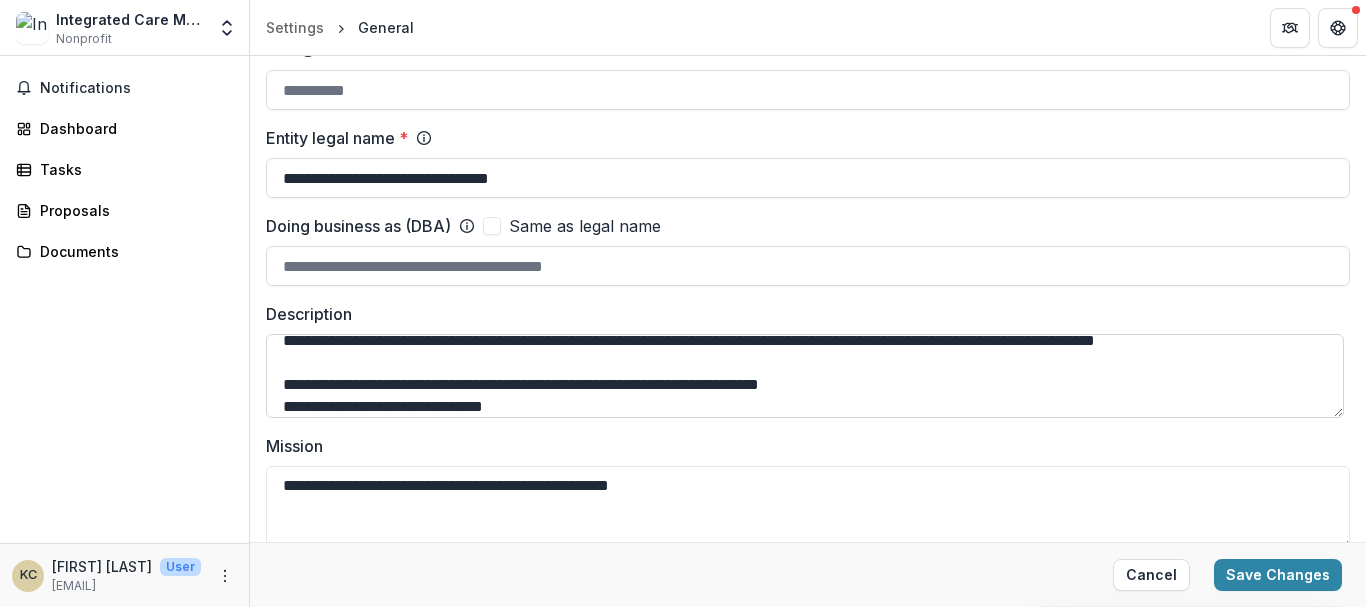 scroll, scrollTop: 113, scrollLeft: 0, axis: vertical 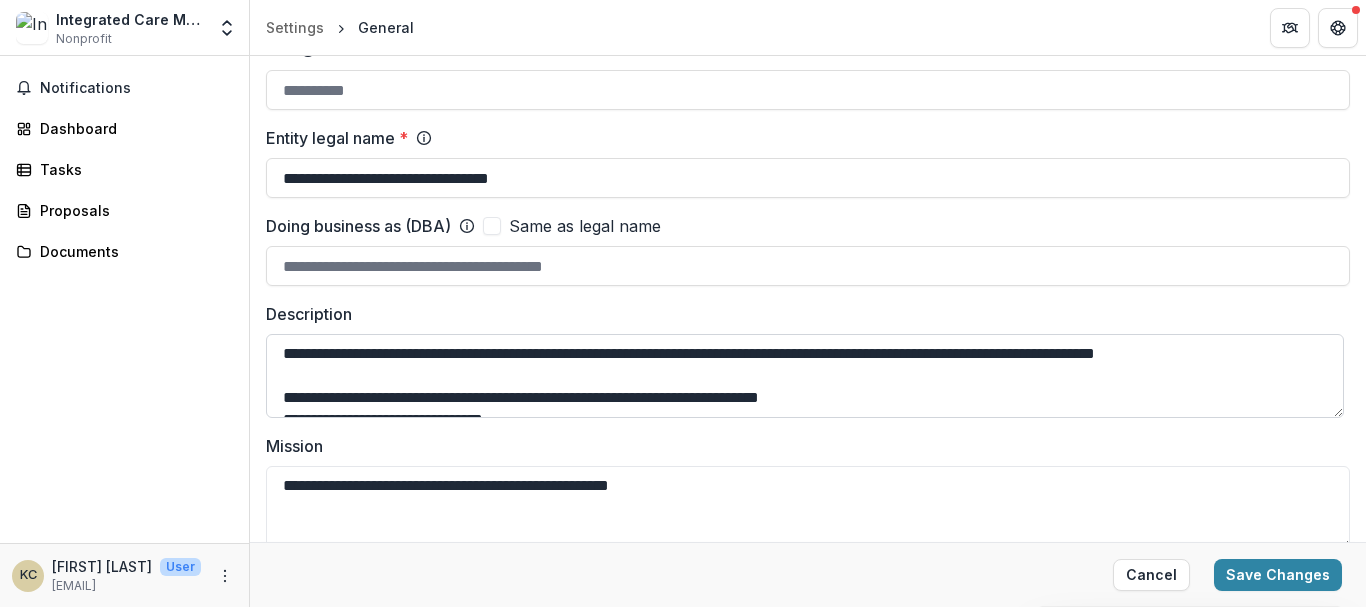 drag, startPoint x: 573, startPoint y: 345, endPoint x: 586, endPoint y: 349, distance: 13.601471 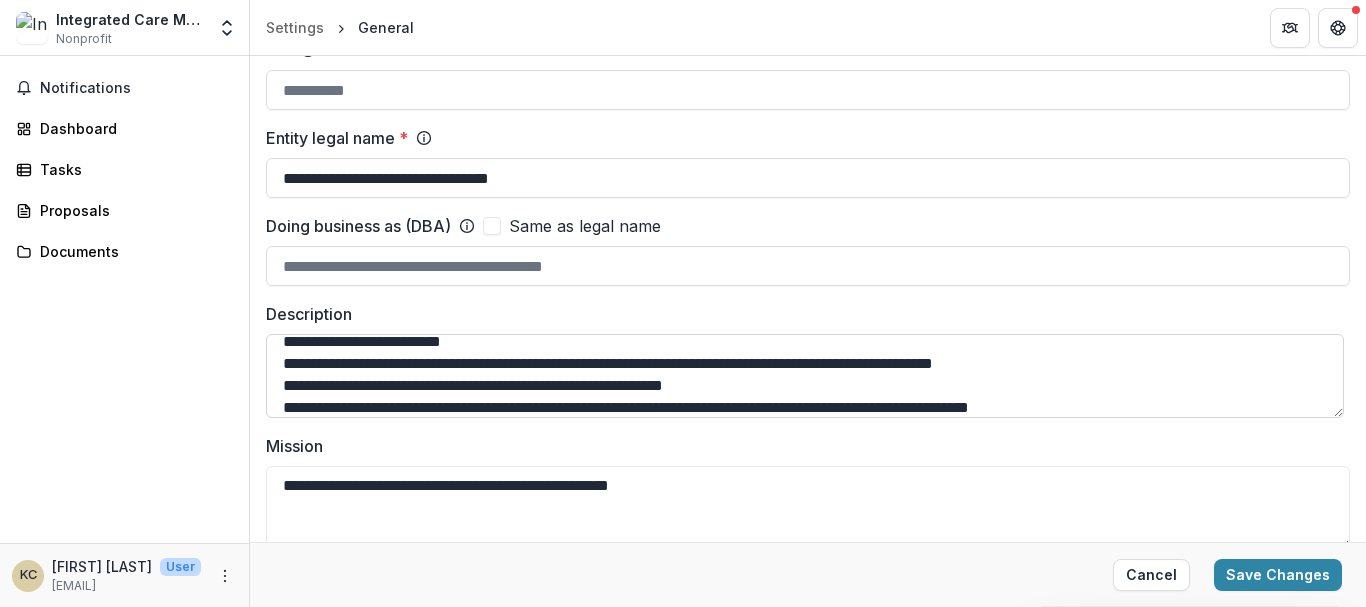 click on "**********" at bounding box center (805, 376) 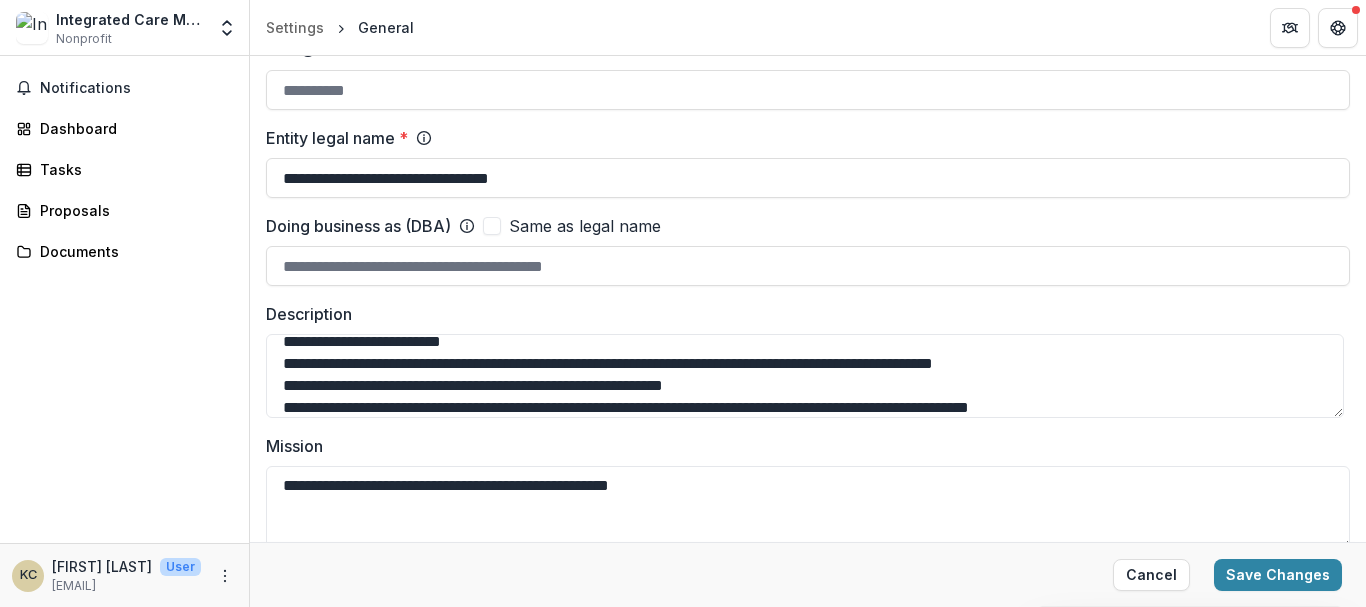 scroll, scrollTop: 154, scrollLeft: 0, axis: vertical 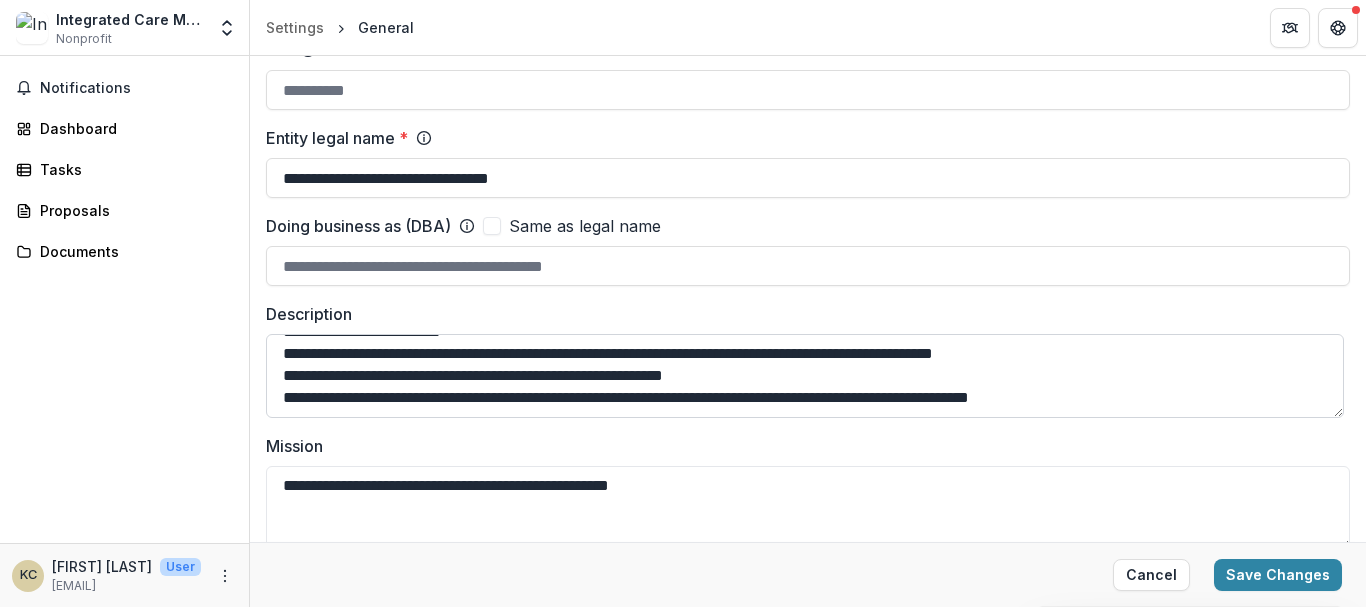 drag, startPoint x: 570, startPoint y: 362, endPoint x: 638, endPoint y: 405, distance: 80.454956 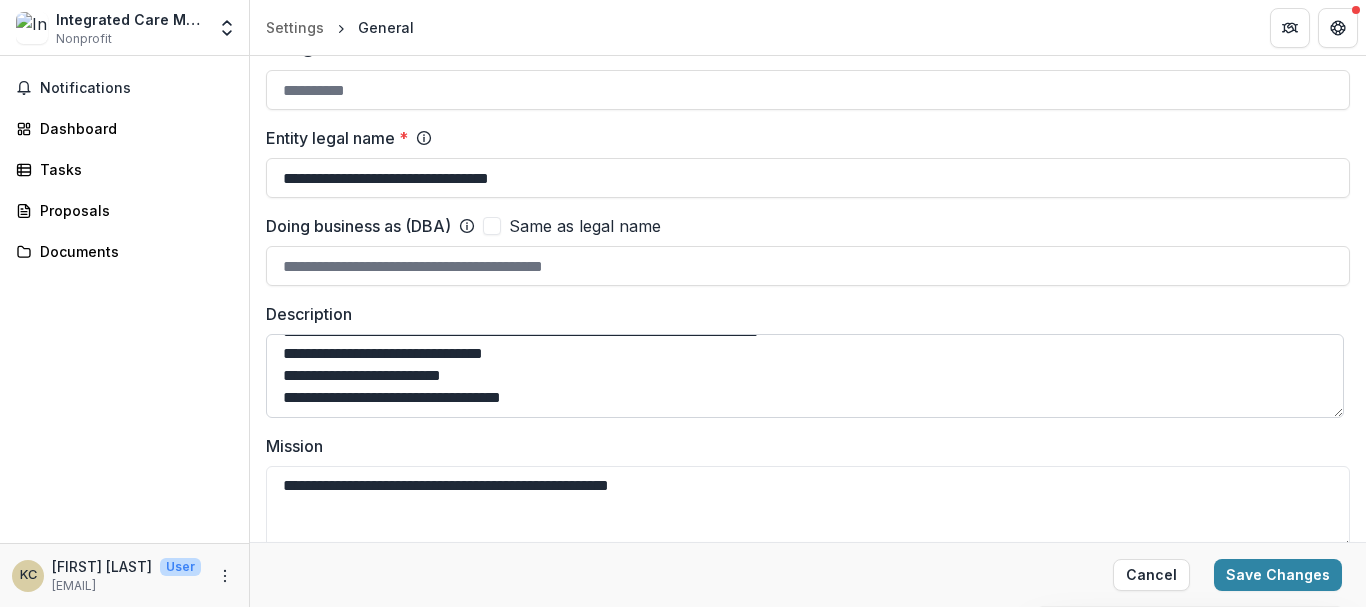 scroll, scrollTop: 66, scrollLeft: 0, axis: vertical 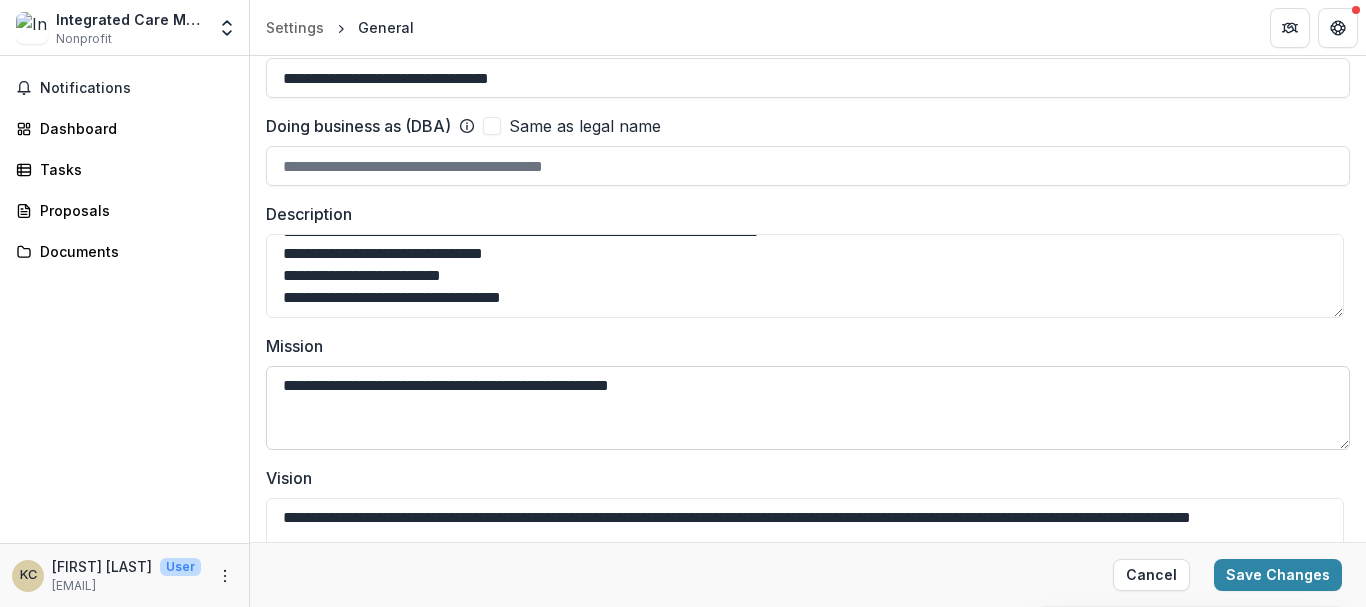 type on "**********" 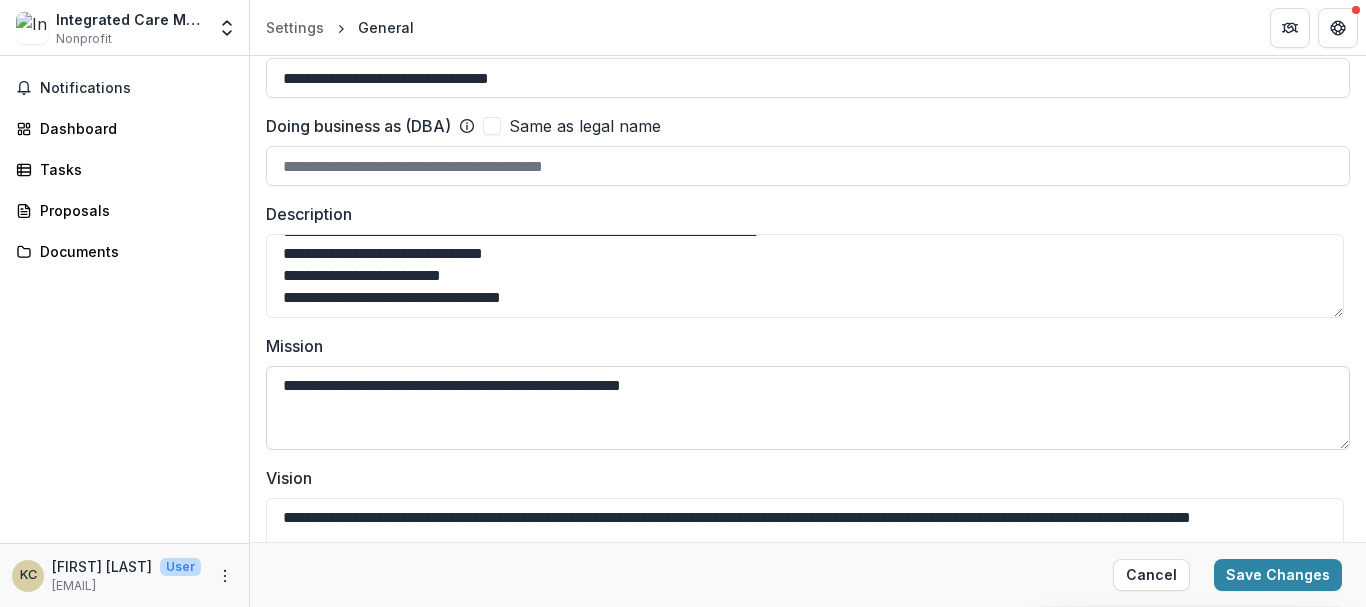 paste on "**********" 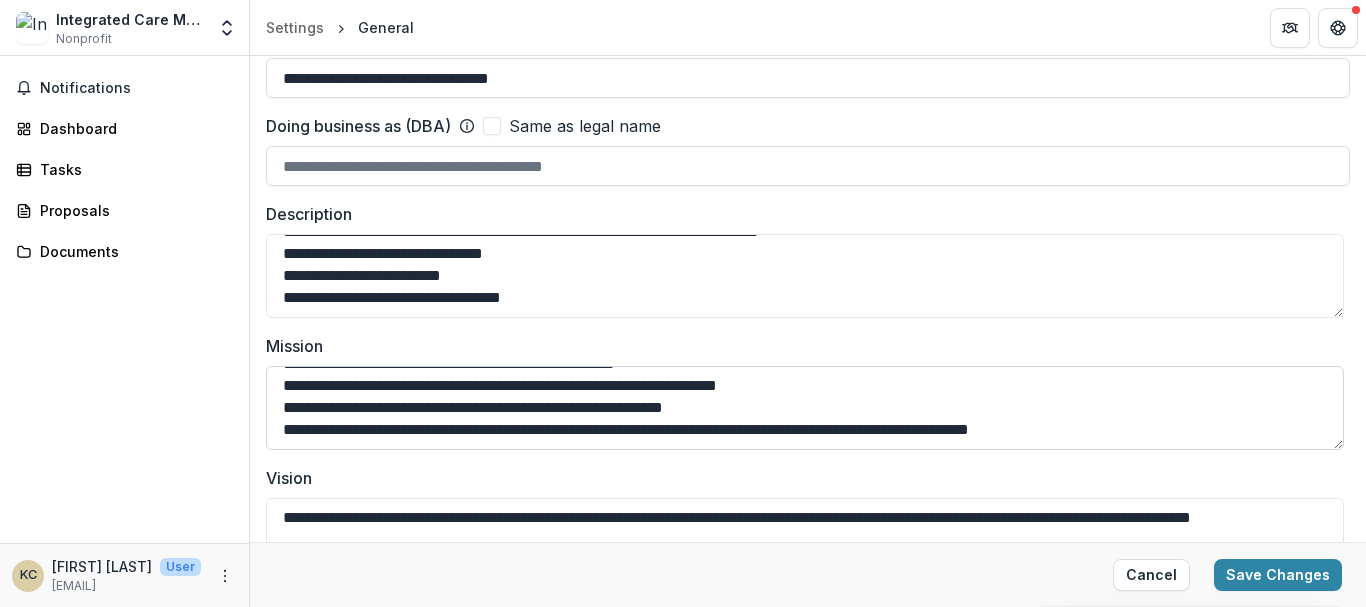scroll, scrollTop: 0, scrollLeft: 0, axis: both 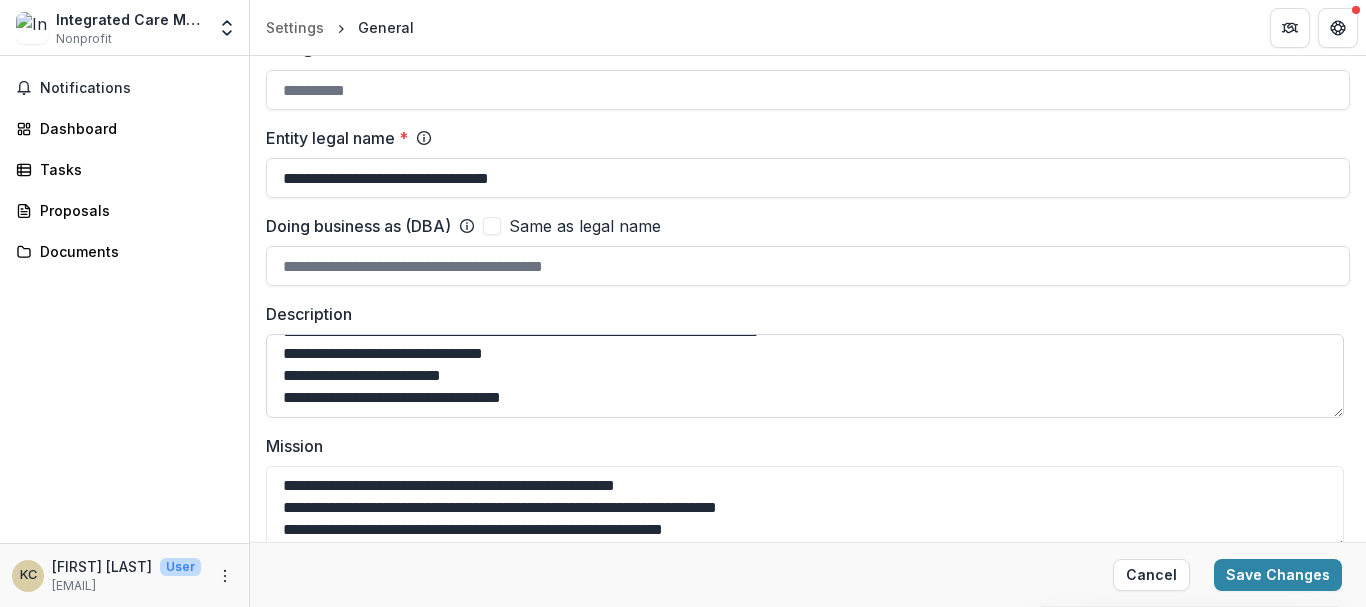 type on "**********" 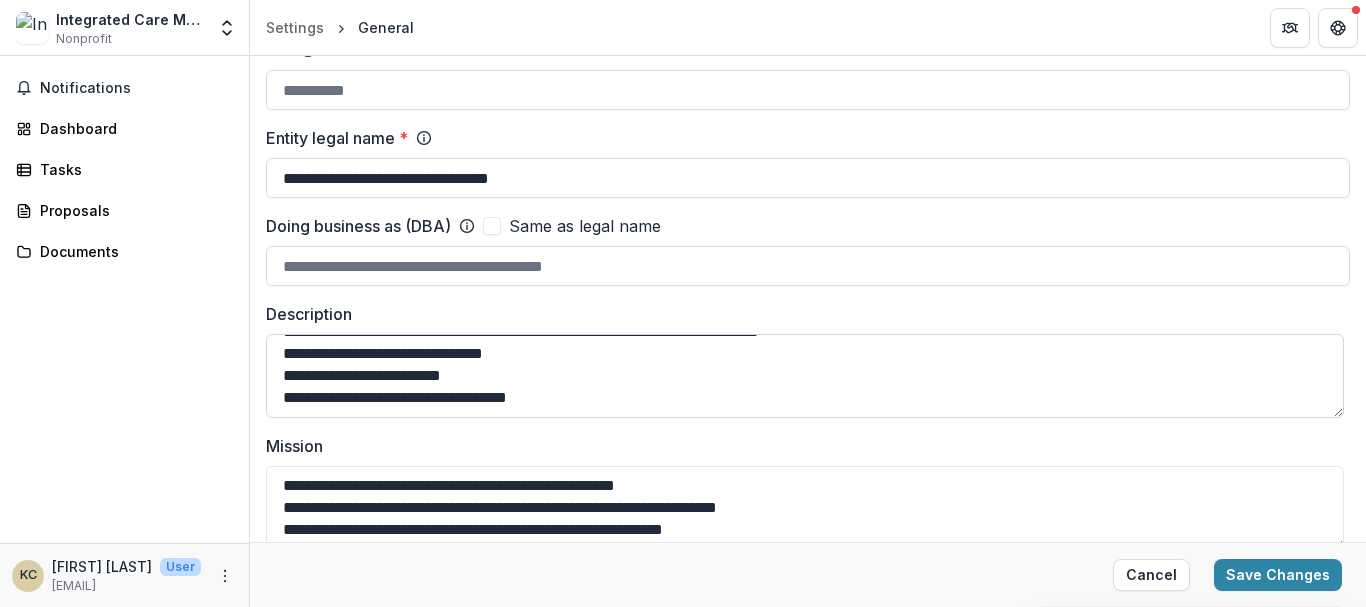 scroll, scrollTop: 88, scrollLeft: 0, axis: vertical 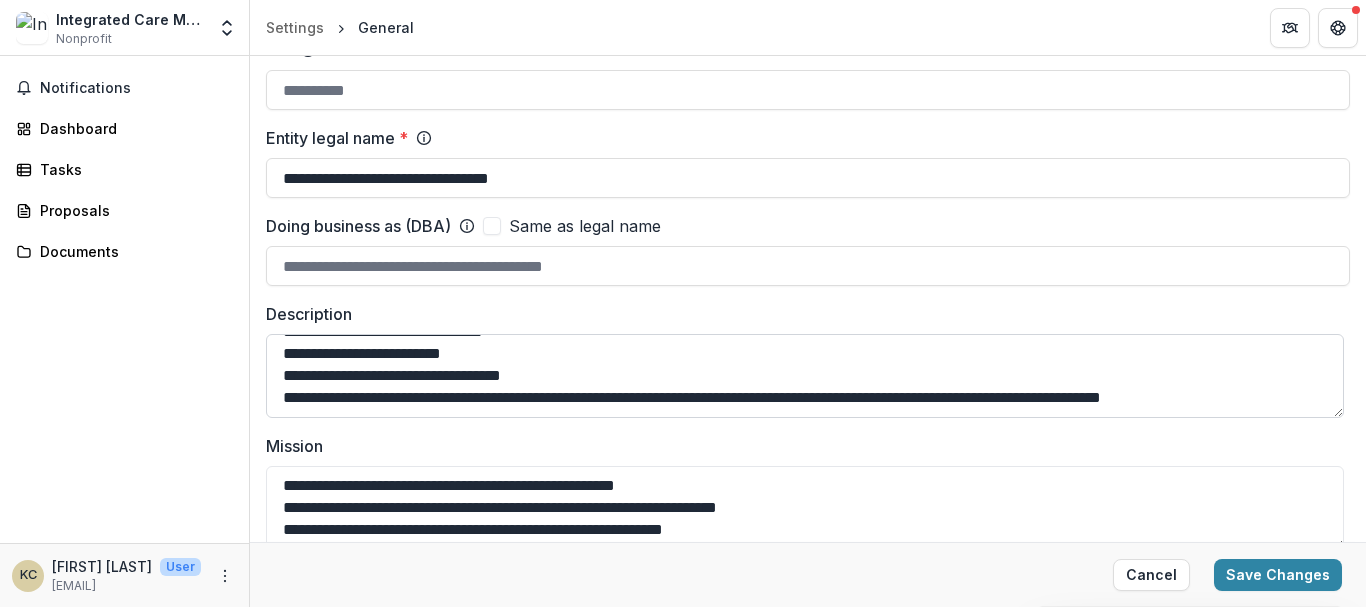 click on "**********" at bounding box center [805, 376] 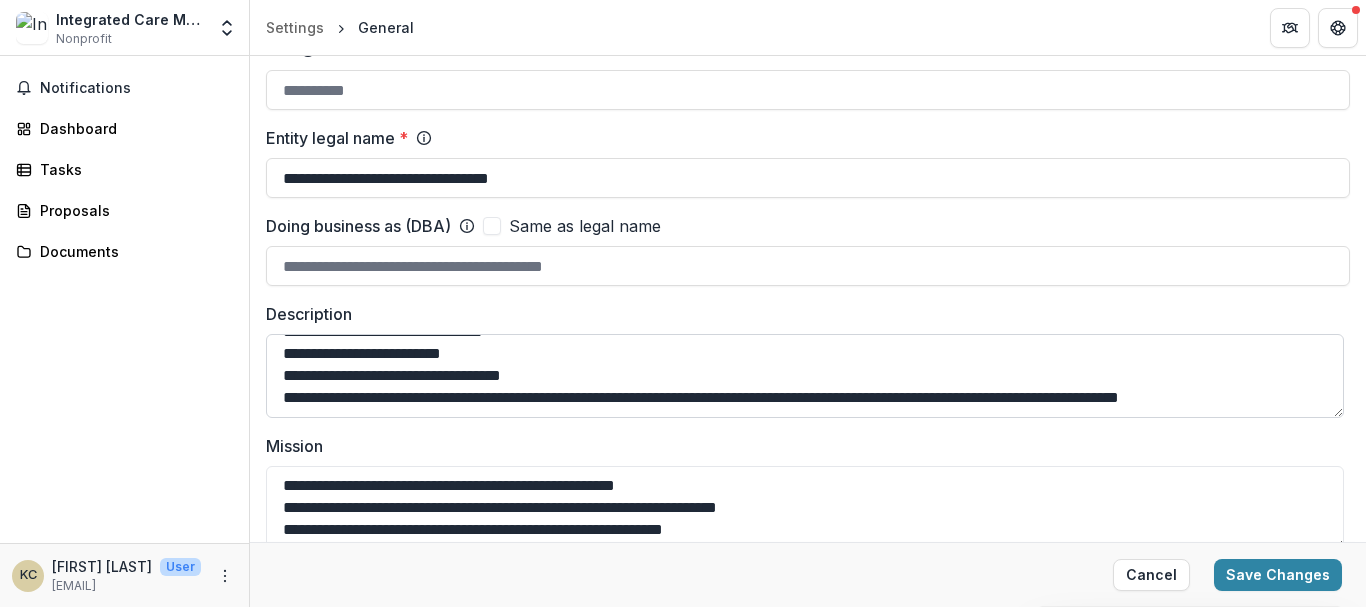 scroll, scrollTop: 110, scrollLeft: 0, axis: vertical 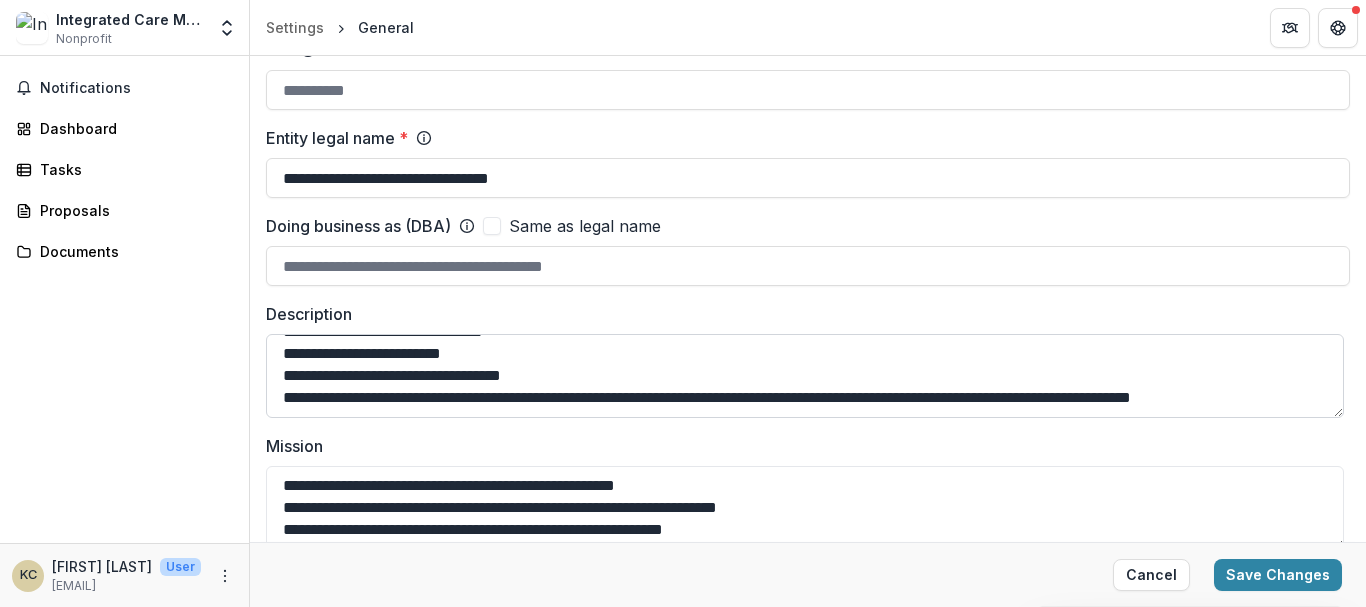 click on "**********" at bounding box center [805, 376] 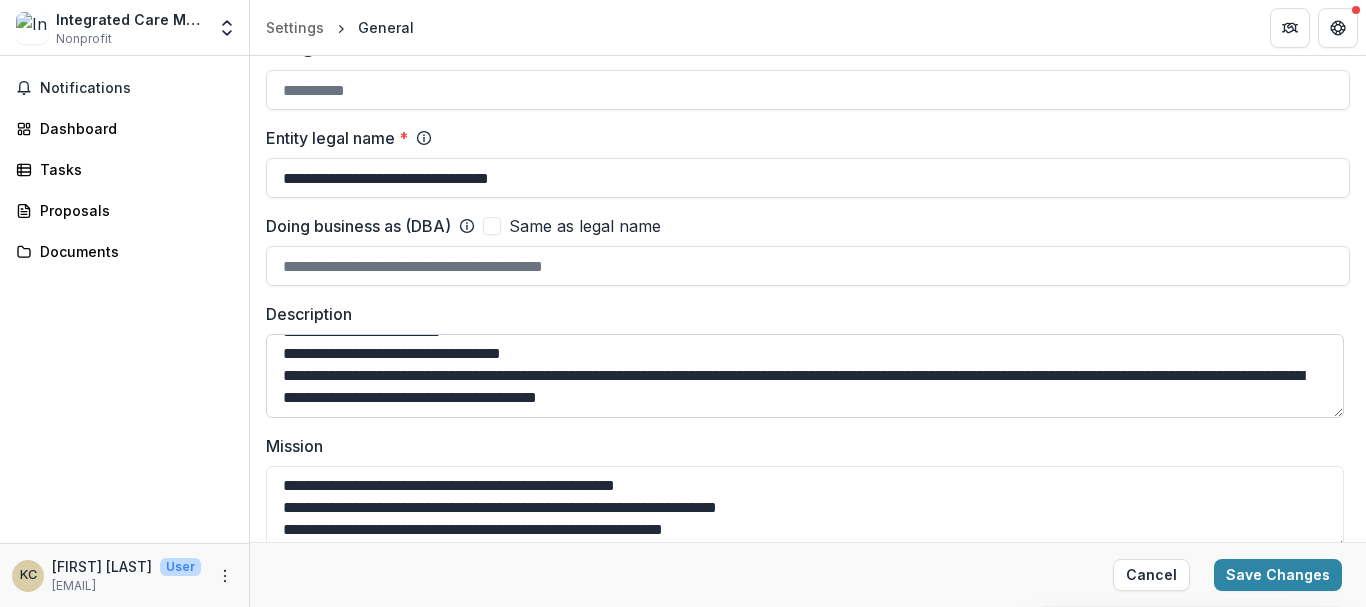 click on "**********" at bounding box center [805, 376] 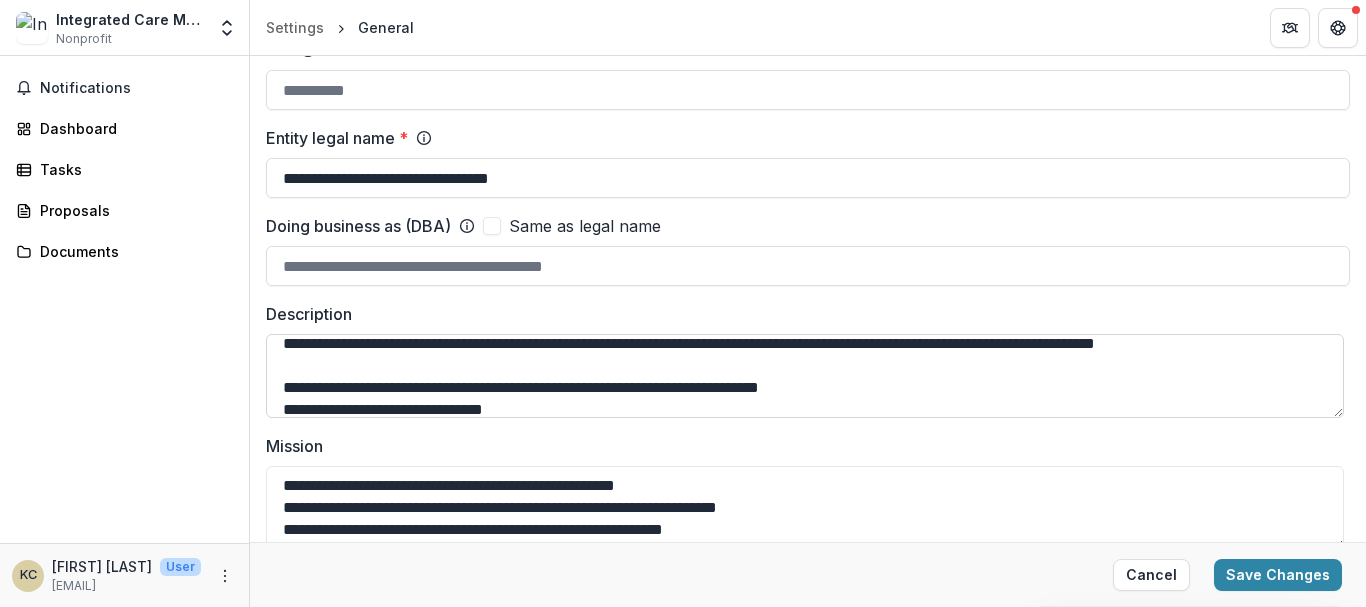 scroll, scrollTop: 0, scrollLeft: 0, axis: both 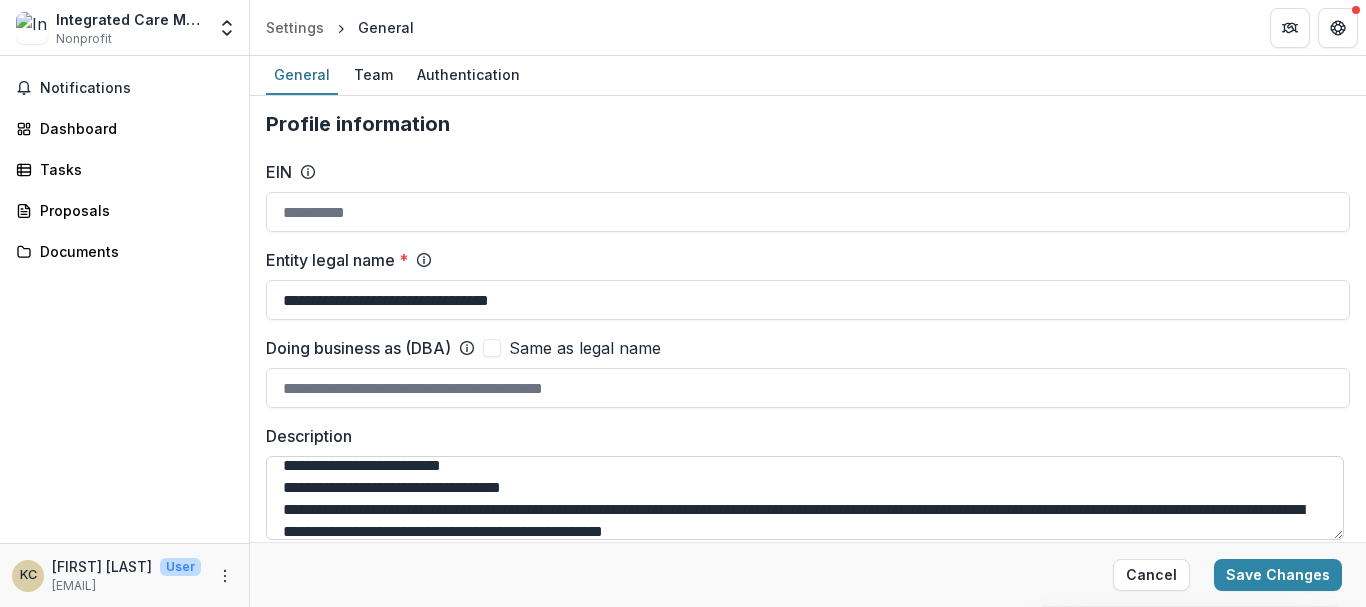 drag, startPoint x: 283, startPoint y: 476, endPoint x: 1125, endPoint y: 486, distance: 842.0594 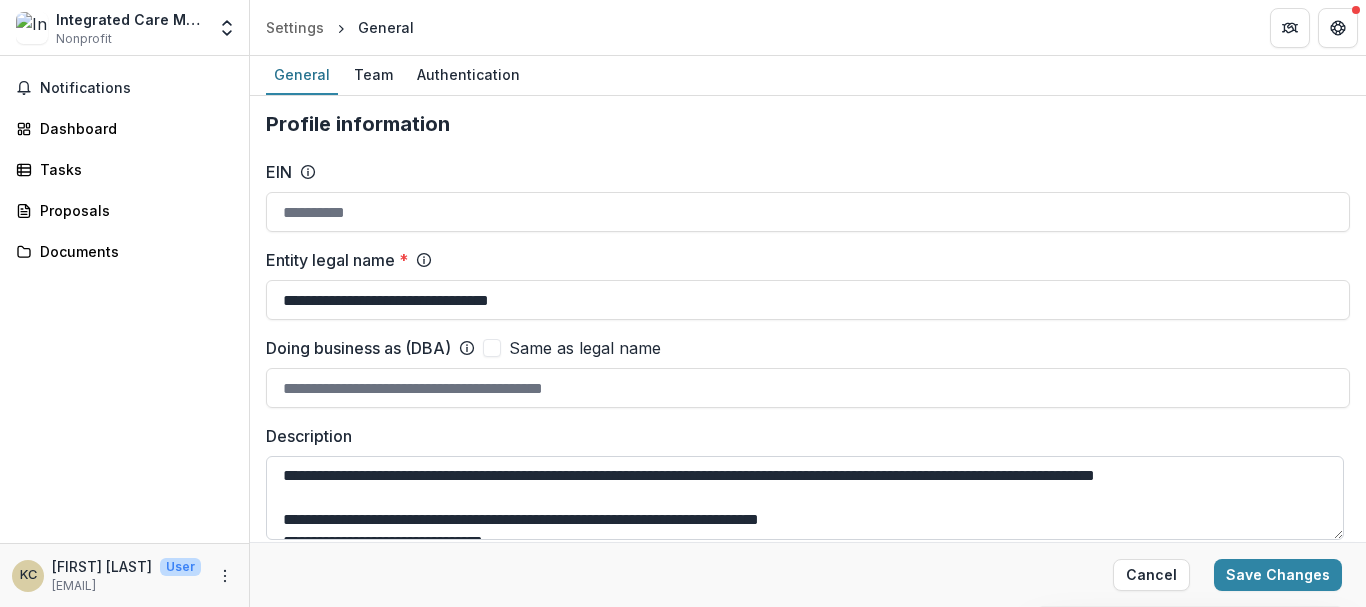 drag, startPoint x: 283, startPoint y: 470, endPoint x: 1088, endPoint y: 493, distance: 805.3285 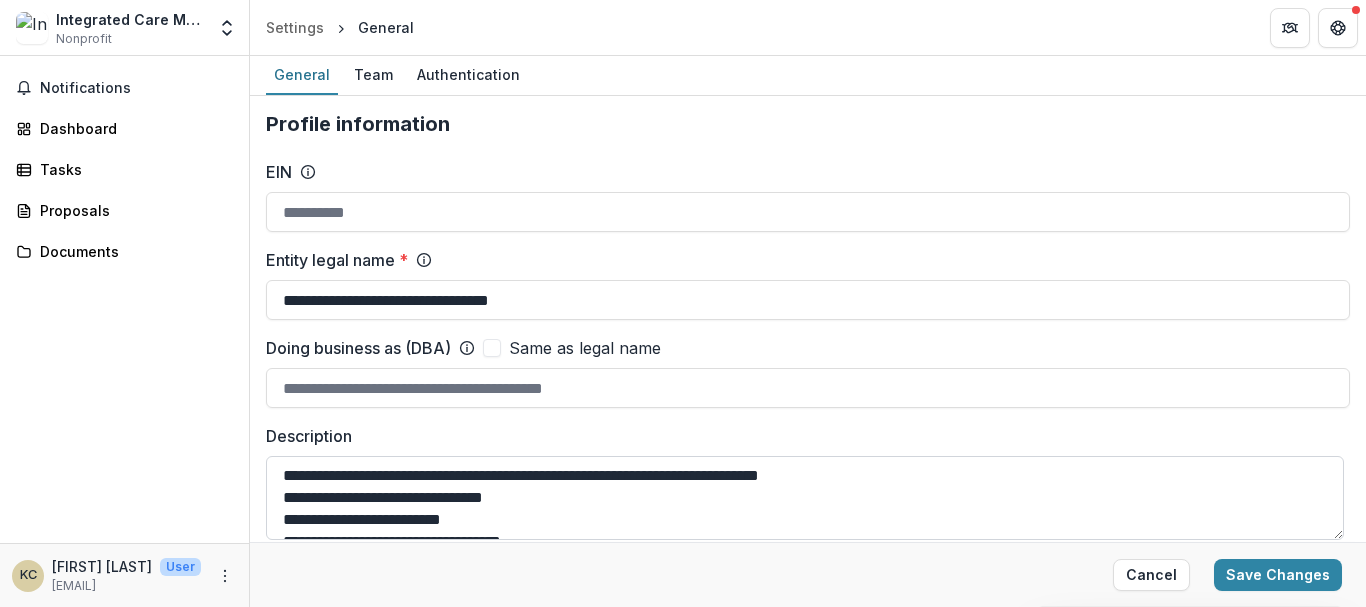 scroll, scrollTop: 66, scrollLeft: 0, axis: vertical 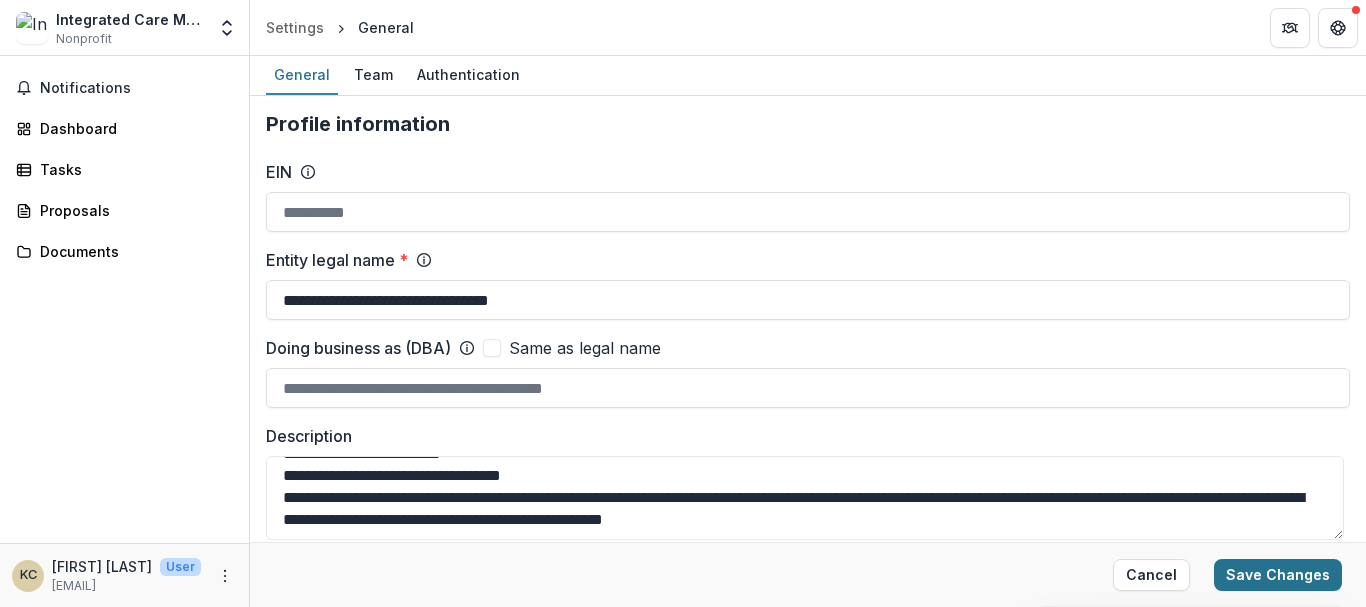 type on "**********" 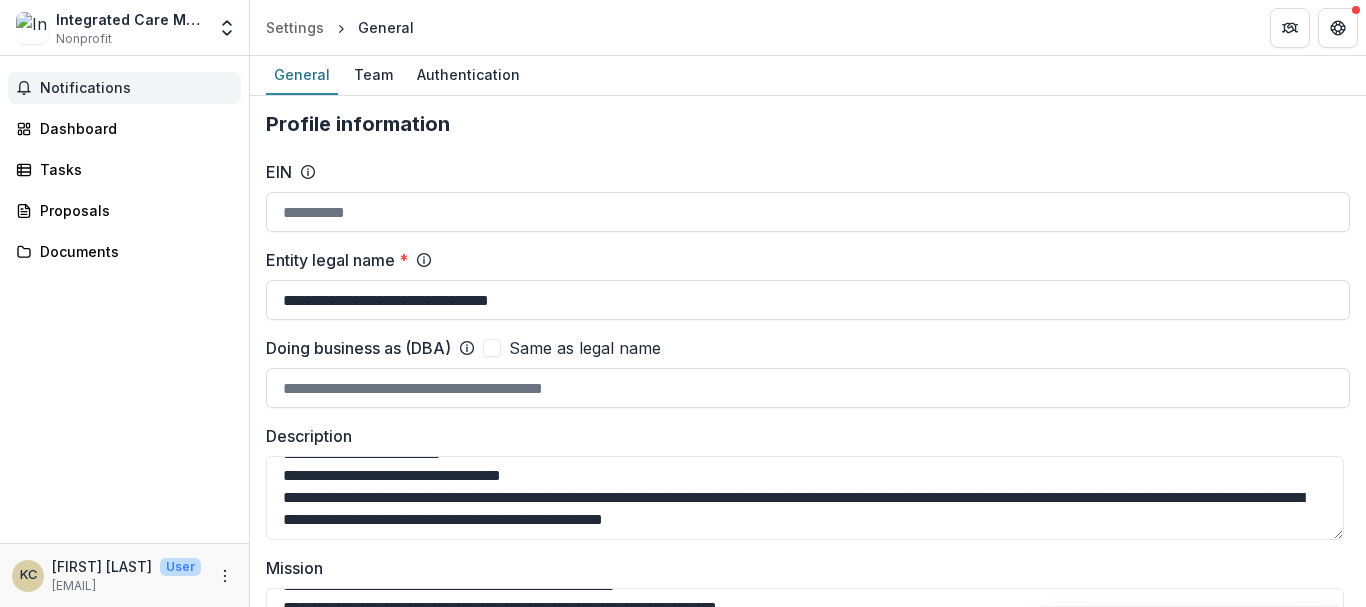 click on "Notifications" at bounding box center (136, 88) 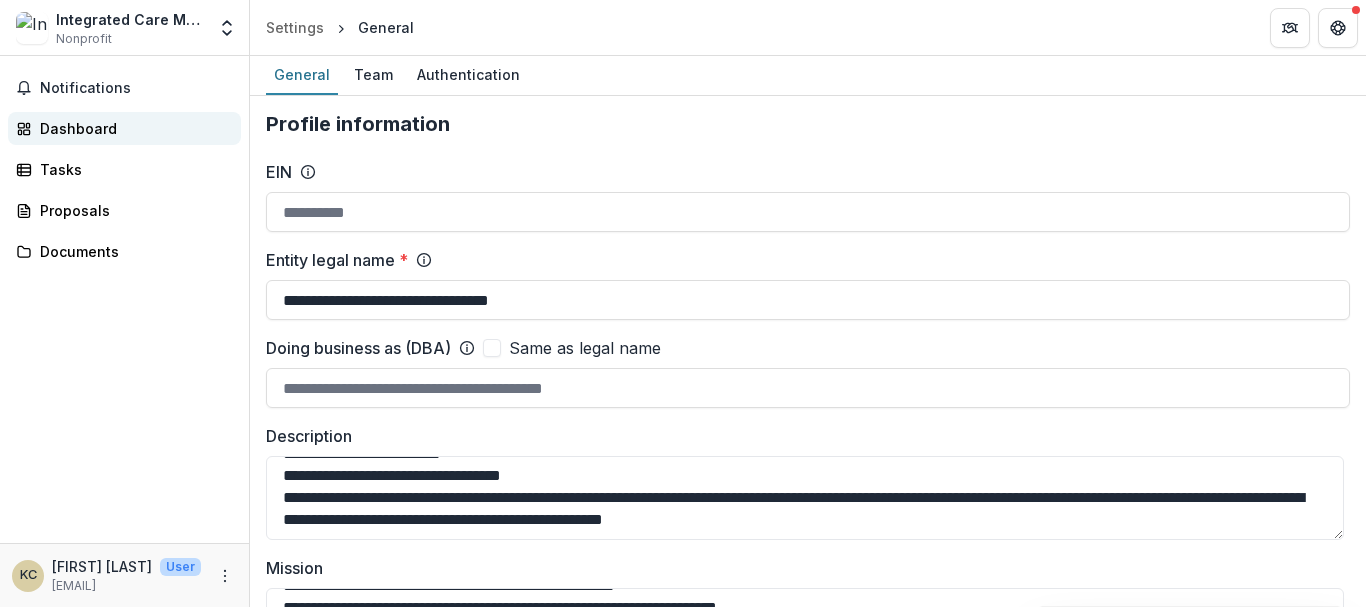 click on "Dashboard" at bounding box center (132, 128) 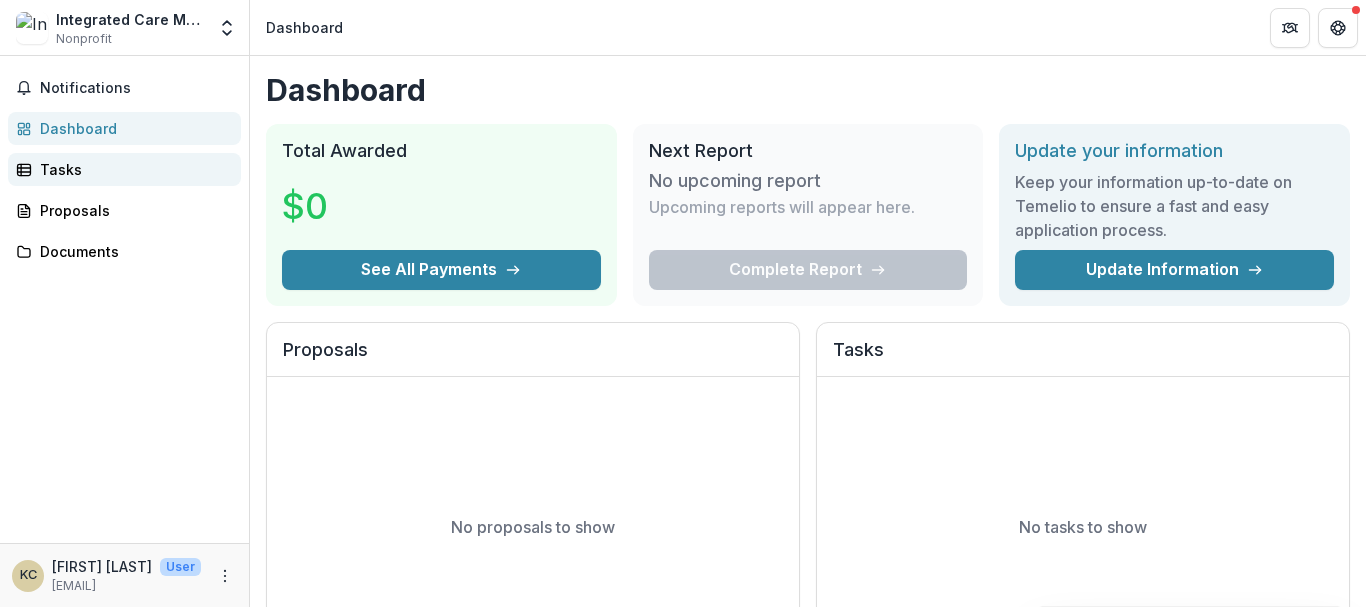 click on "Tasks" at bounding box center [132, 169] 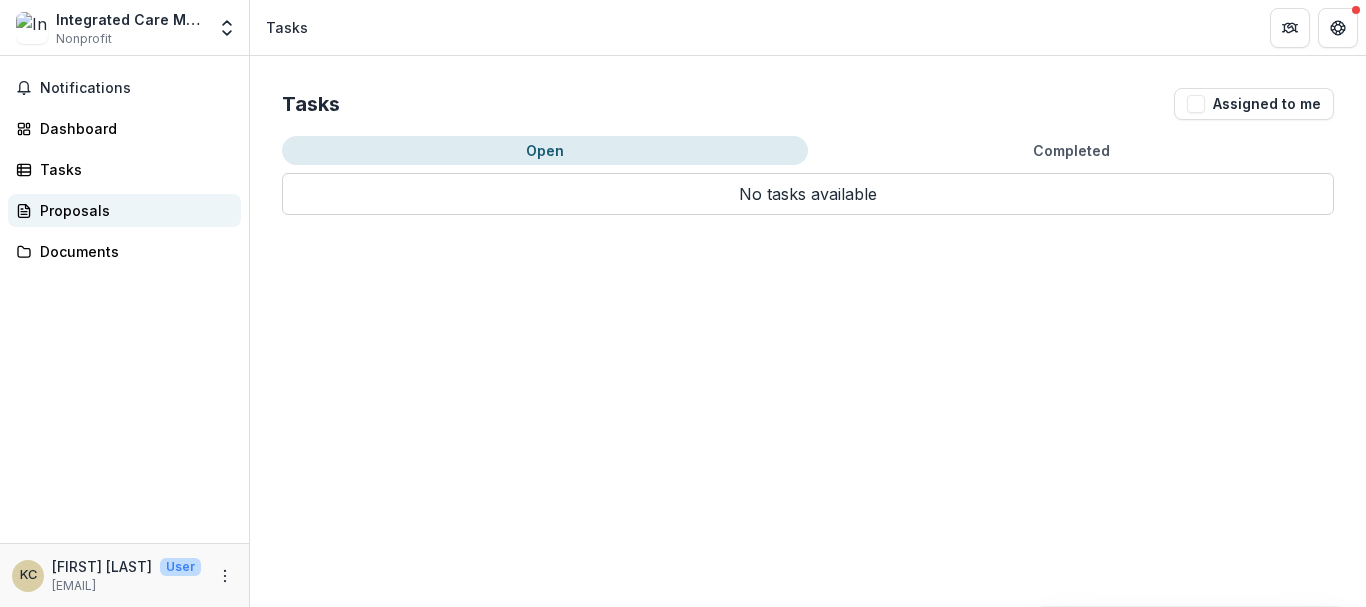 click on "Proposals" at bounding box center [132, 210] 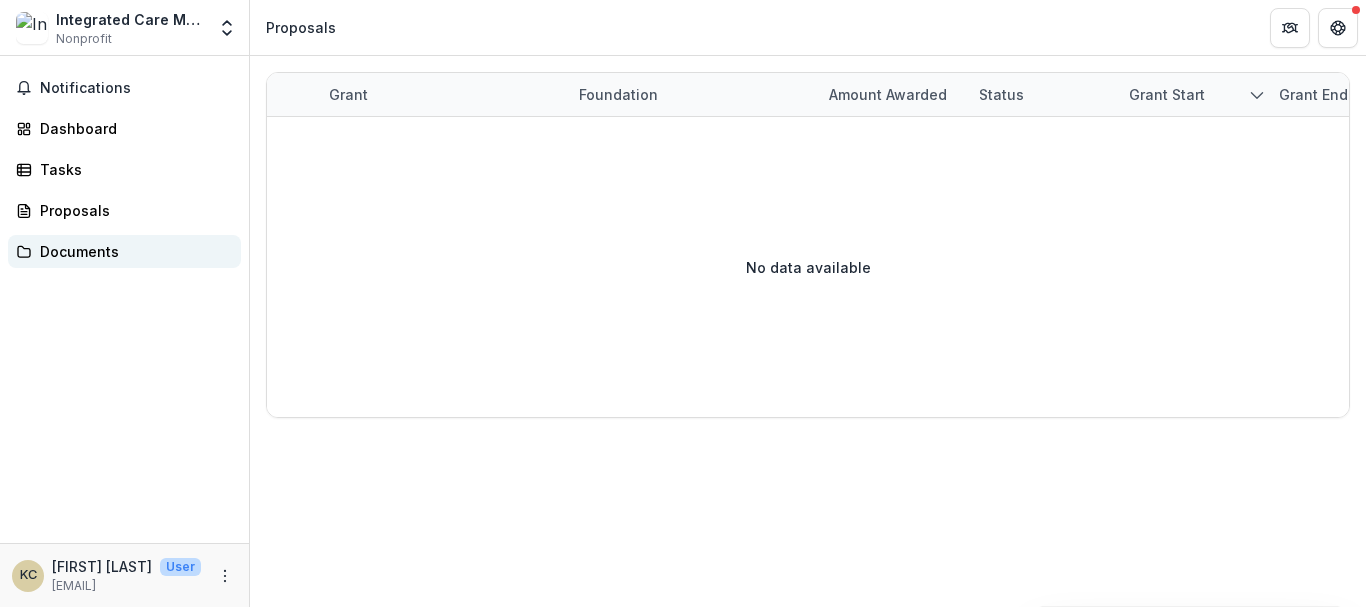 click on "Documents" at bounding box center [132, 251] 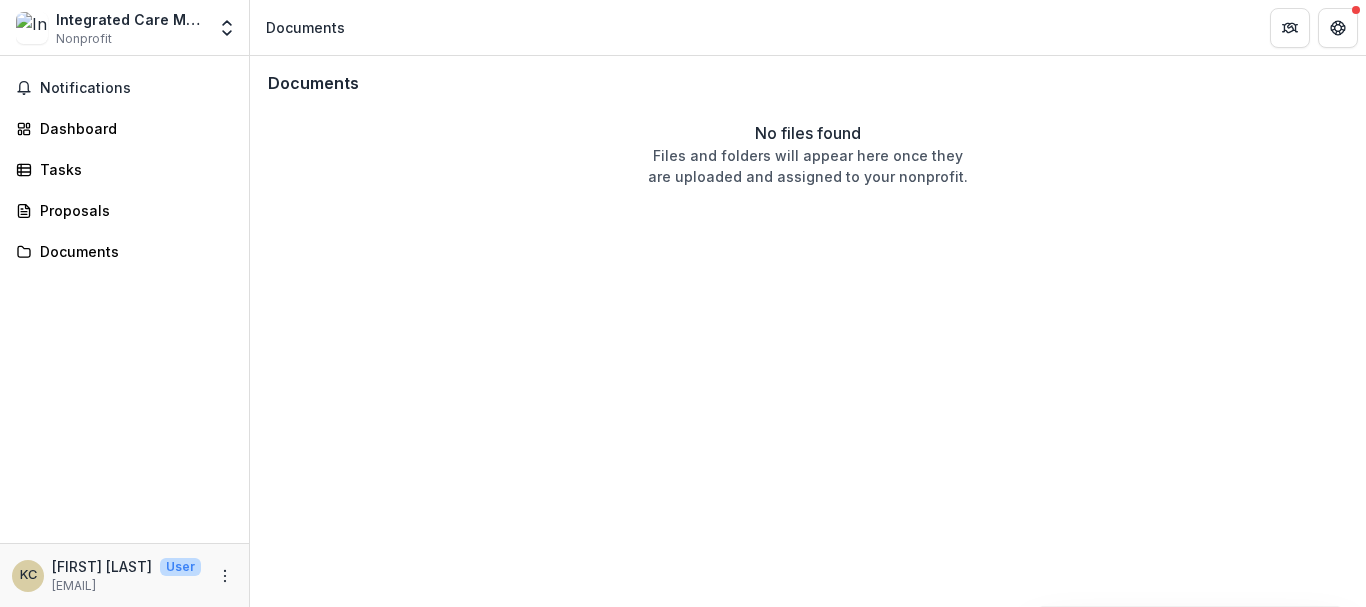 drag, startPoint x: 109, startPoint y: 253, endPoint x: 527, endPoint y: 325, distance: 424.15564 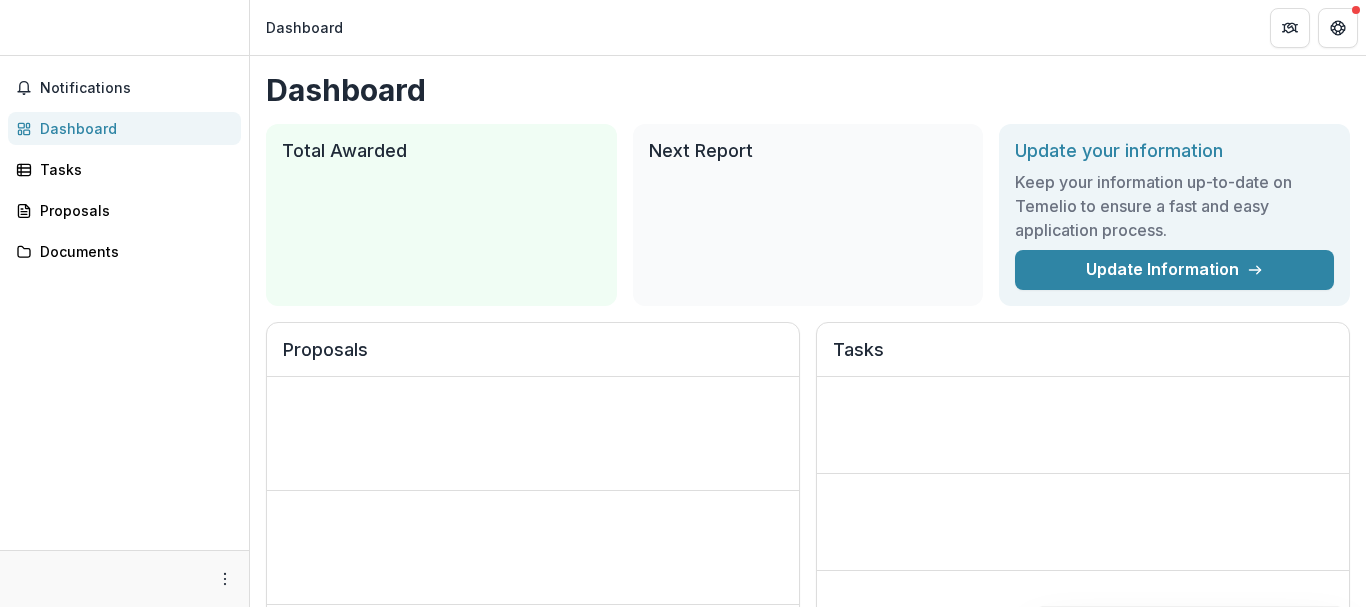 scroll, scrollTop: 0, scrollLeft: 0, axis: both 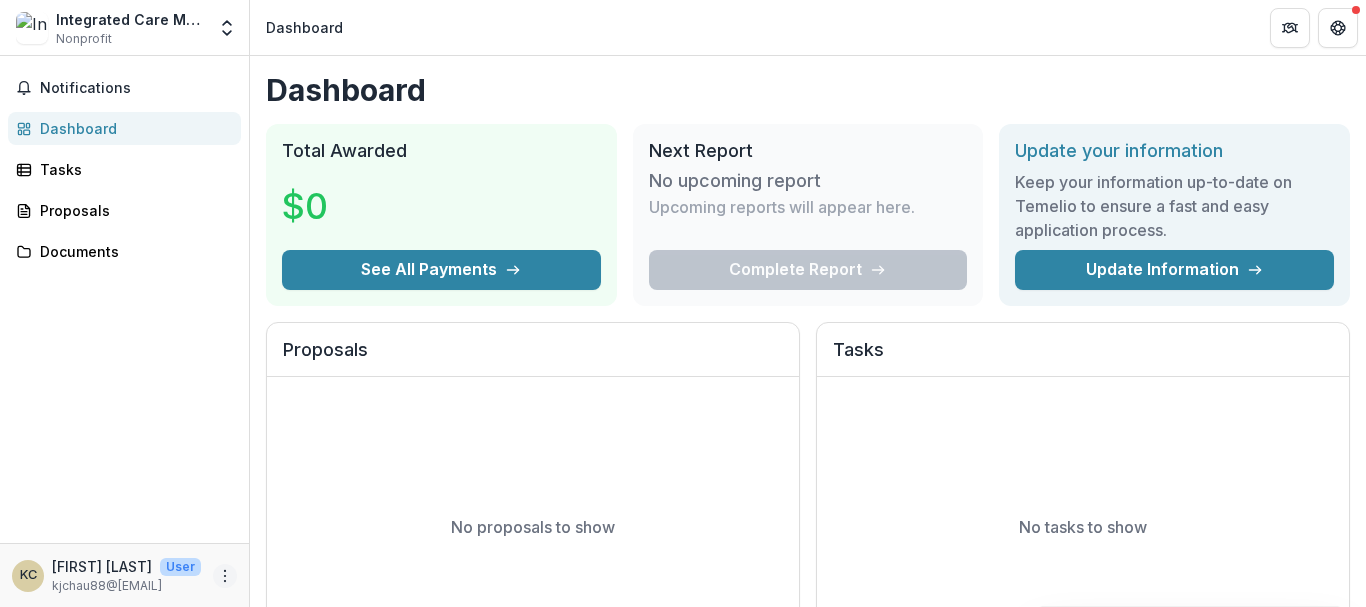 click 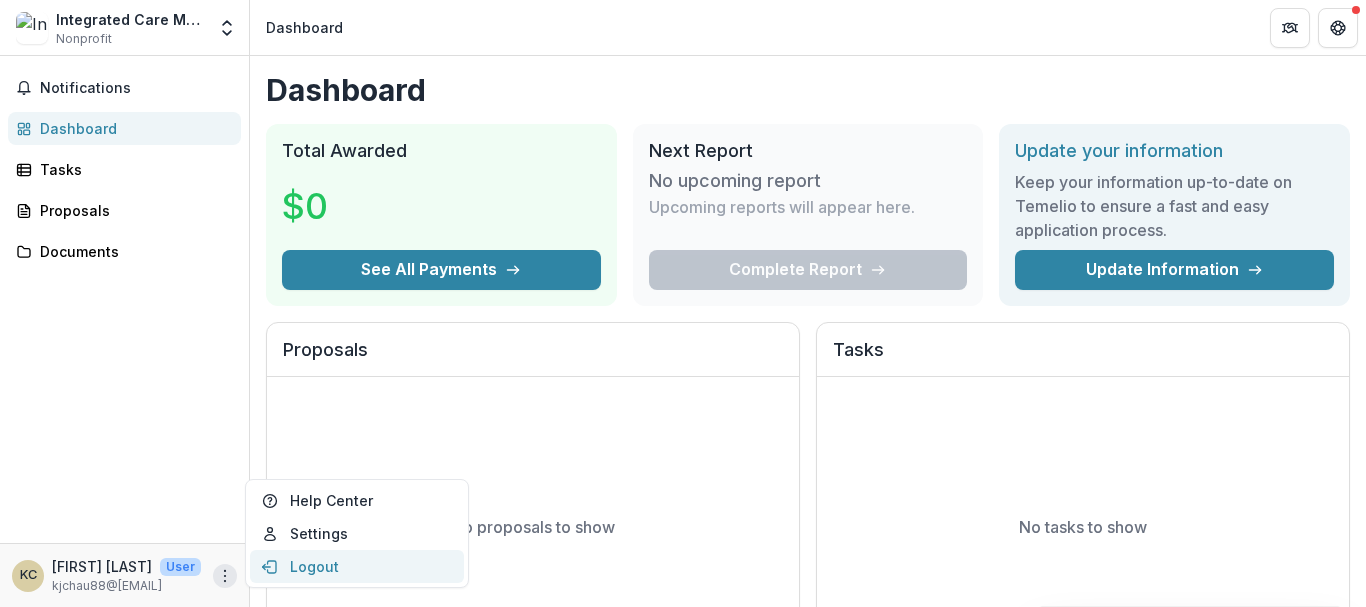 click on "Logout" at bounding box center [357, 566] 